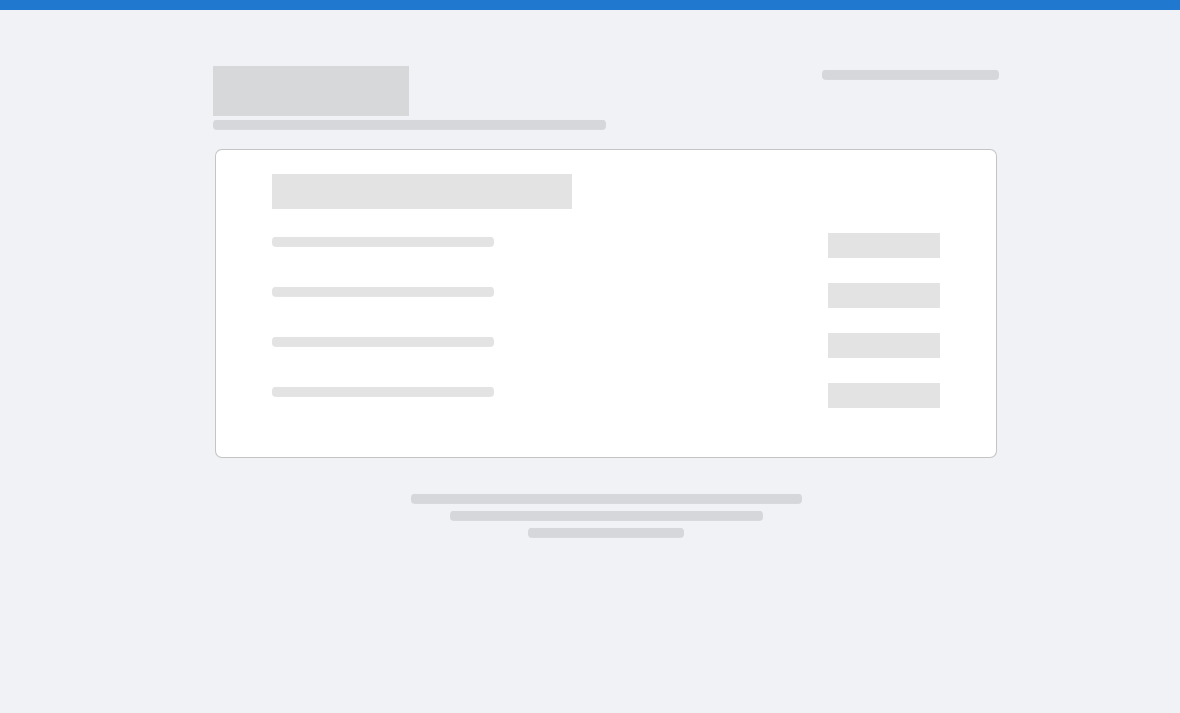 scroll, scrollTop: 0, scrollLeft: 0, axis: both 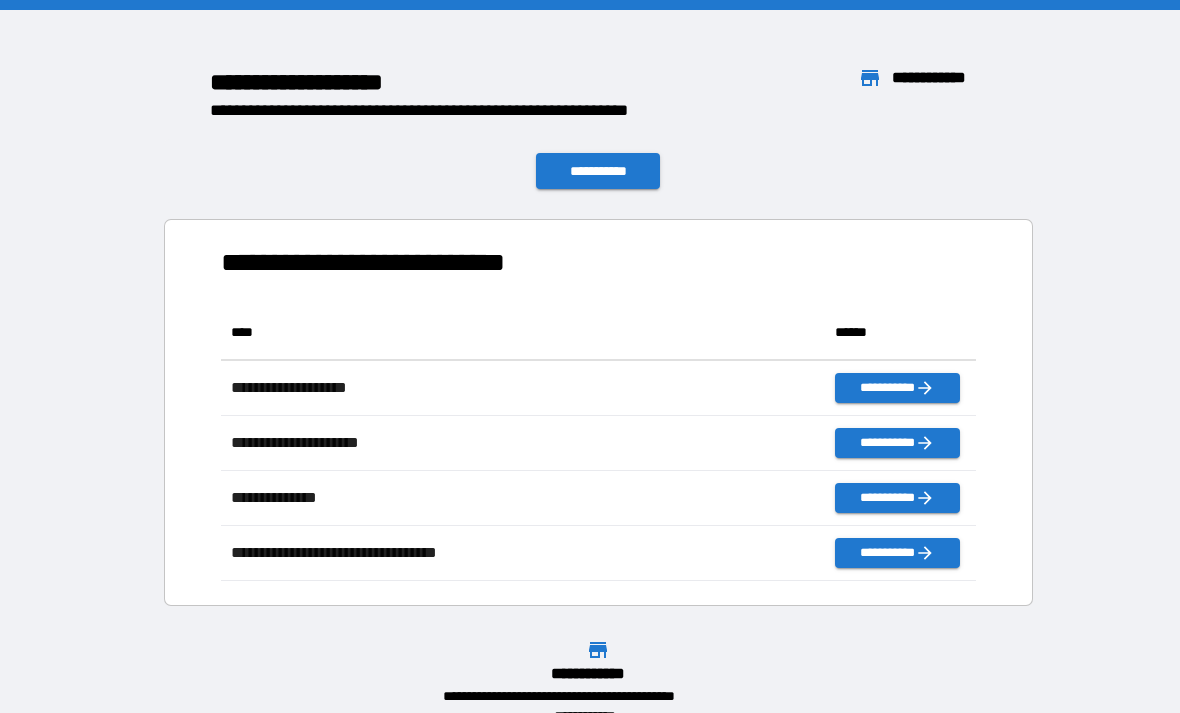 click on "**********" at bounding box center [598, 412] 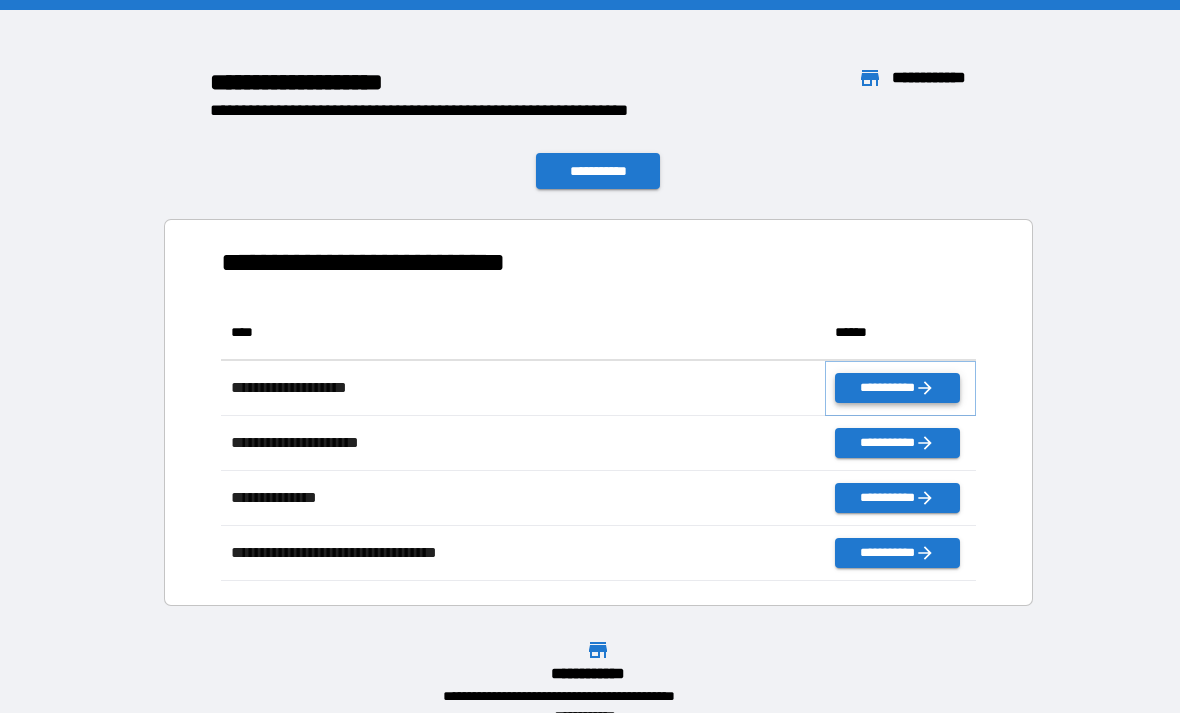 click 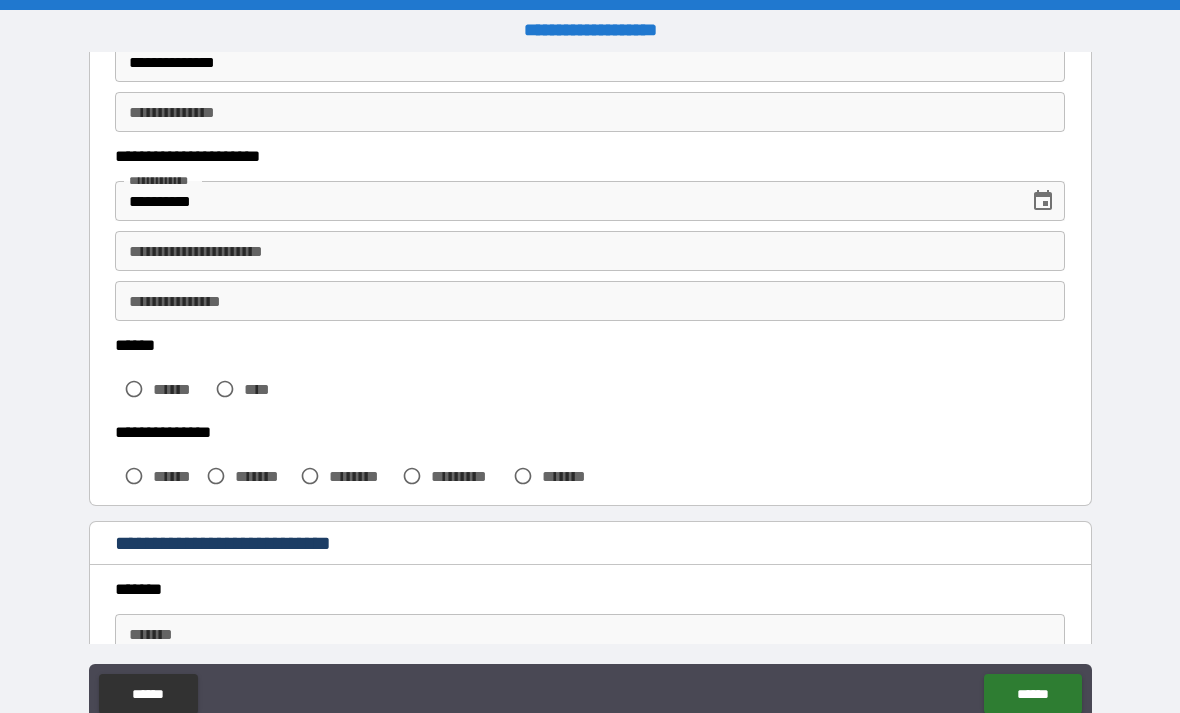 scroll, scrollTop: 317, scrollLeft: 0, axis: vertical 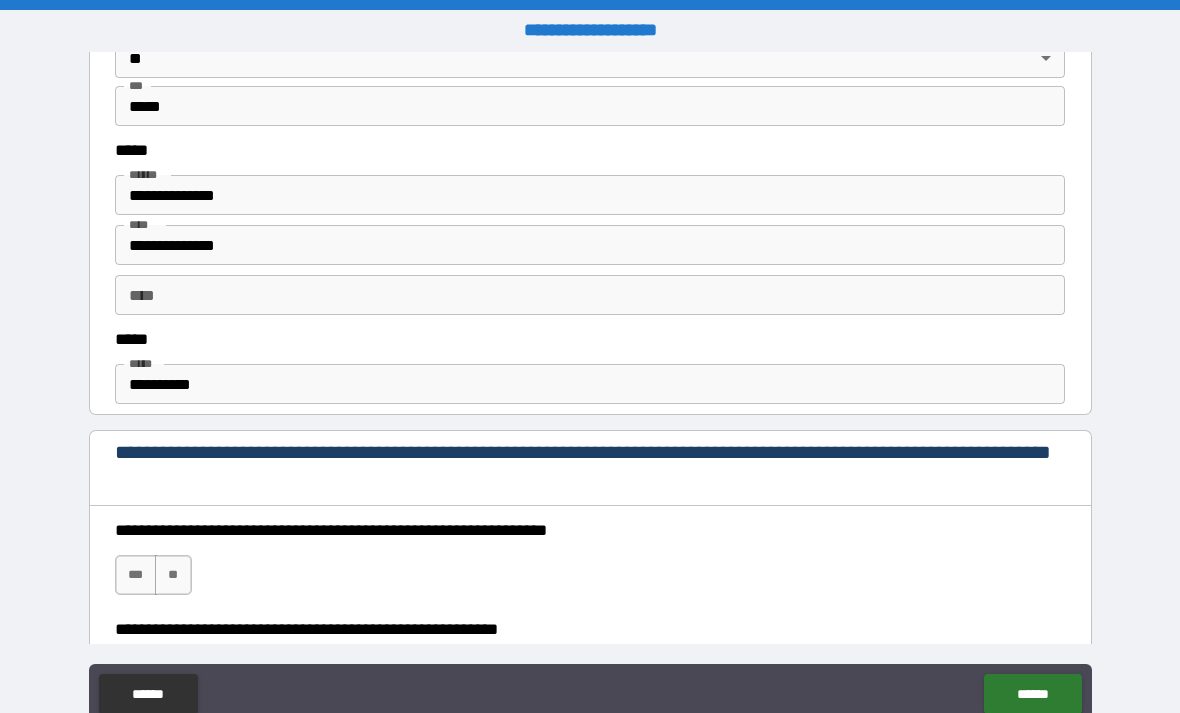 click on "**********" at bounding box center [590, 391] 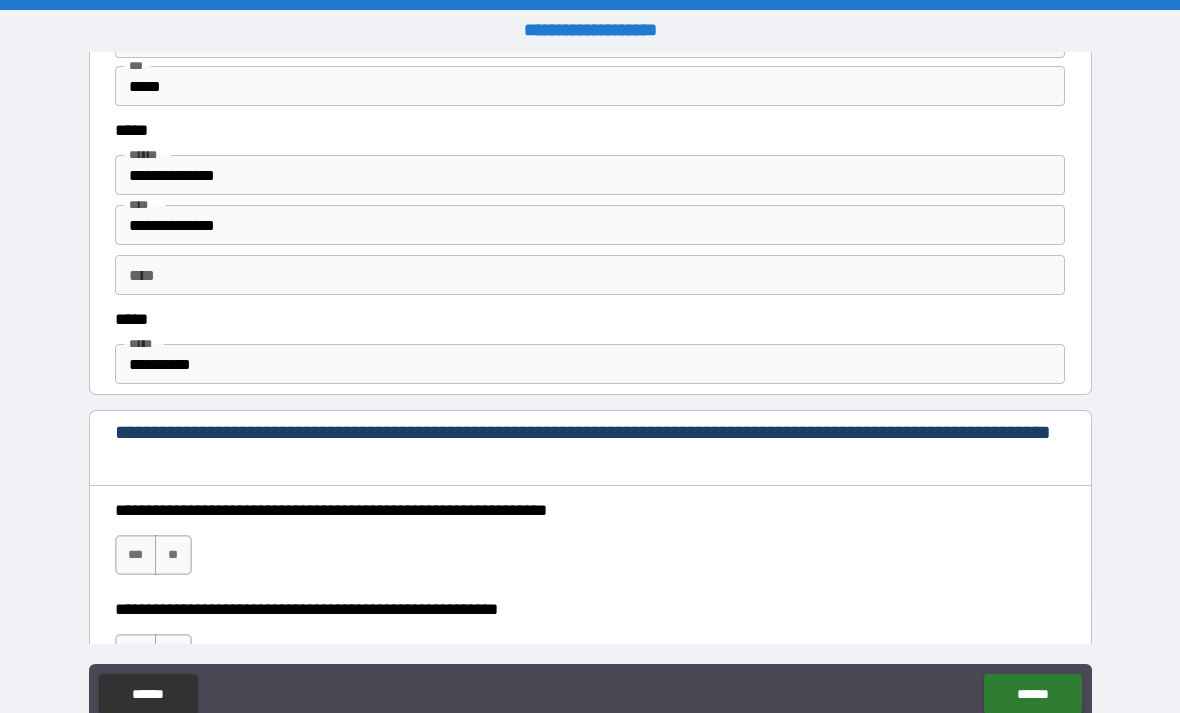 scroll, scrollTop: 1003, scrollLeft: 0, axis: vertical 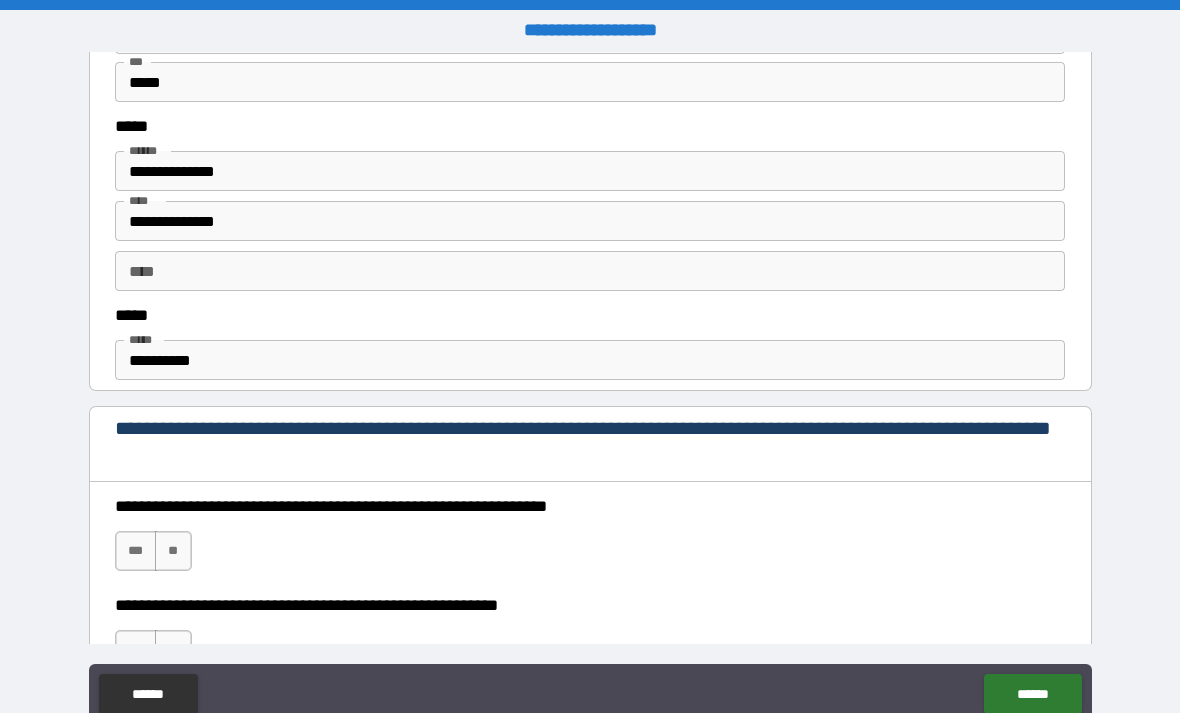 click on "**********" at bounding box center (590, 360) 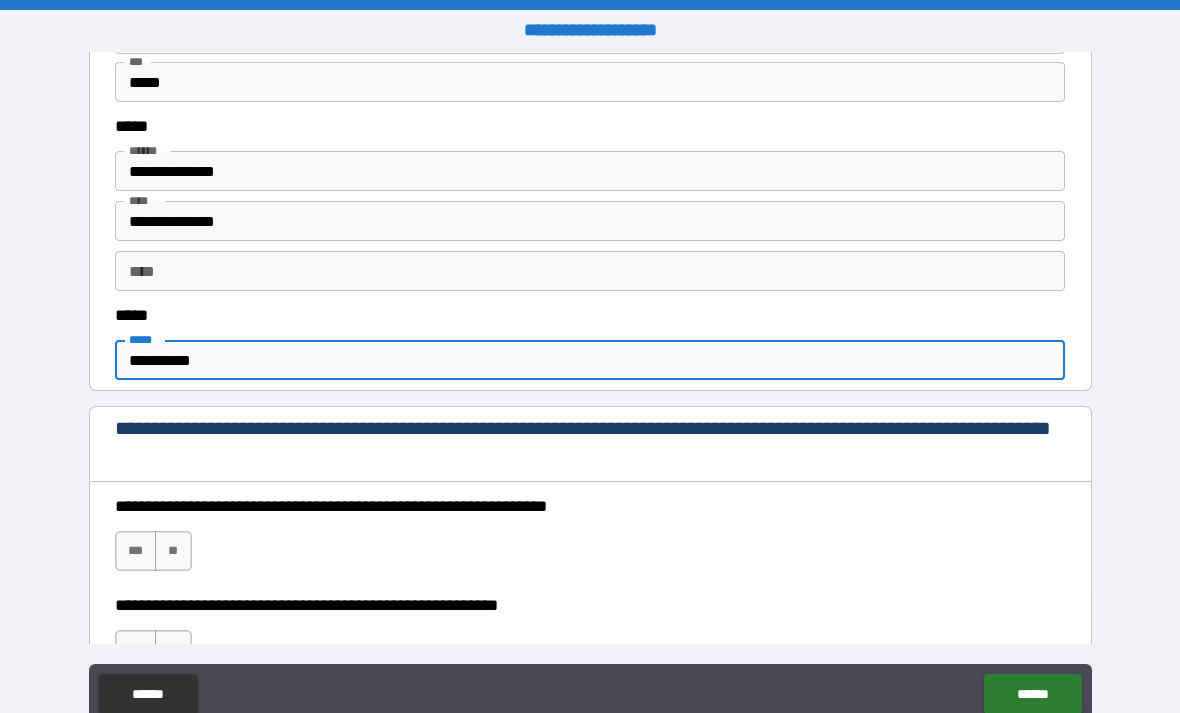 click on "**********" at bounding box center (590, 360) 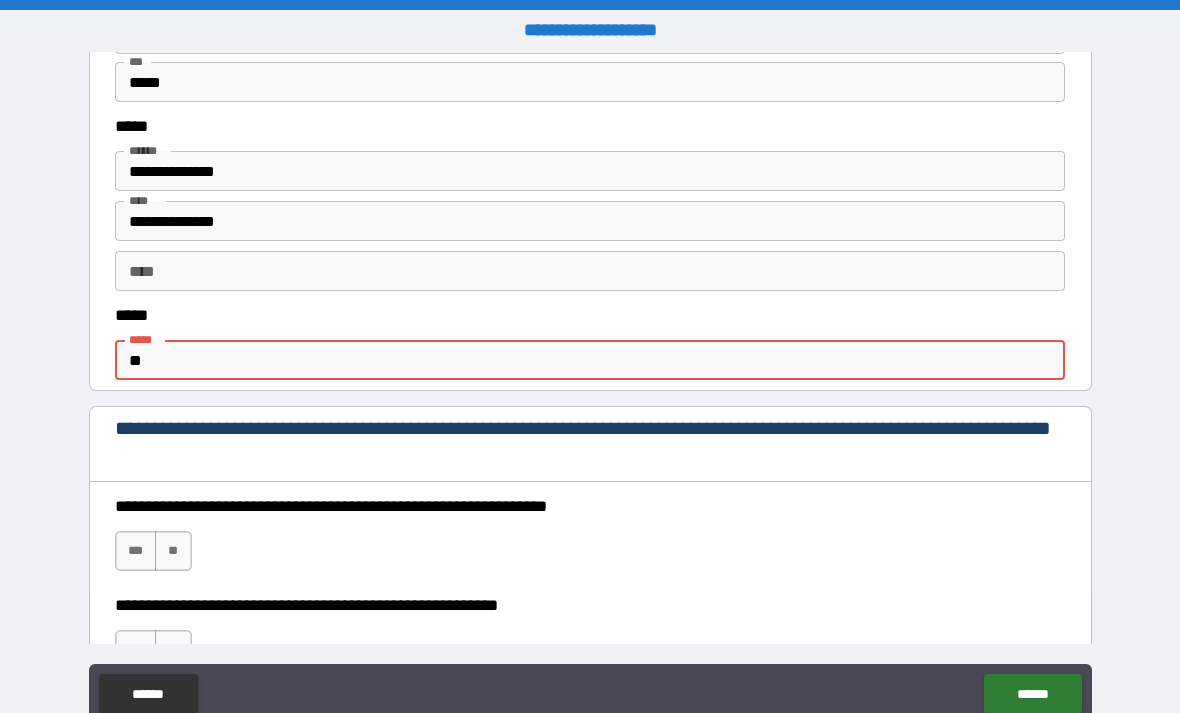 type on "*" 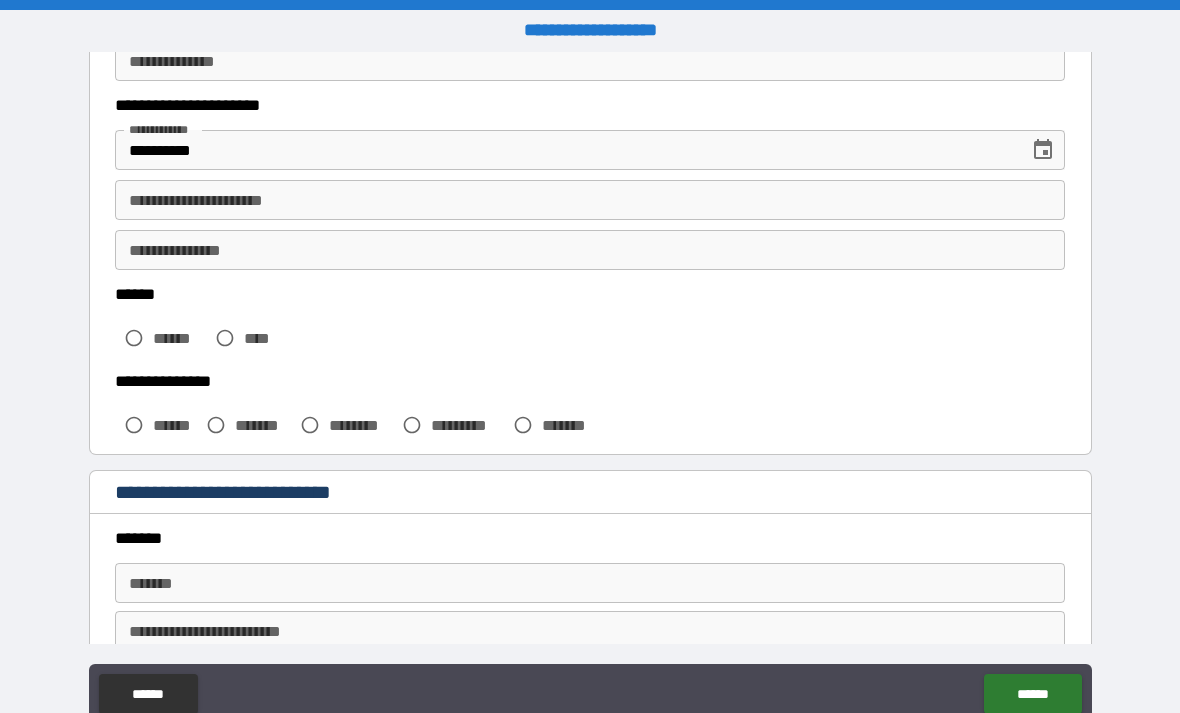 scroll, scrollTop: 315, scrollLeft: 0, axis: vertical 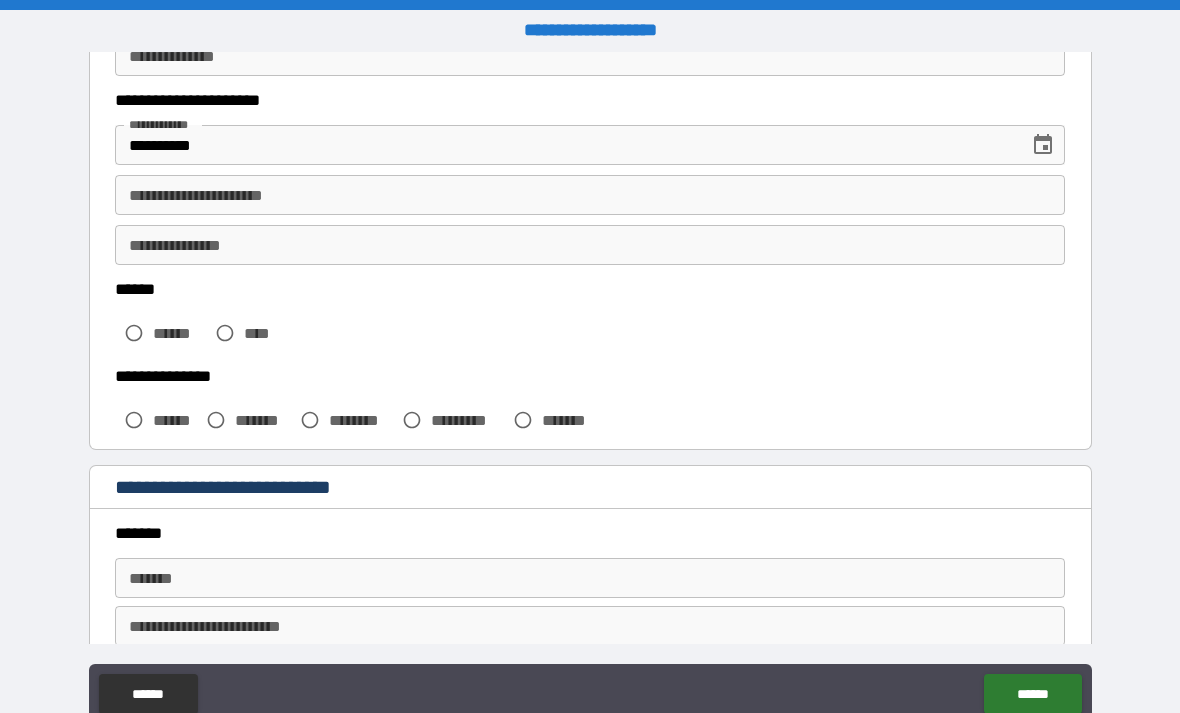 type 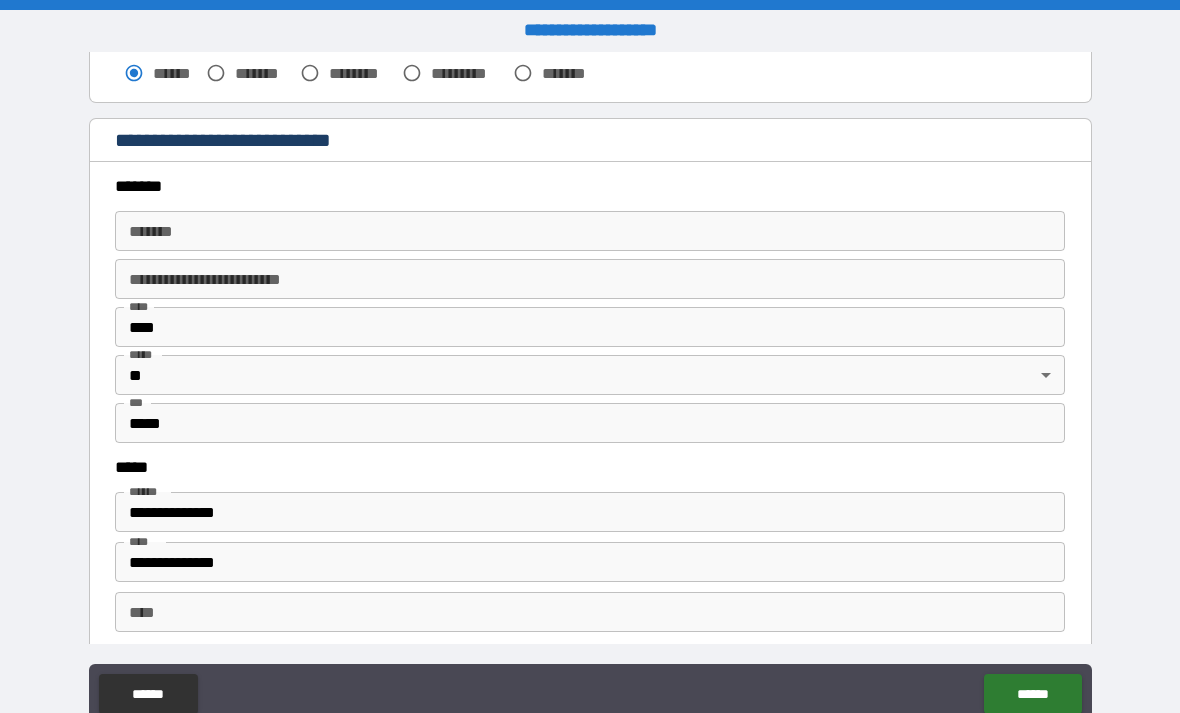 scroll, scrollTop: 673, scrollLeft: 0, axis: vertical 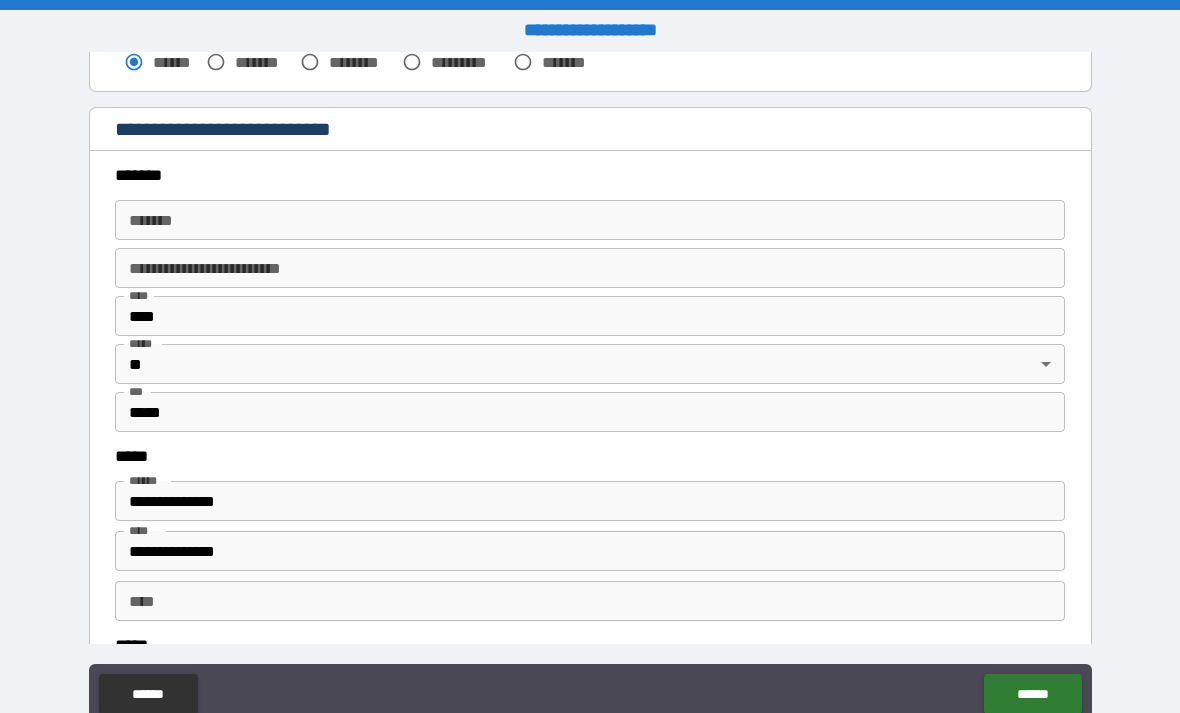 click on "*******" at bounding box center [590, 220] 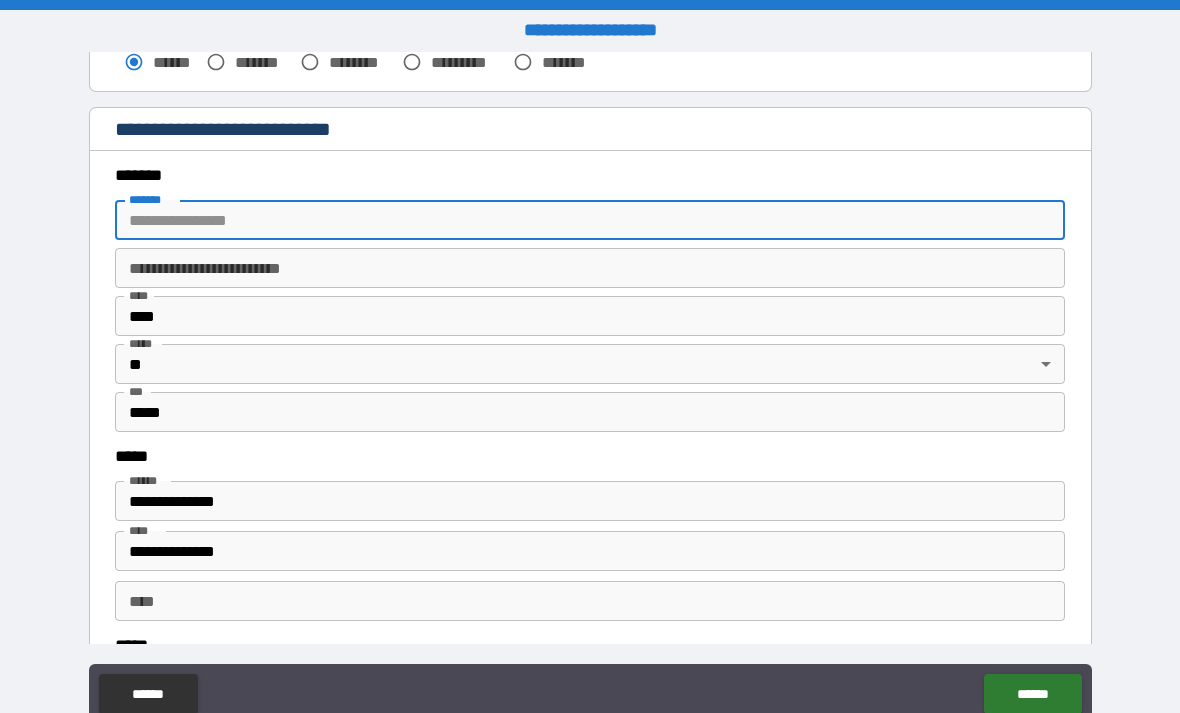 click on "*******" at bounding box center [590, 220] 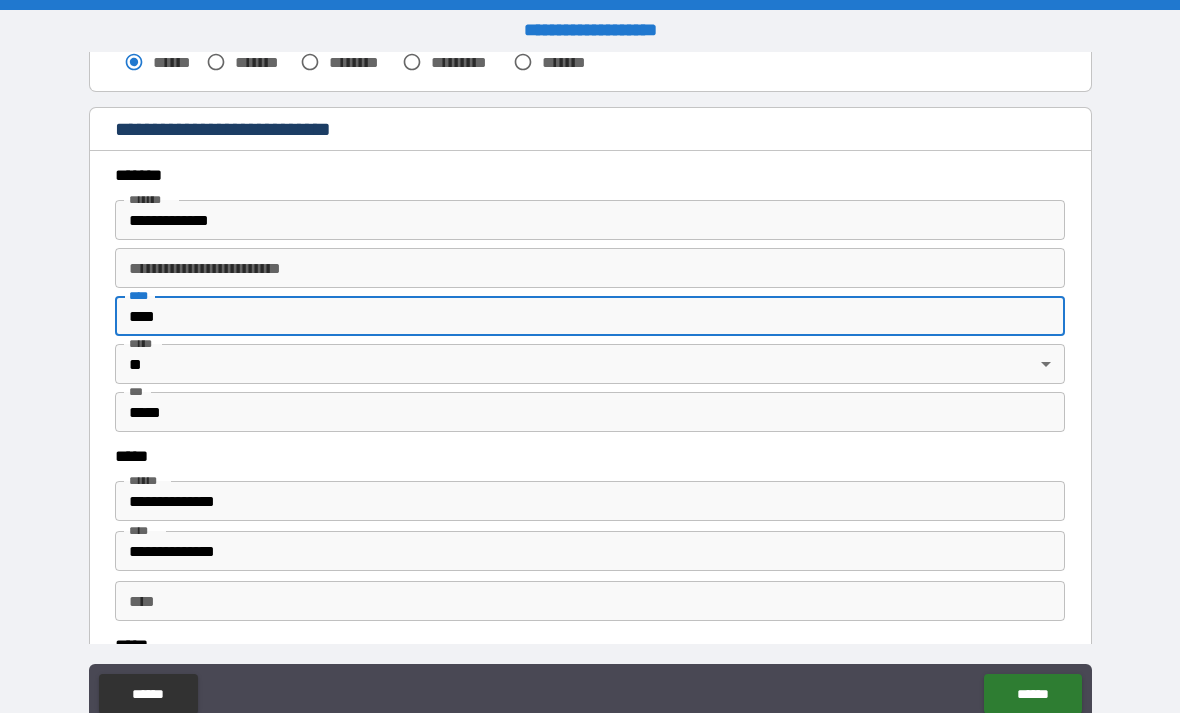 click on "**********" at bounding box center [590, 220] 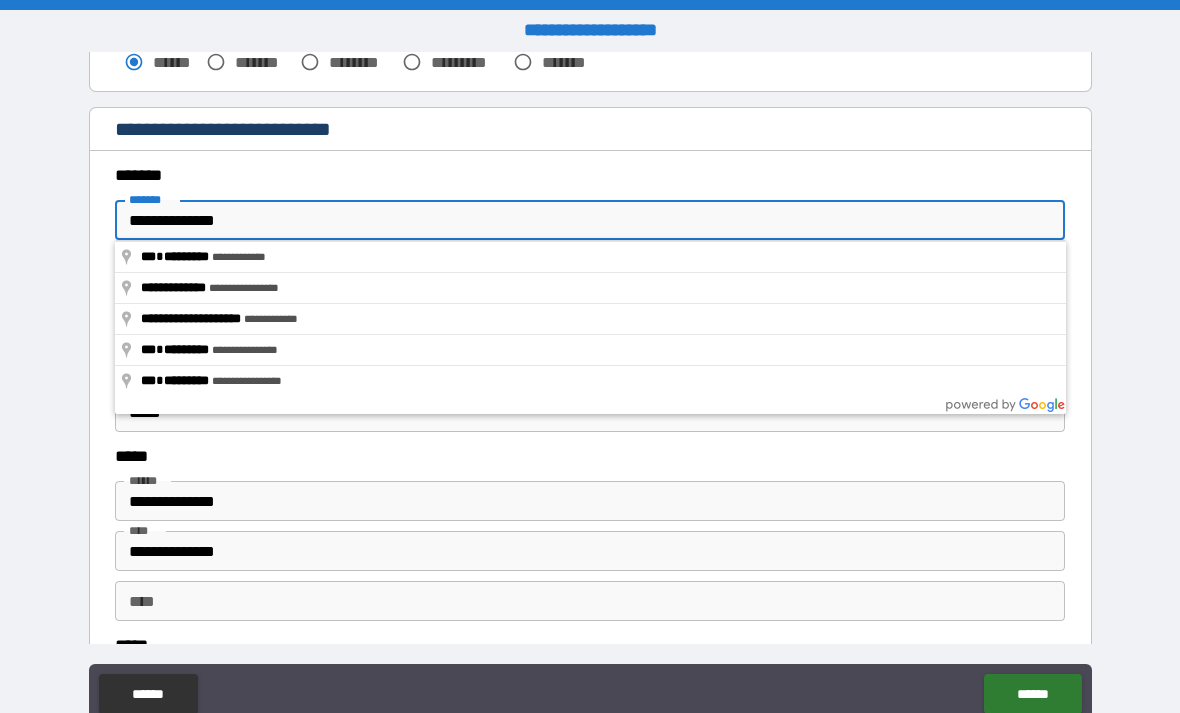 type on "**********" 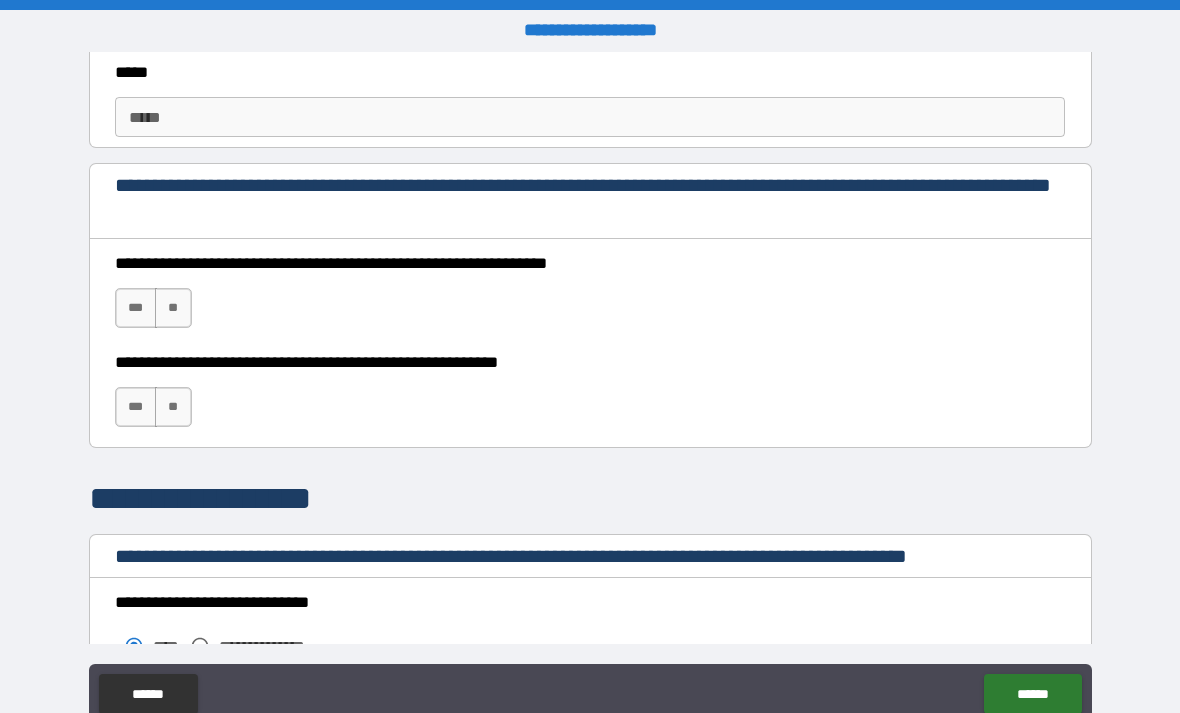 scroll, scrollTop: 1247, scrollLeft: 0, axis: vertical 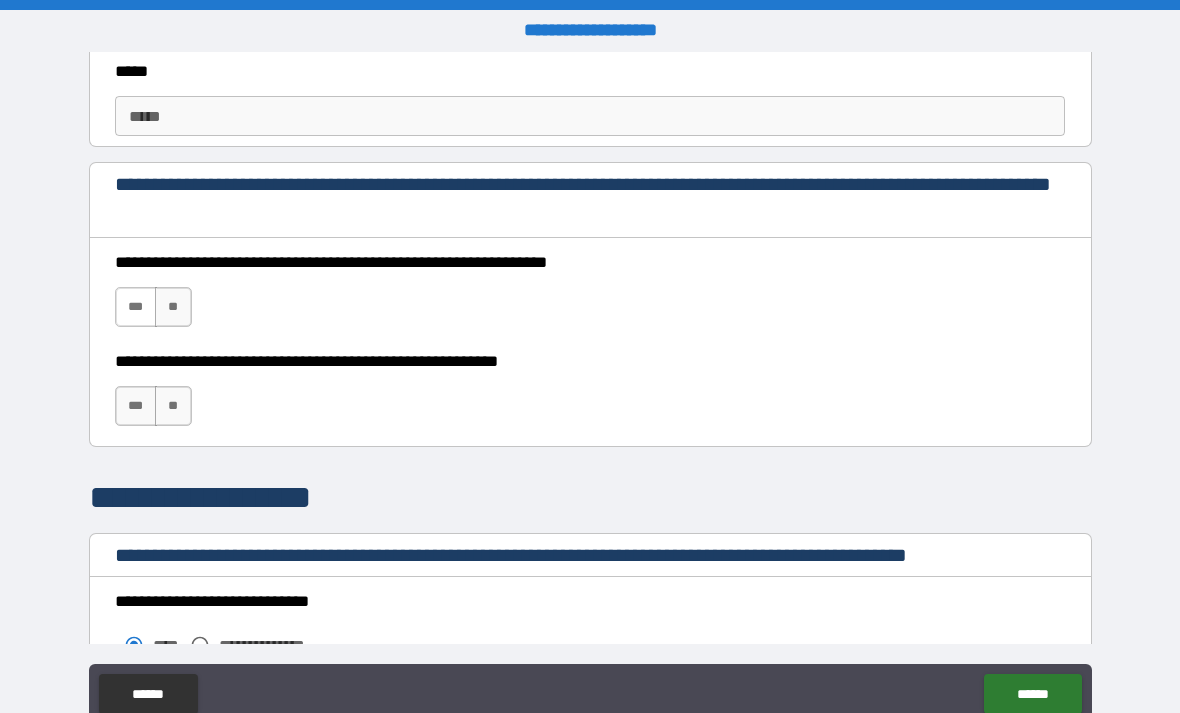 click on "***" at bounding box center [136, 307] 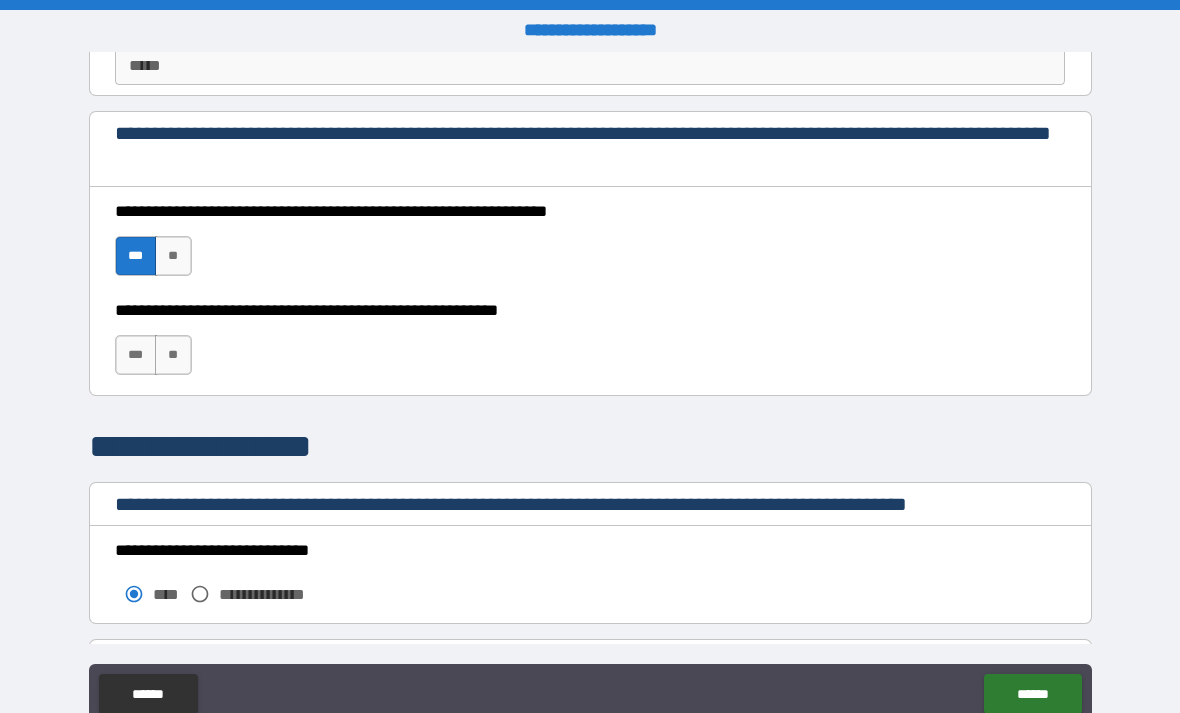 scroll, scrollTop: 1302, scrollLeft: 0, axis: vertical 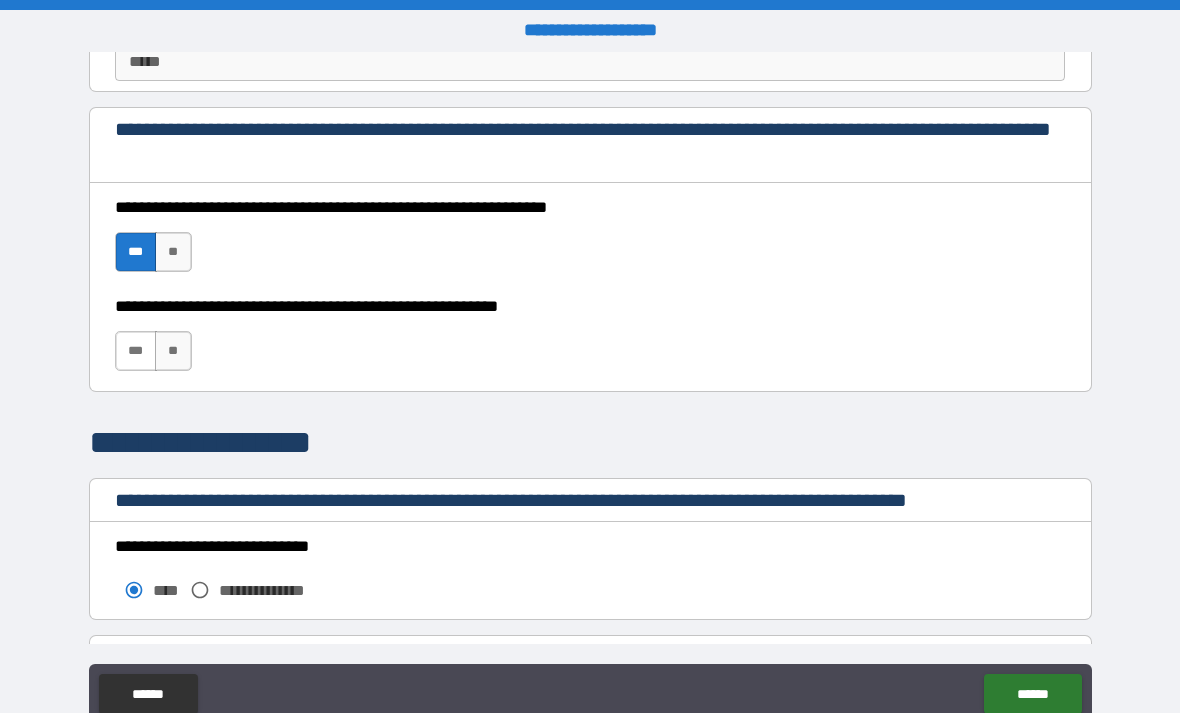 click on "***" at bounding box center [136, 351] 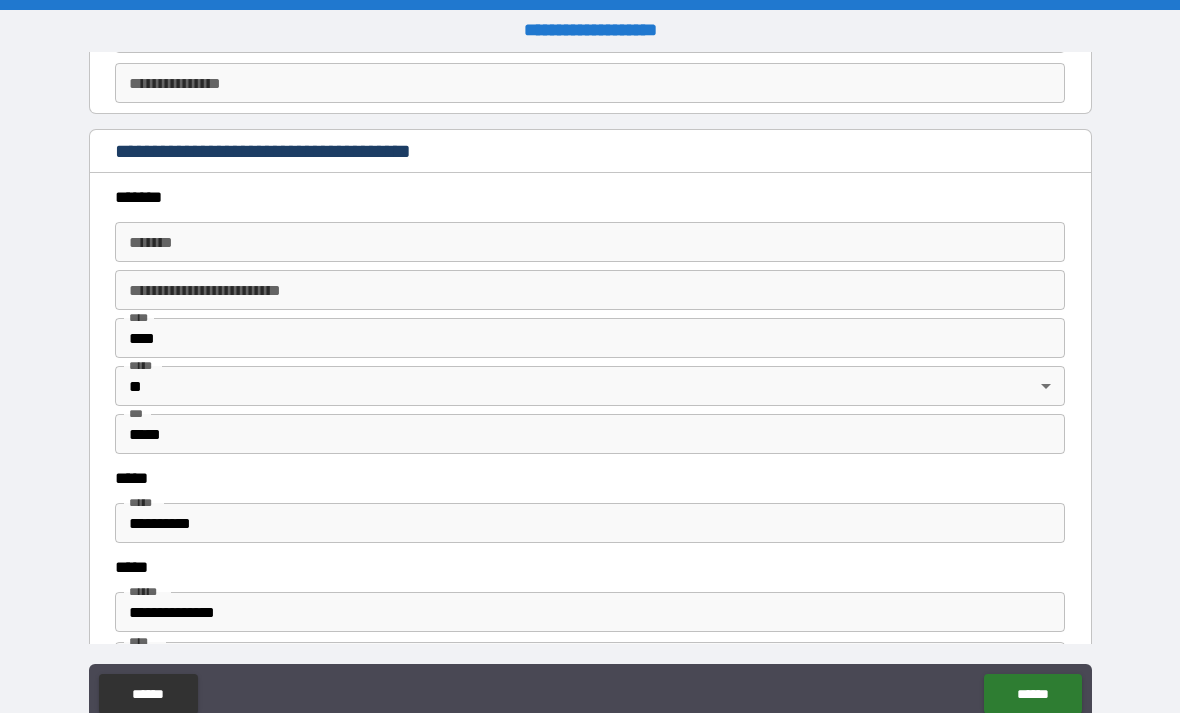 scroll, scrollTop: 2255, scrollLeft: 0, axis: vertical 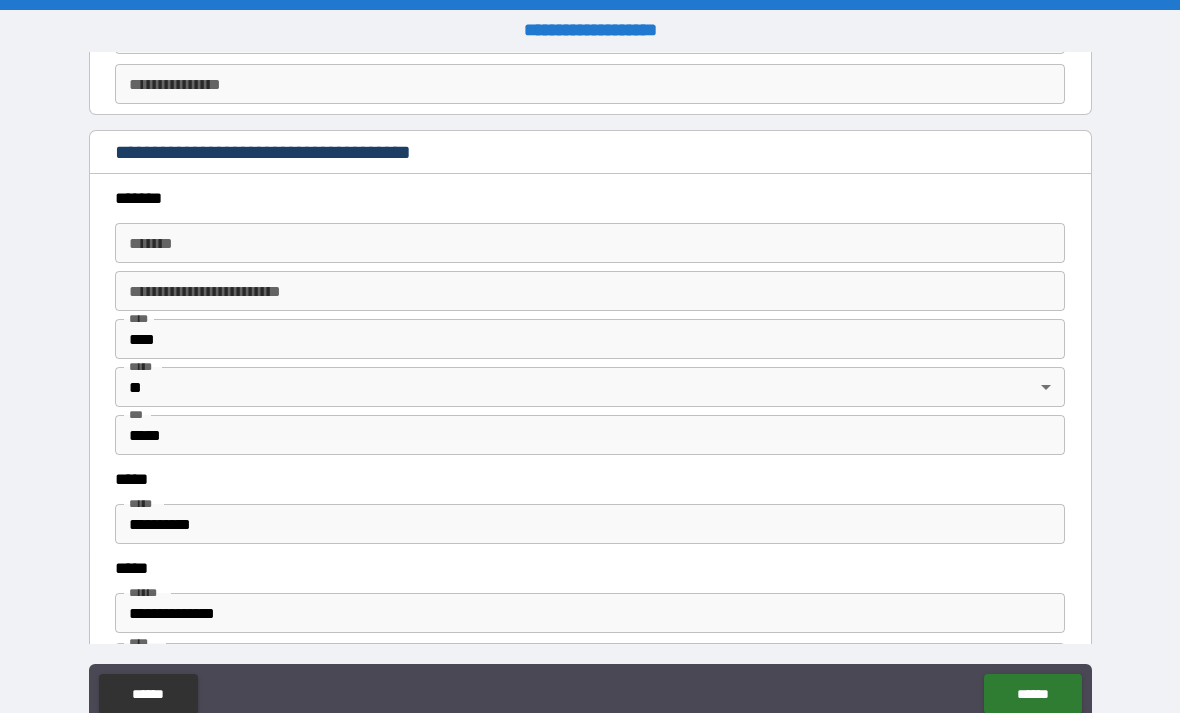 click on "******* *******" at bounding box center (590, 243) 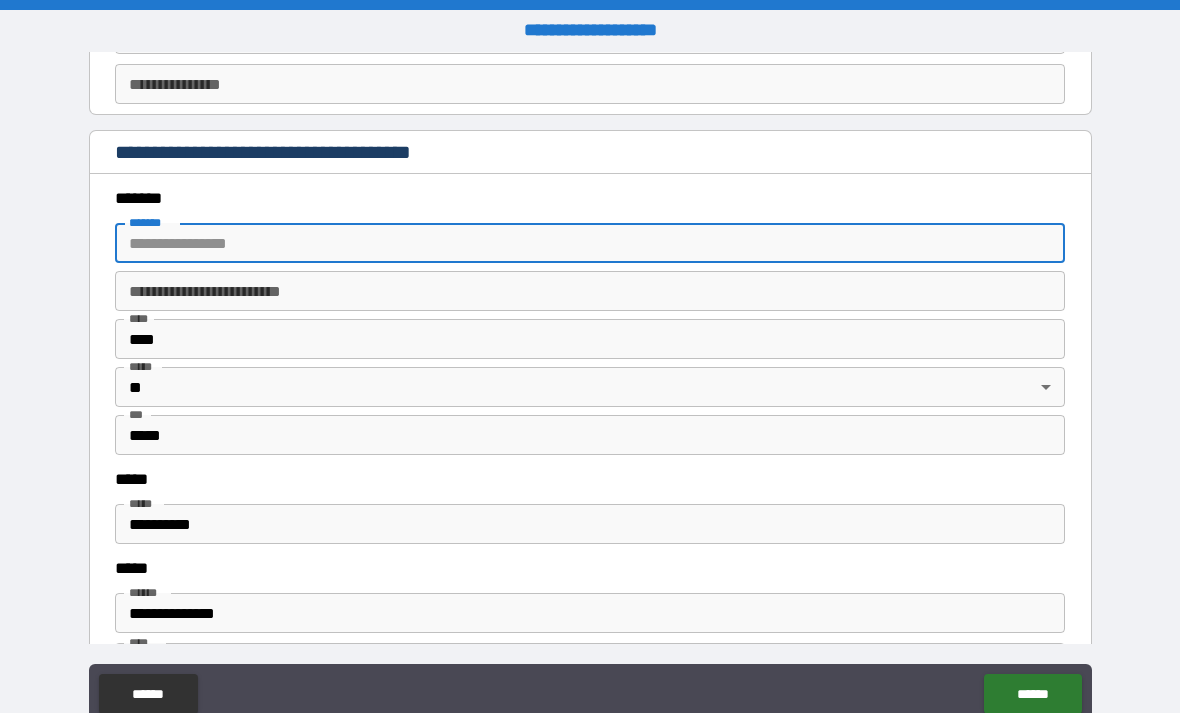 click on "*******" at bounding box center (590, 243) 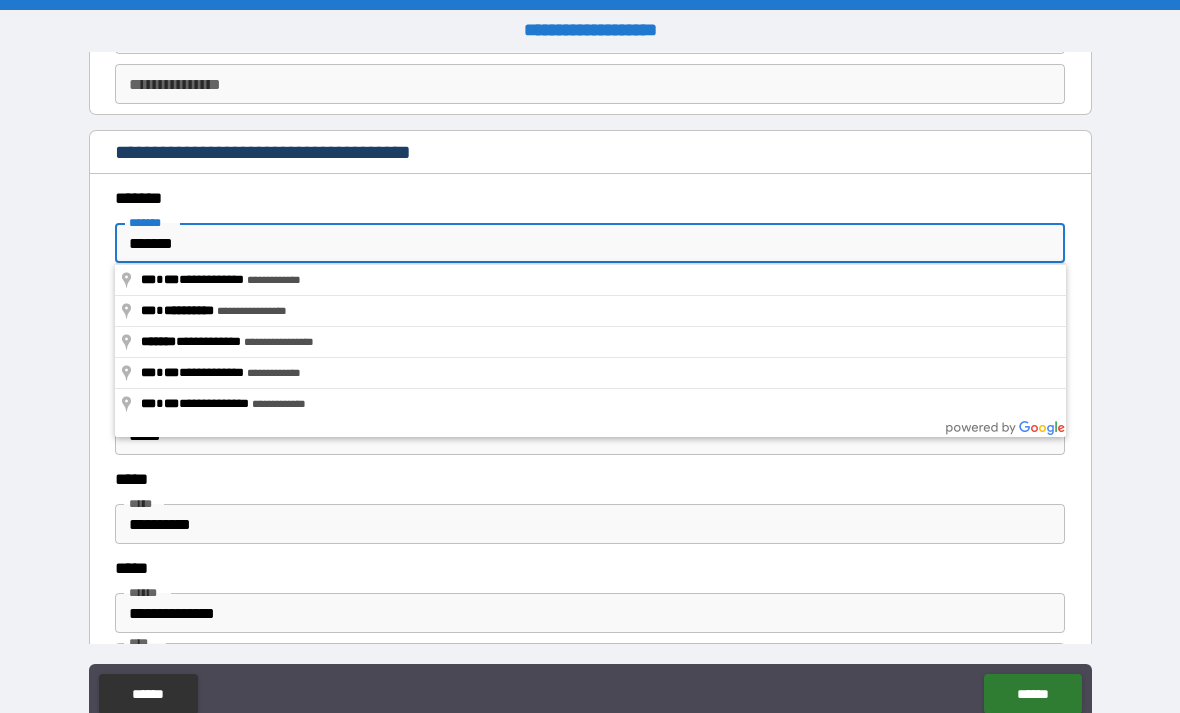 type on "**********" 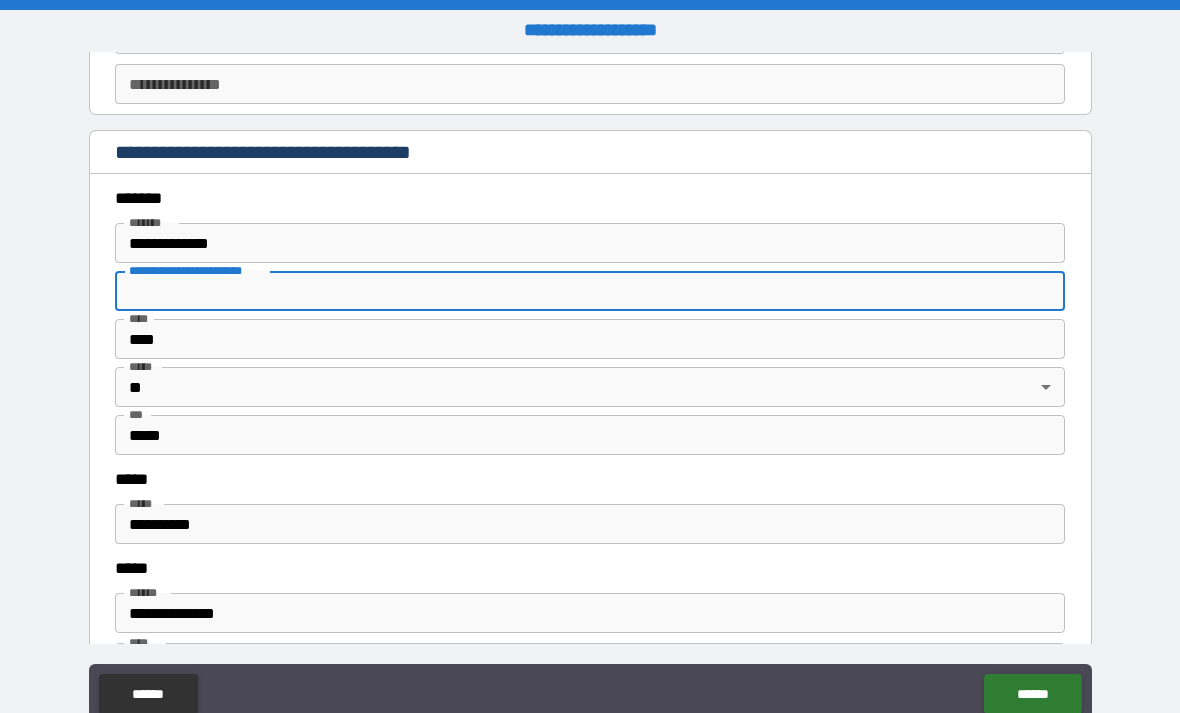 click on "**********" at bounding box center [590, 243] 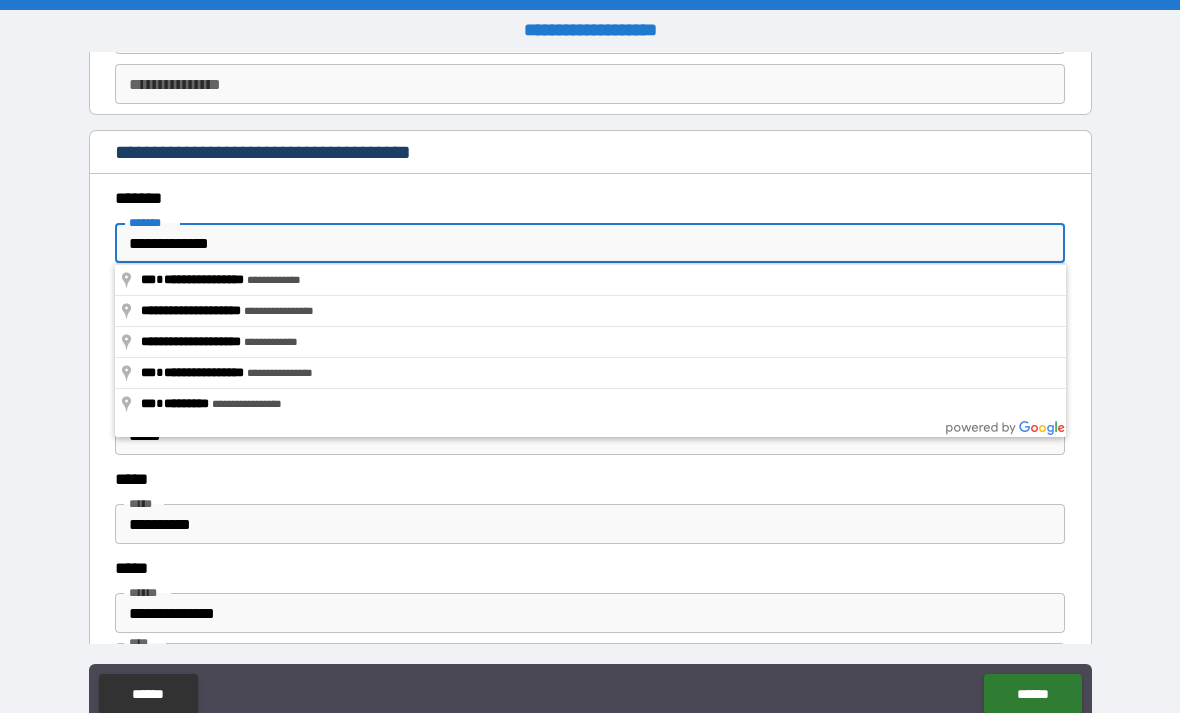 click on "**********" at bounding box center [590, 324] 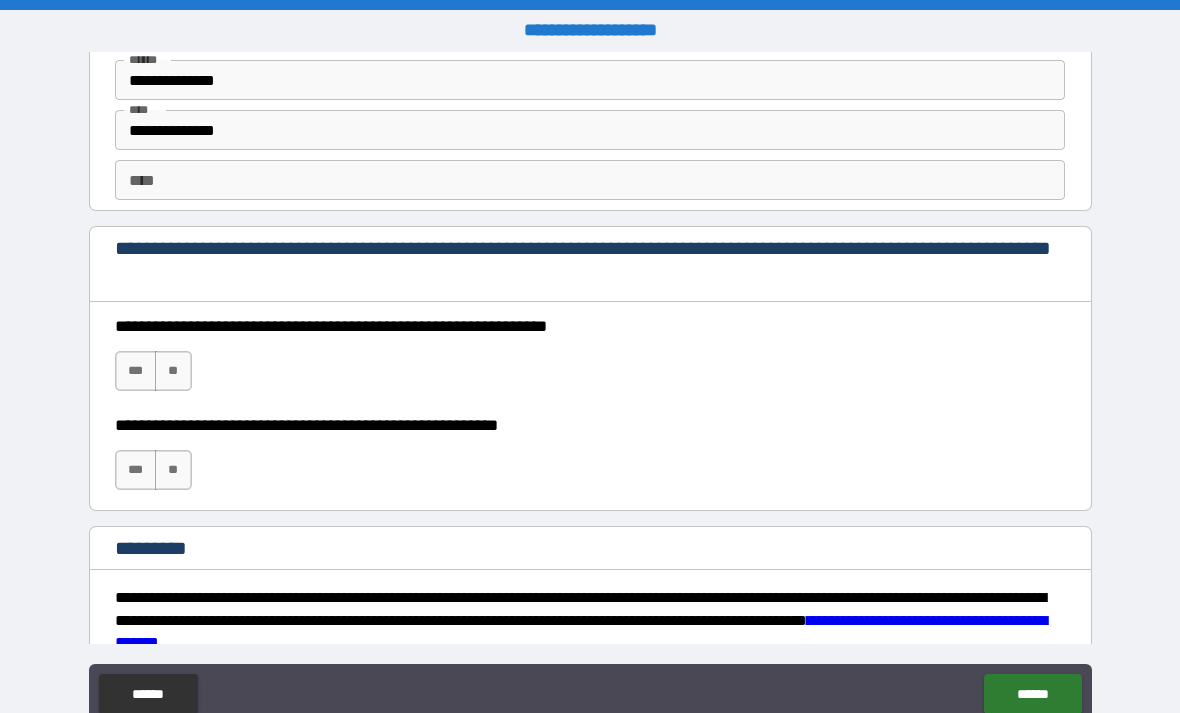 scroll, scrollTop: 2809, scrollLeft: 0, axis: vertical 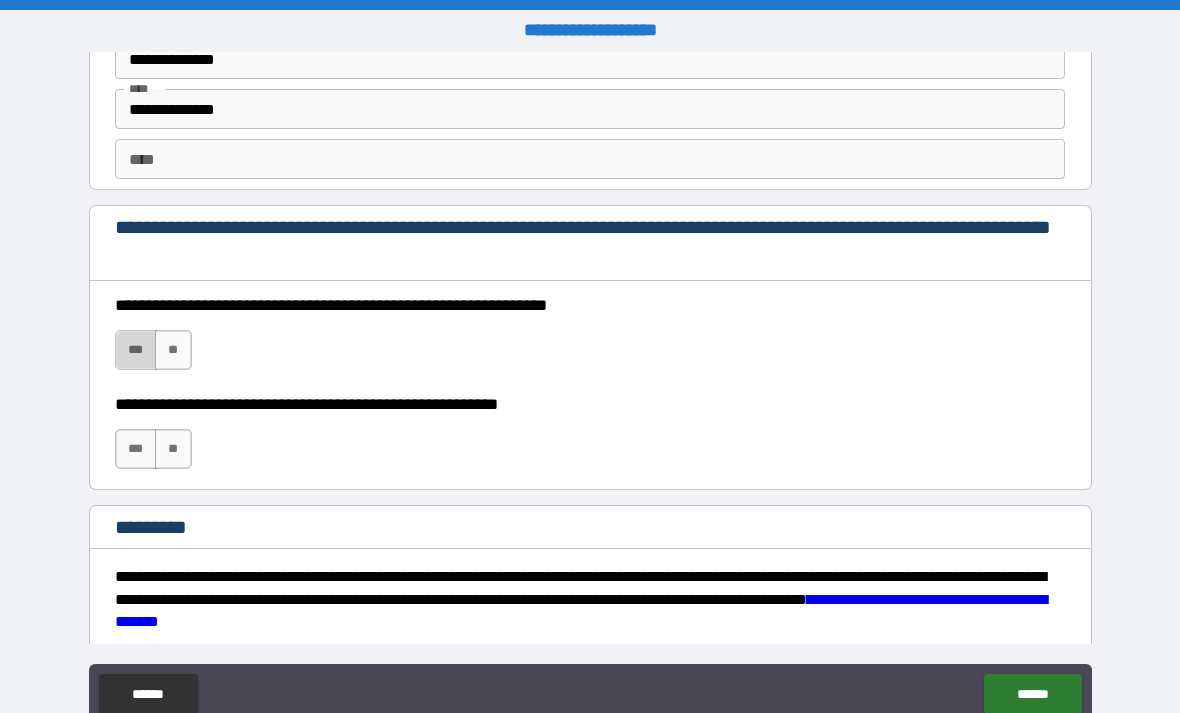 click on "***" at bounding box center [136, 350] 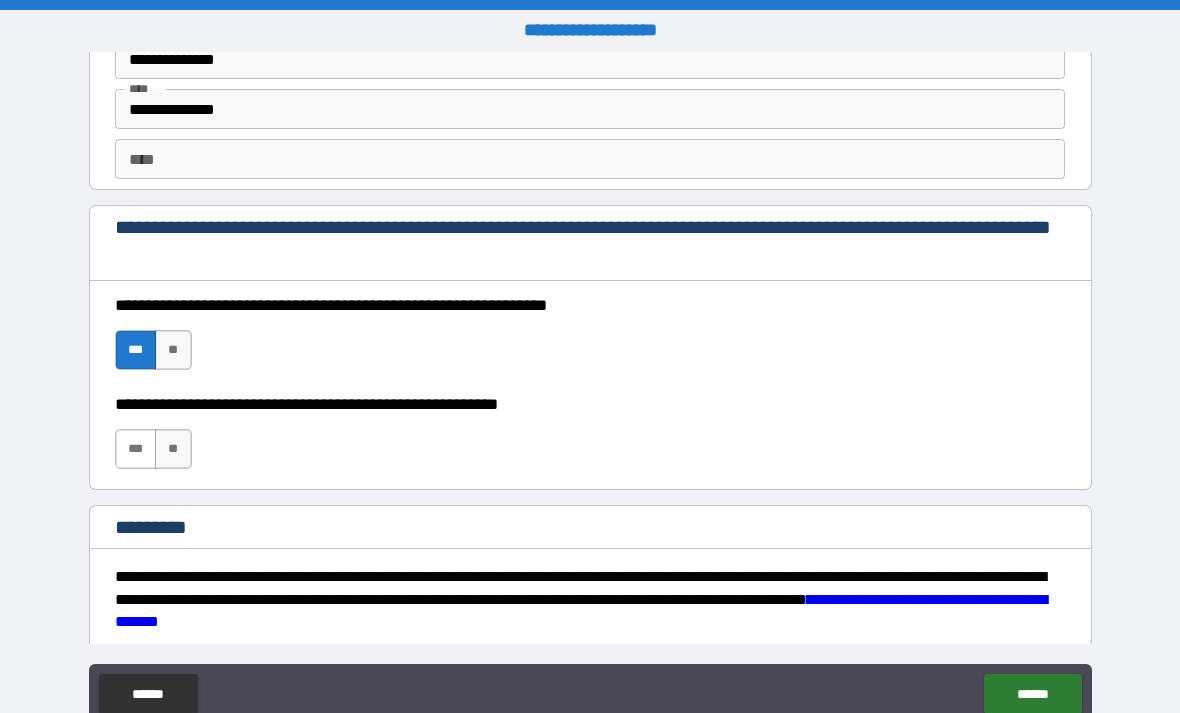 click on "***" at bounding box center (136, 449) 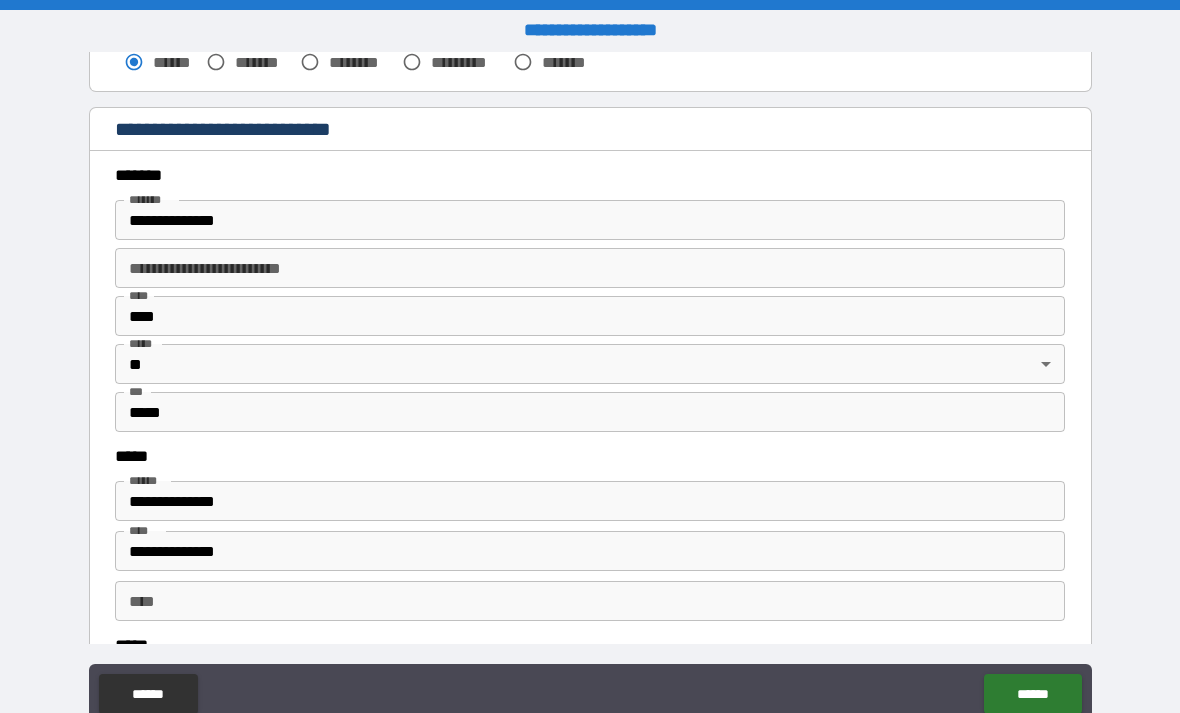 scroll, scrollTop: 633, scrollLeft: 0, axis: vertical 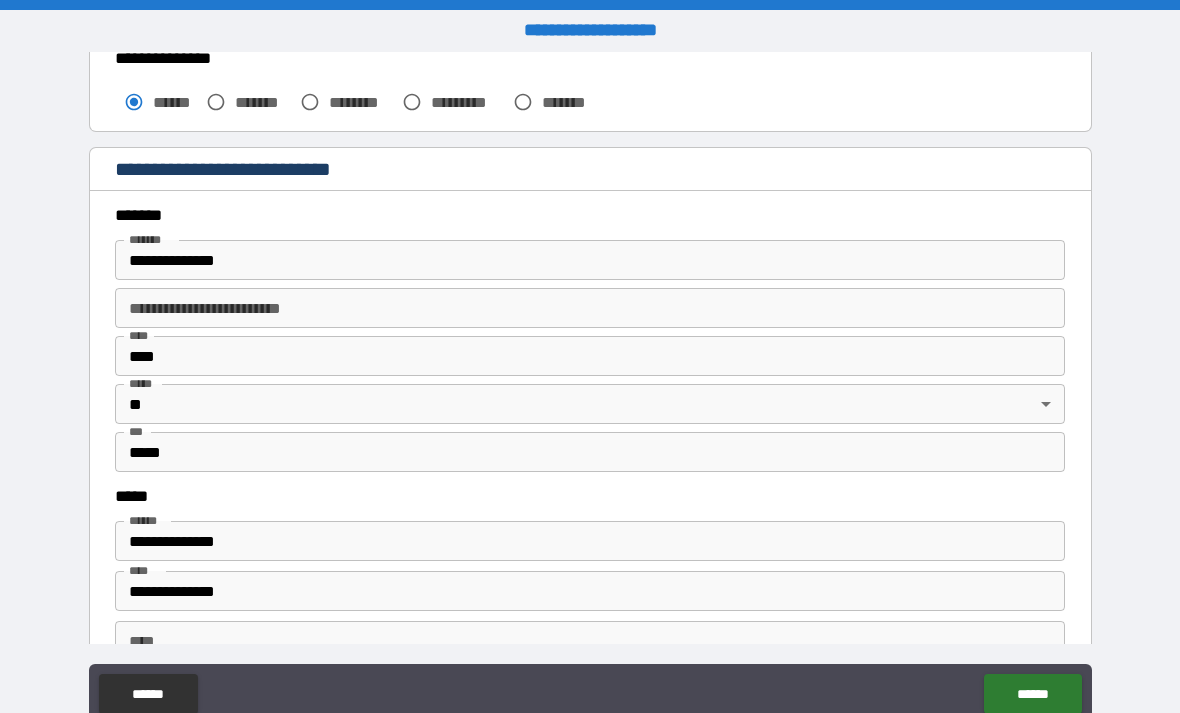 click on "**********" at bounding box center [590, 260] 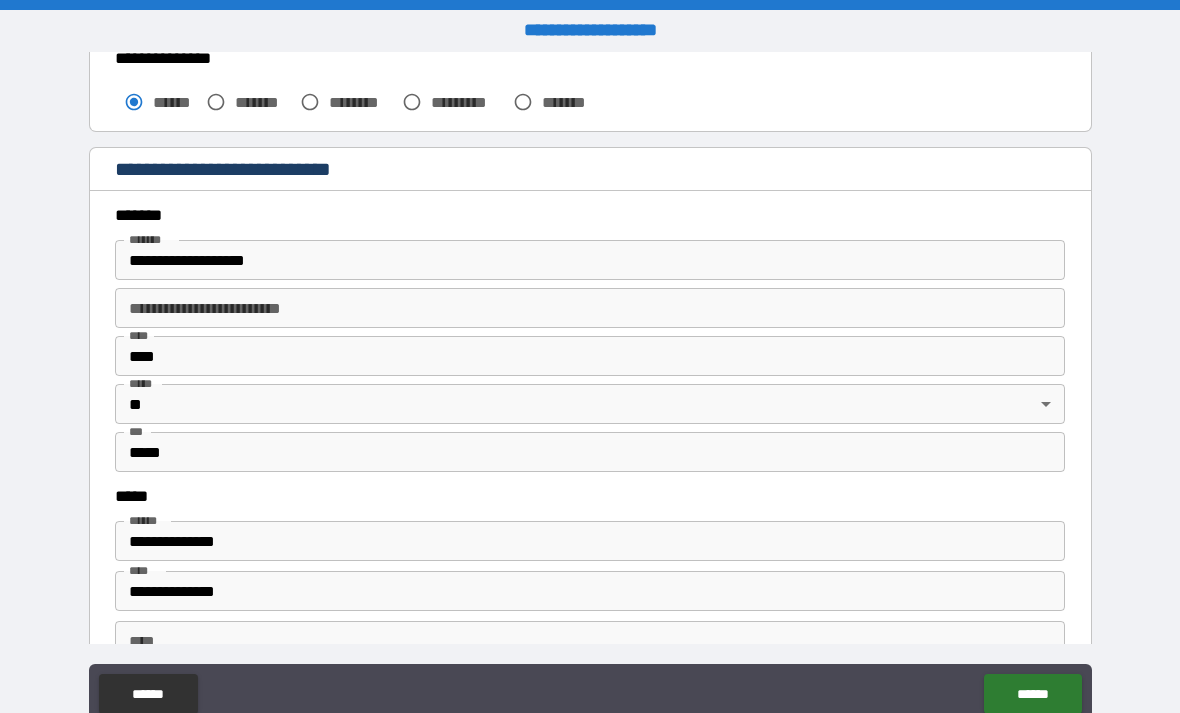 type on "**********" 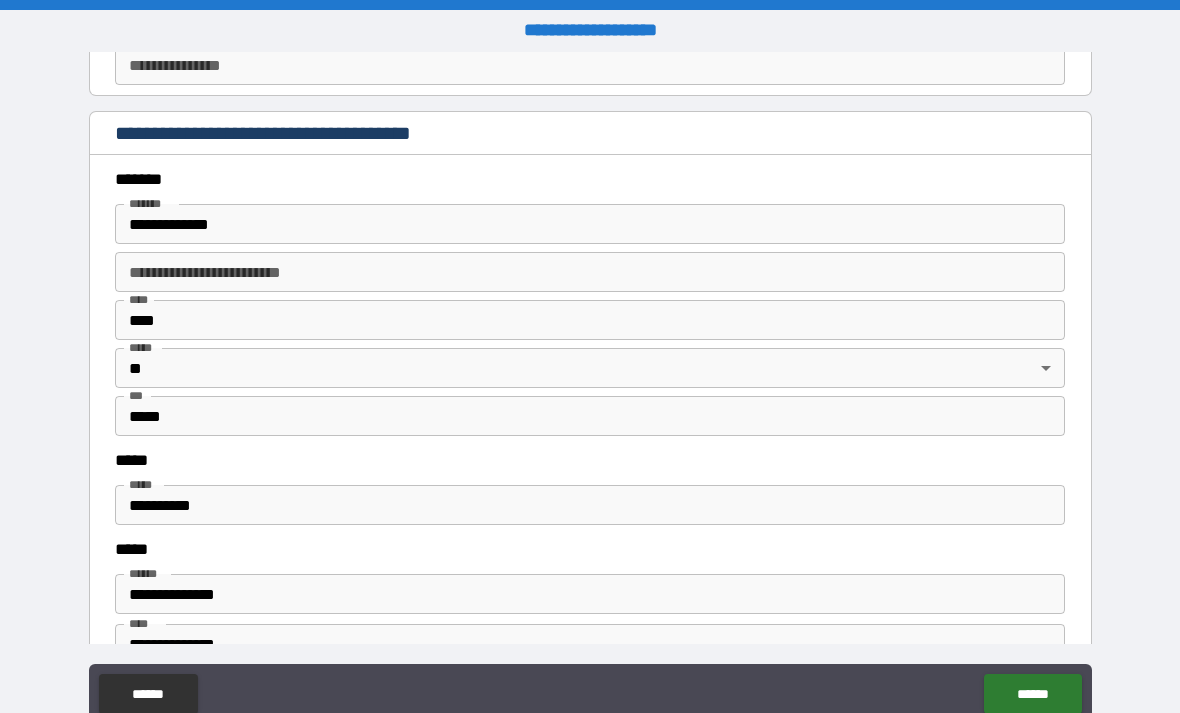 scroll, scrollTop: 2273, scrollLeft: 0, axis: vertical 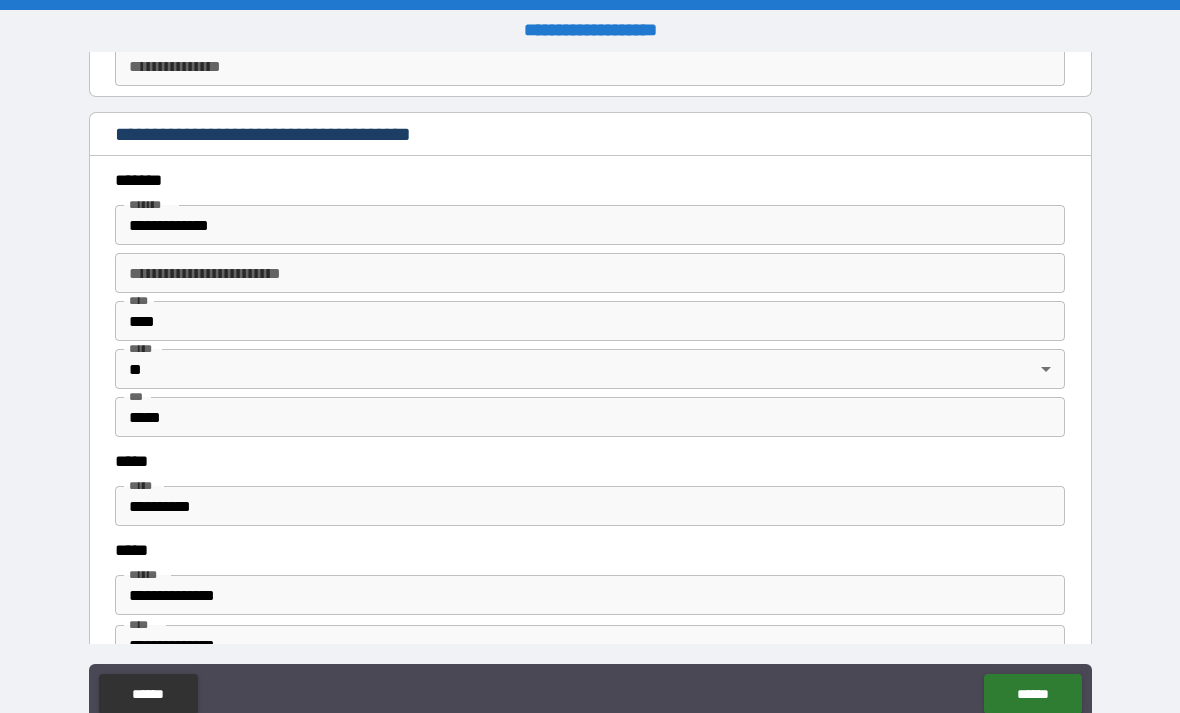 click on "**********" at bounding box center (590, 273) 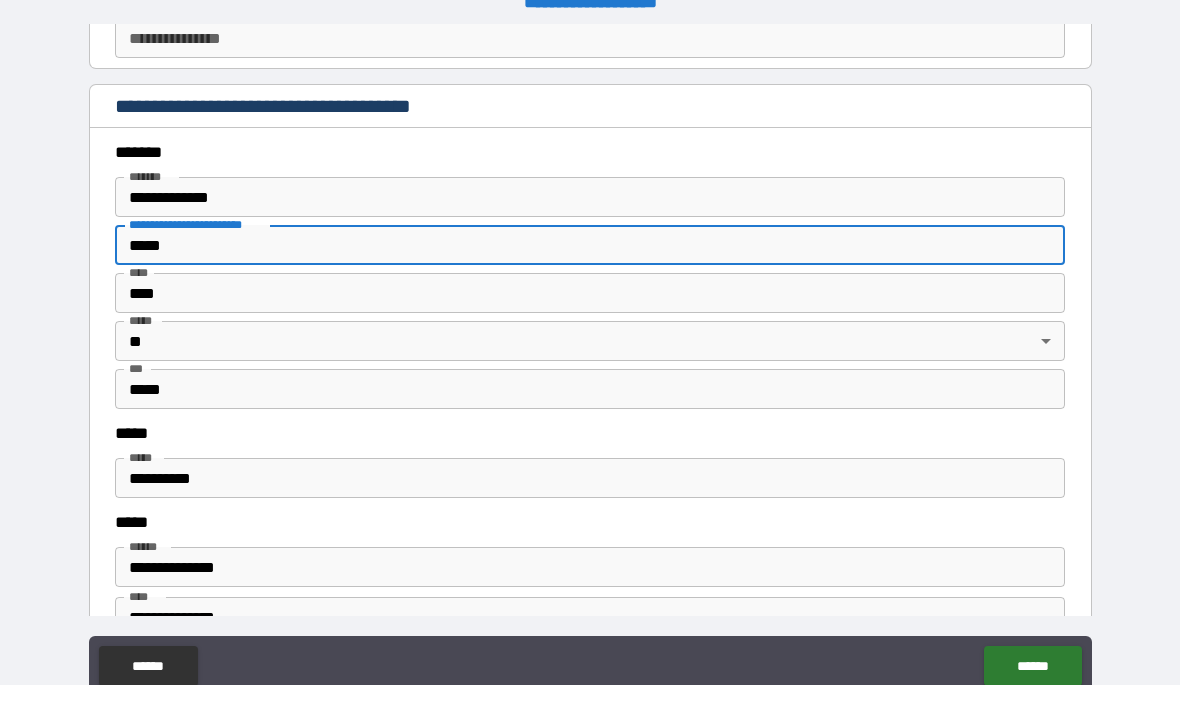 scroll, scrollTop: 64, scrollLeft: 0, axis: vertical 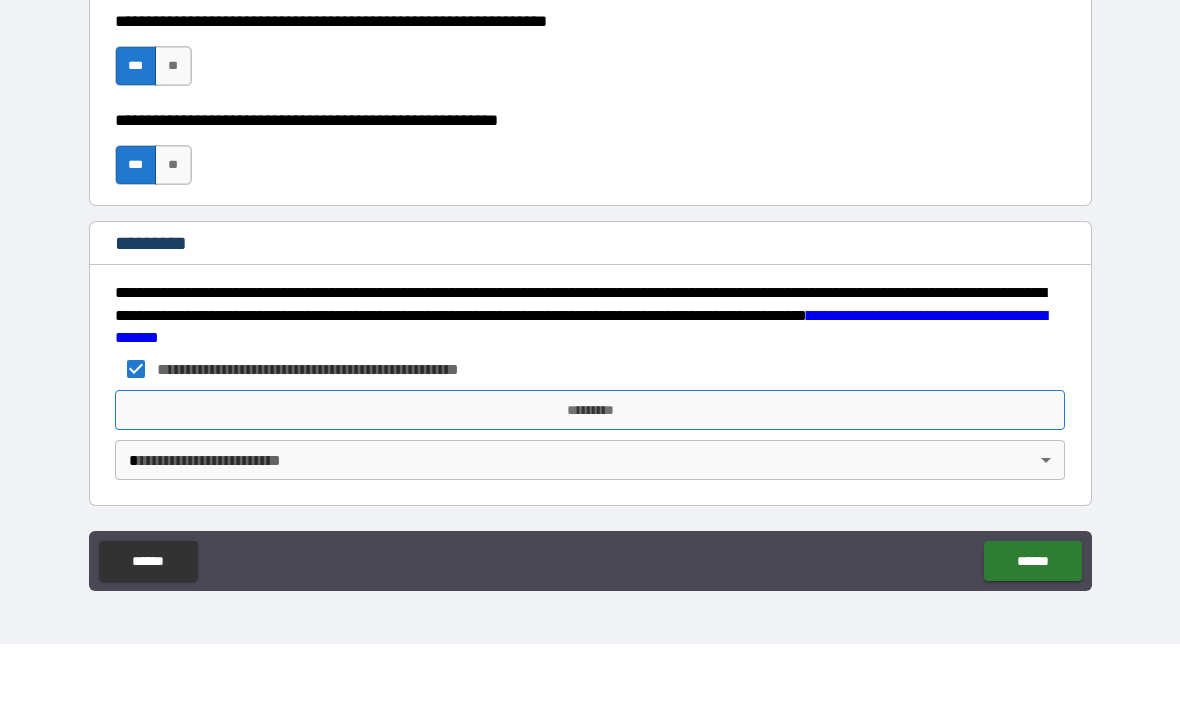 type on "*****" 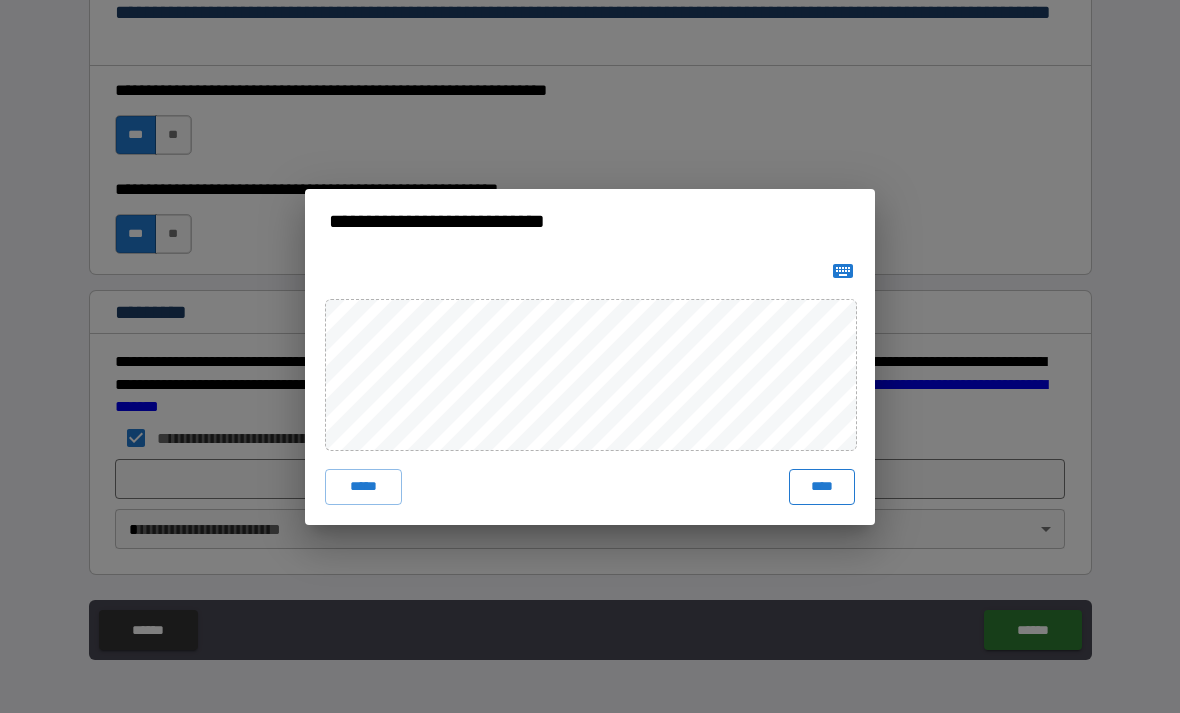 click on "****" at bounding box center [822, 487] 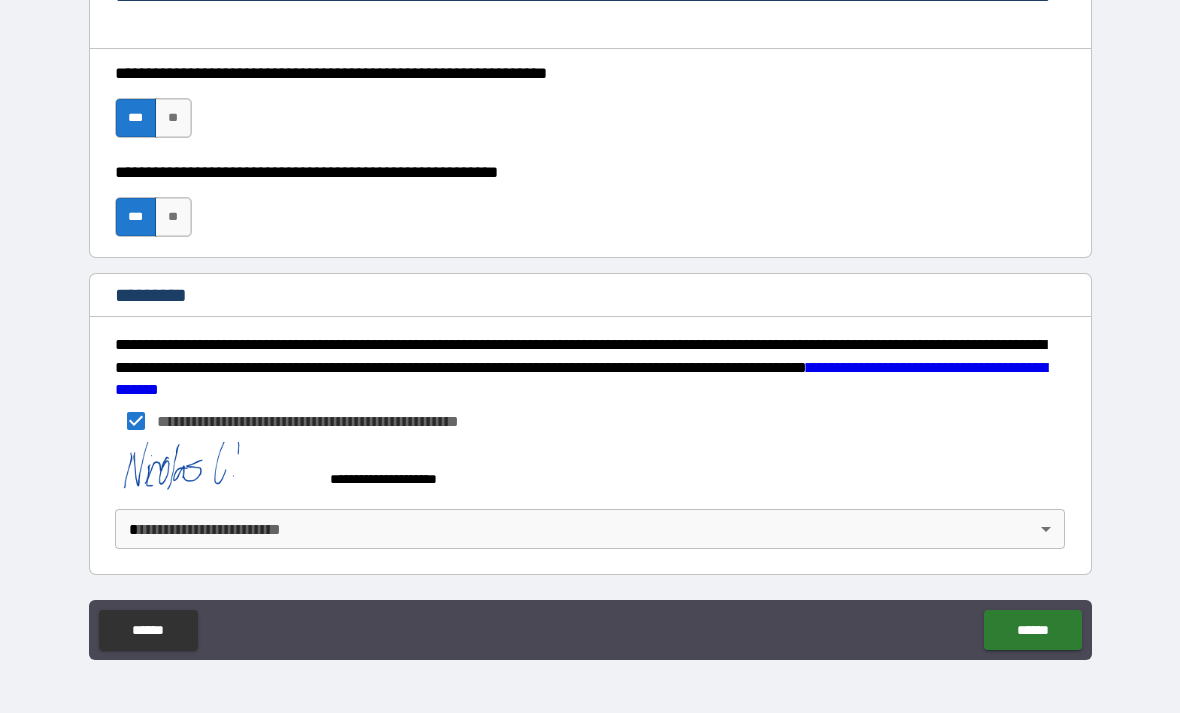 scroll, scrollTop: 2977, scrollLeft: 0, axis: vertical 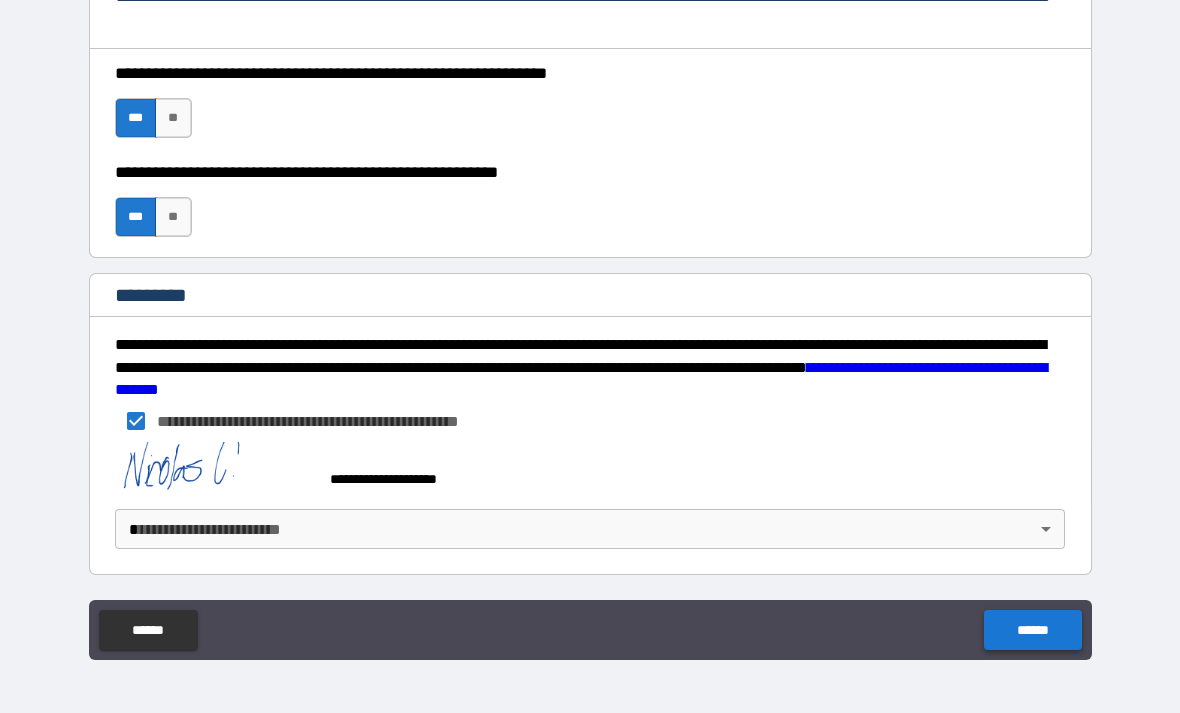 click on "******" at bounding box center (1032, 630) 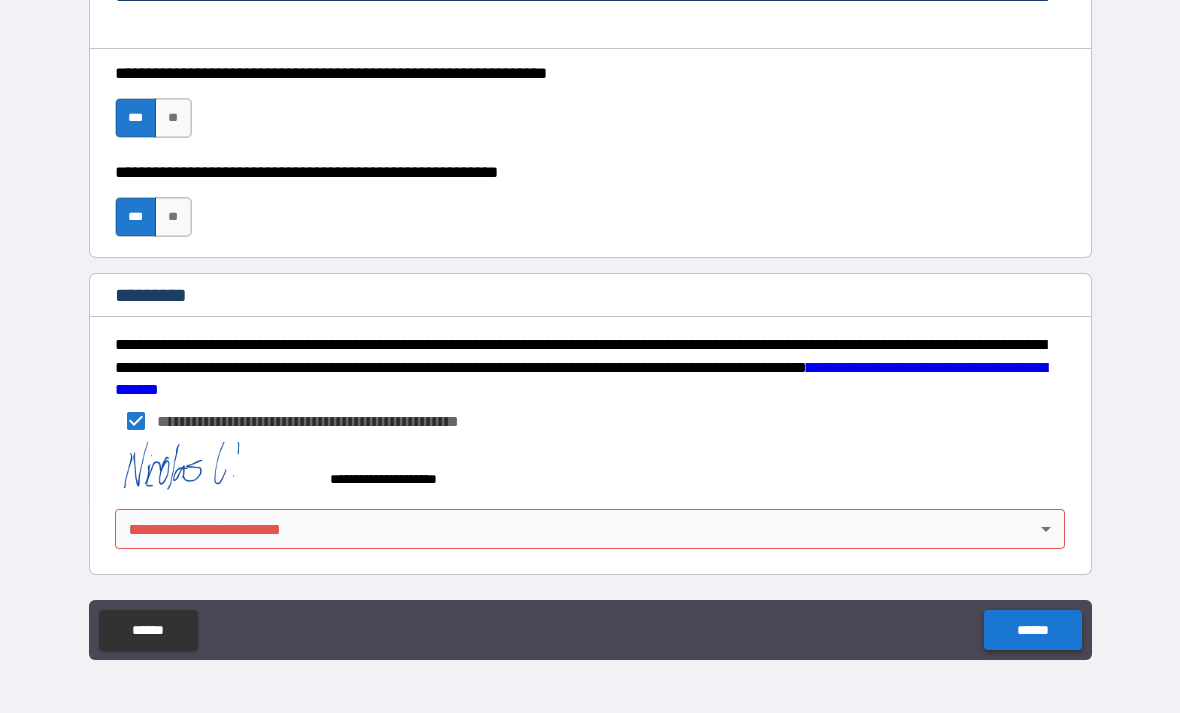 scroll, scrollTop: 2977, scrollLeft: 0, axis: vertical 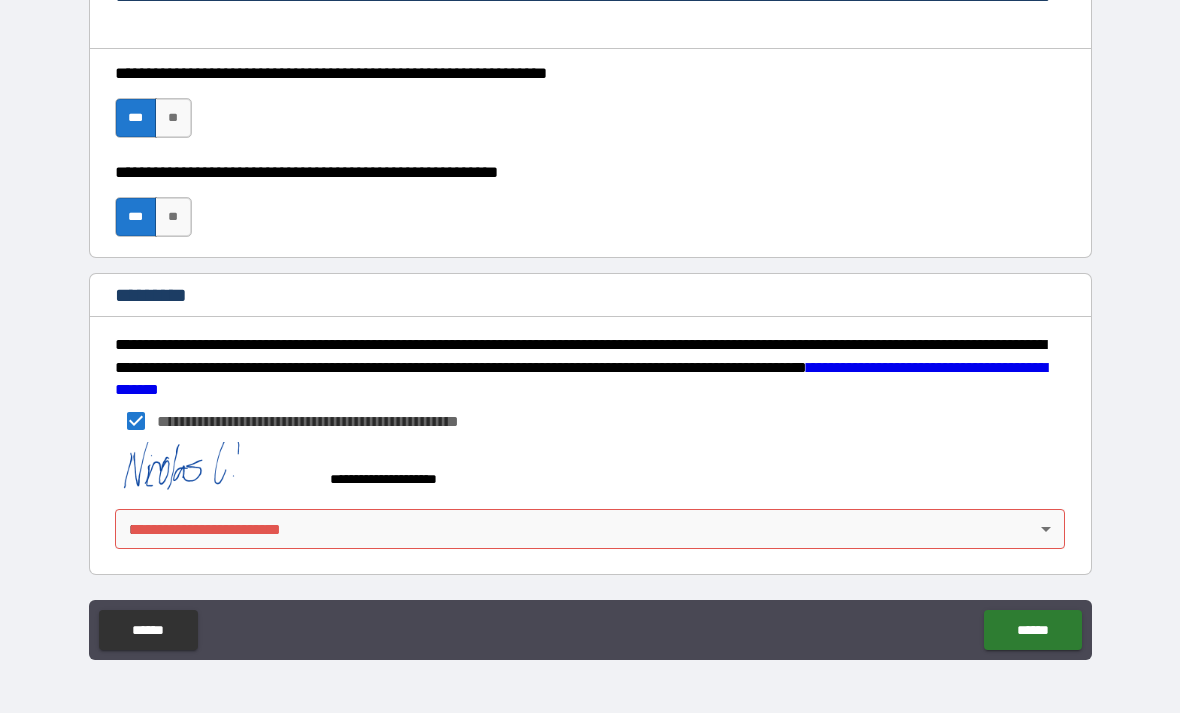 click on "**********" at bounding box center [590, 324] 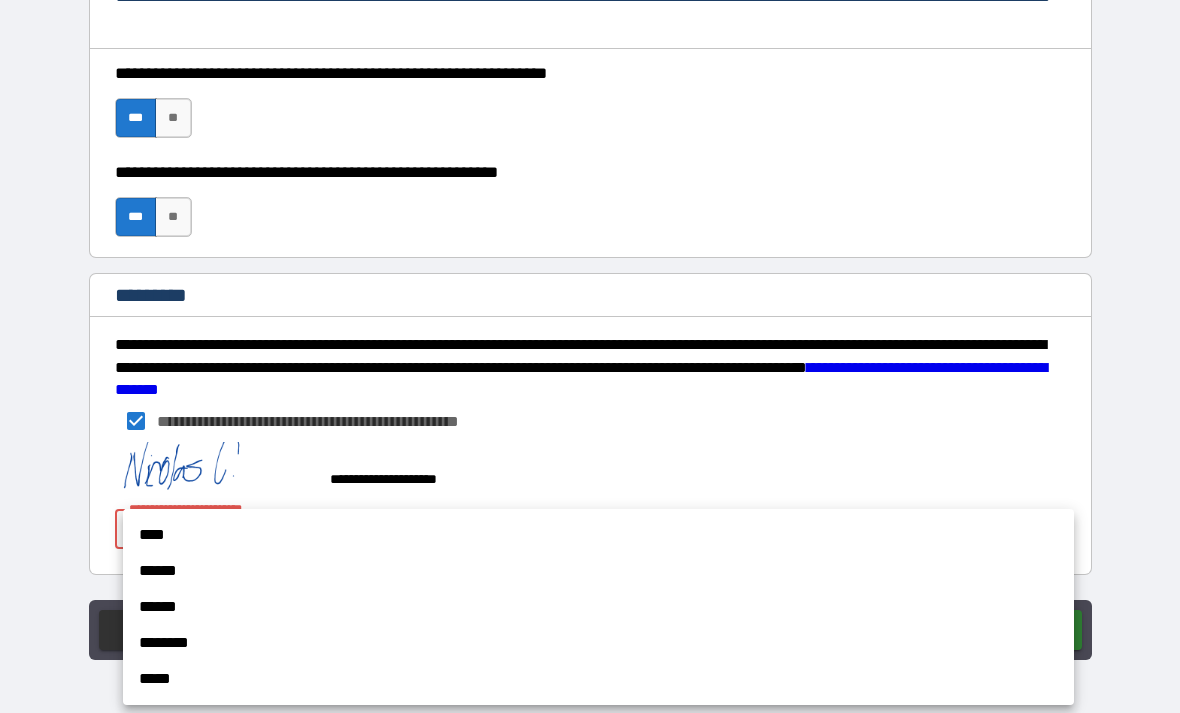 click on "******" at bounding box center (598, 571) 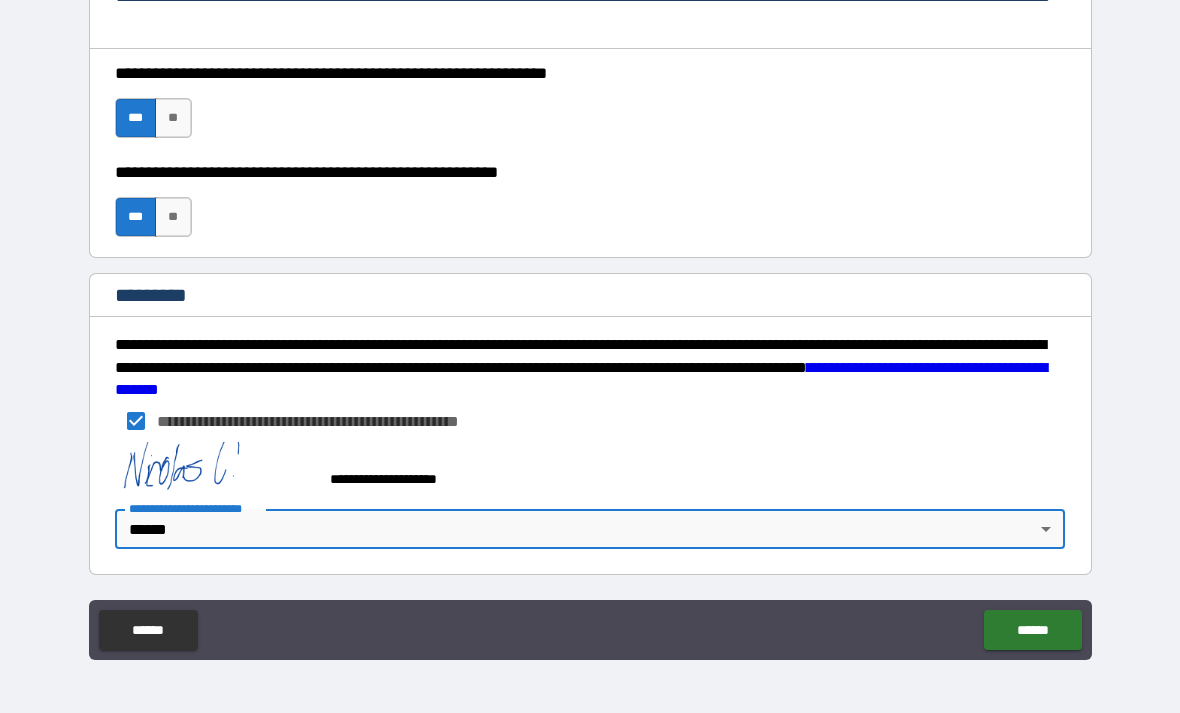 click on "**********" at bounding box center (590, 324) 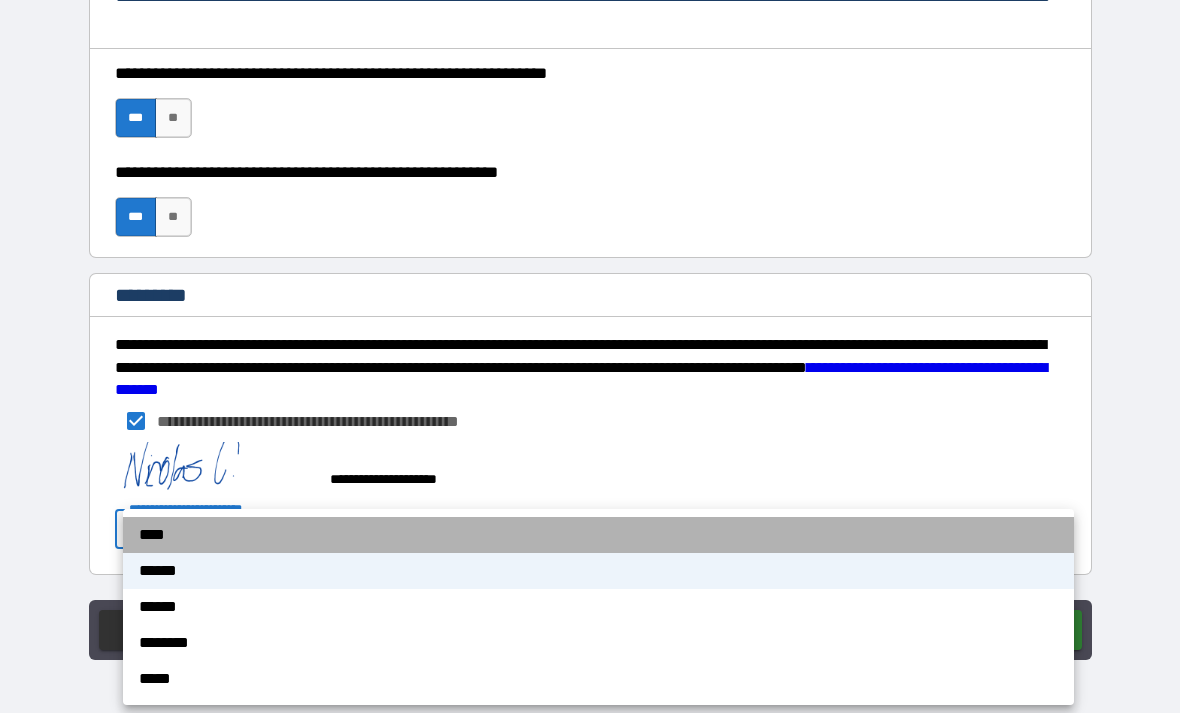 click on "****" at bounding box center [598, 535] 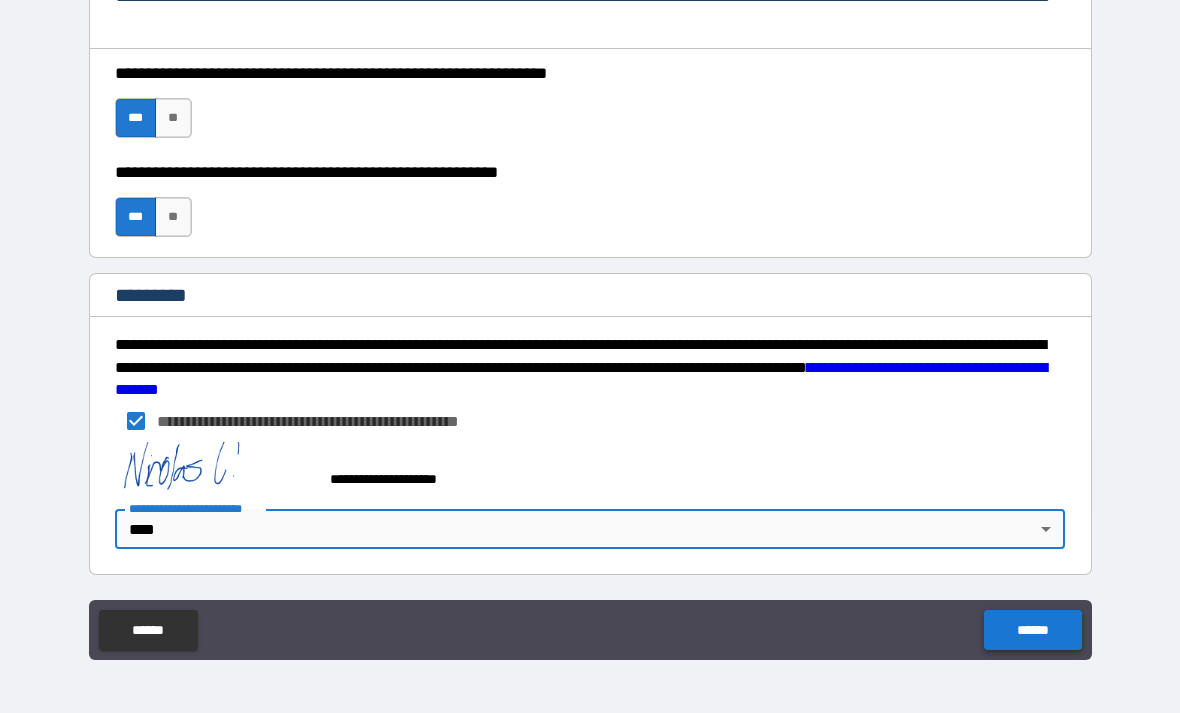 click on "******" at bounding box center [1032, 630] 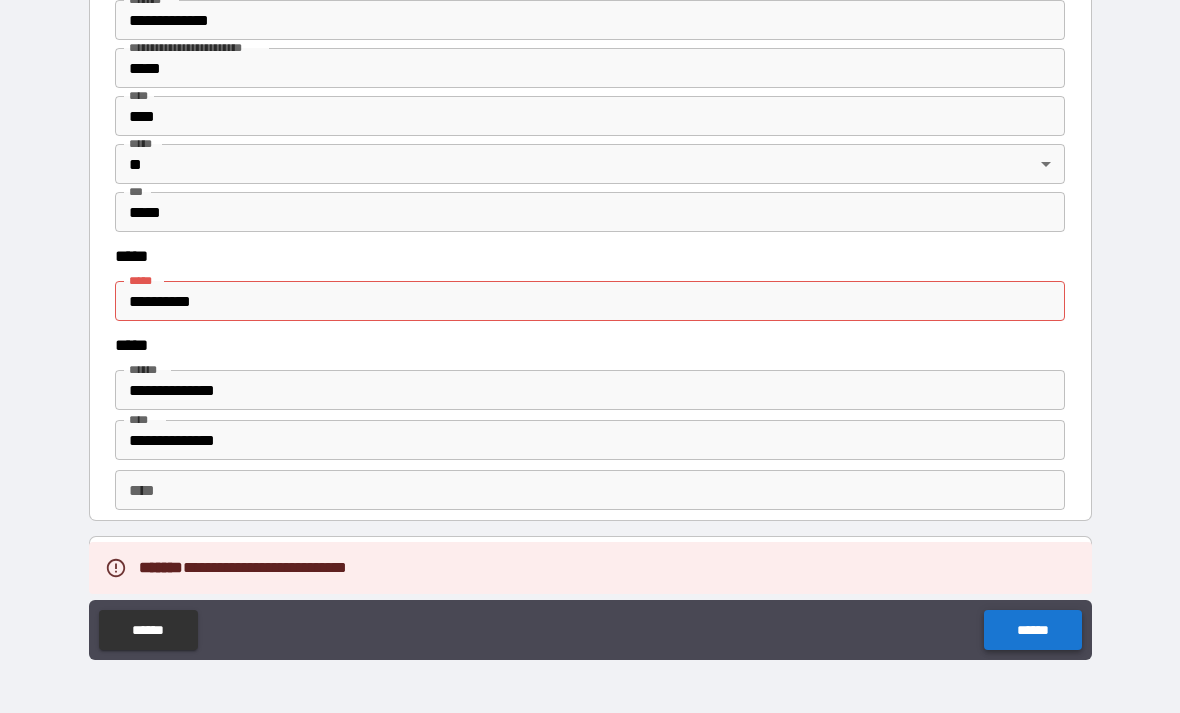 scroll, scrollTop: 2423, scrollLeft: 0, axis: vertical 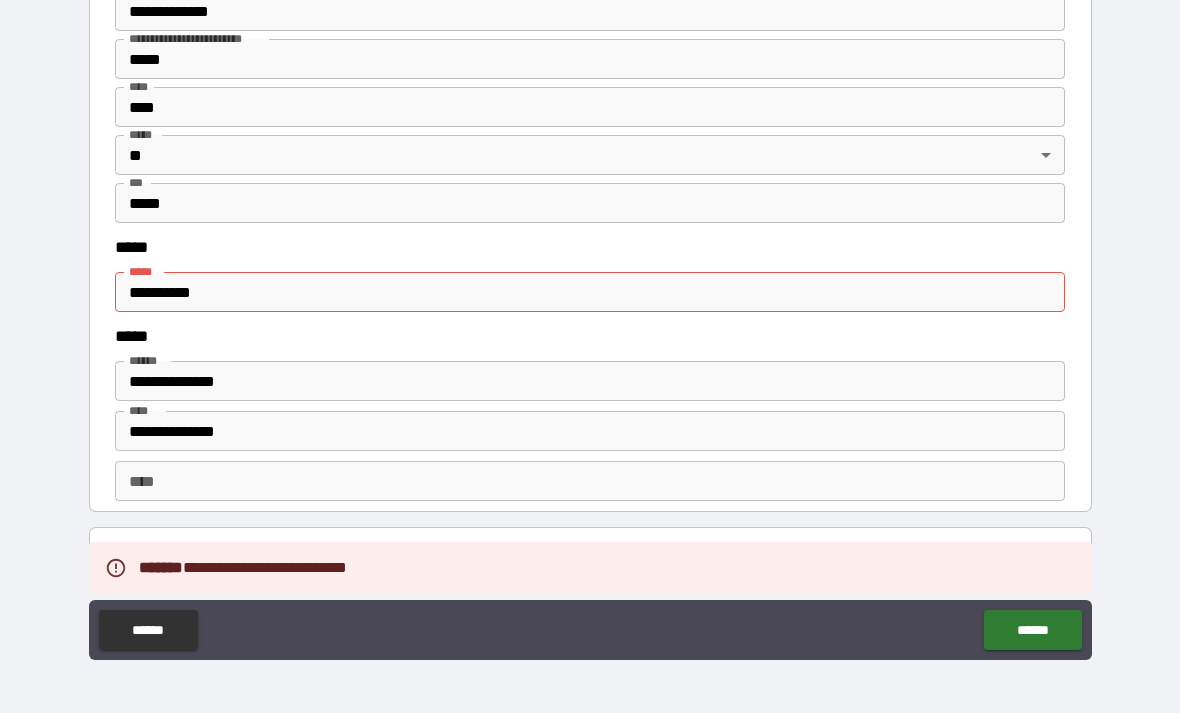 click on "**********" at bounding box center (590, 292) 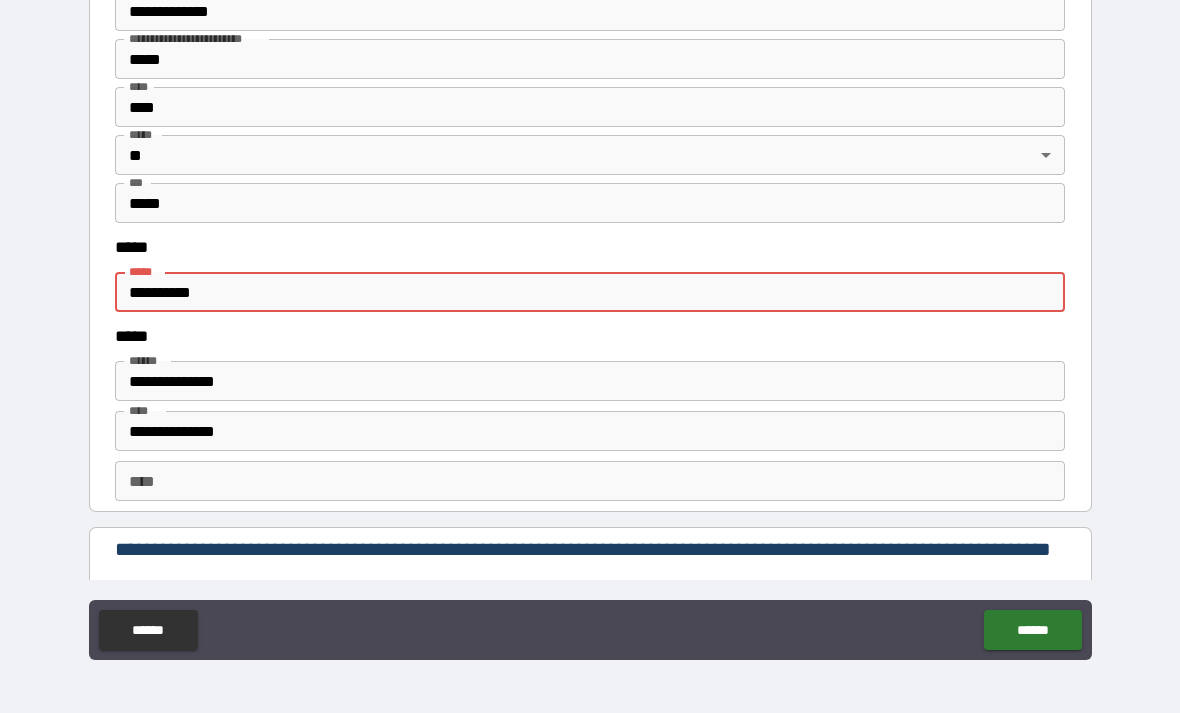 click on "**********" at bounding box center [590, 292] 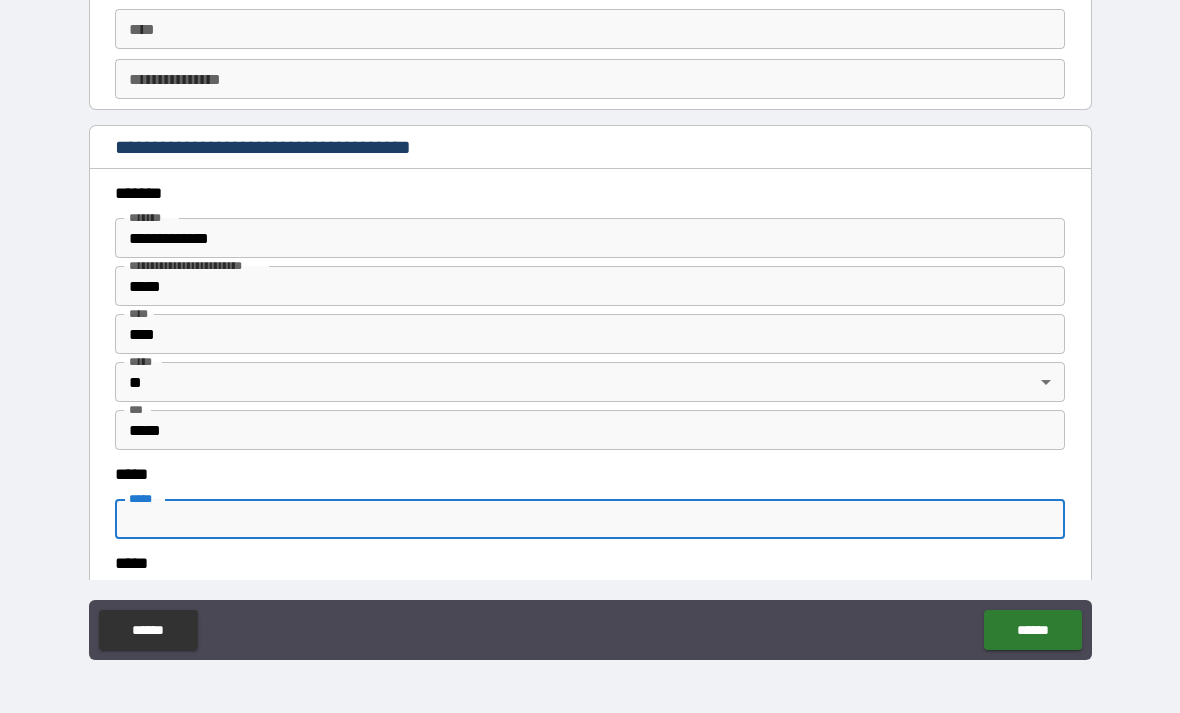 scroll, scrollTop: 2186, scrollLeft: 0, axis: vertical 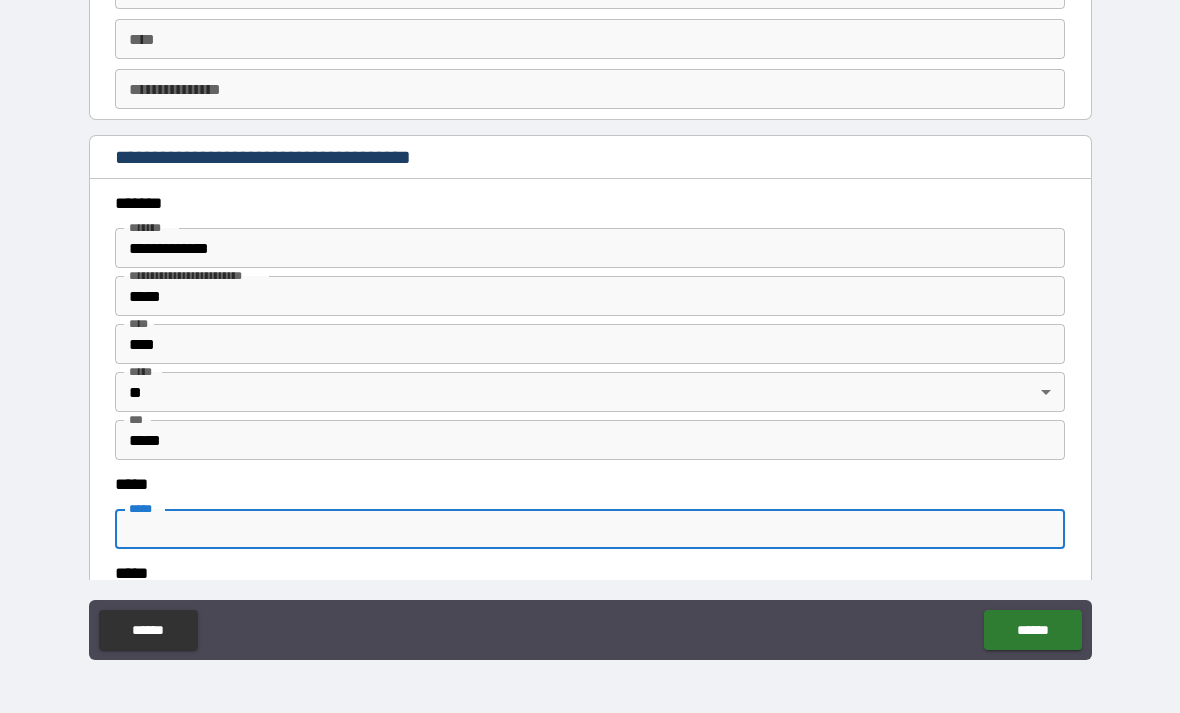 type 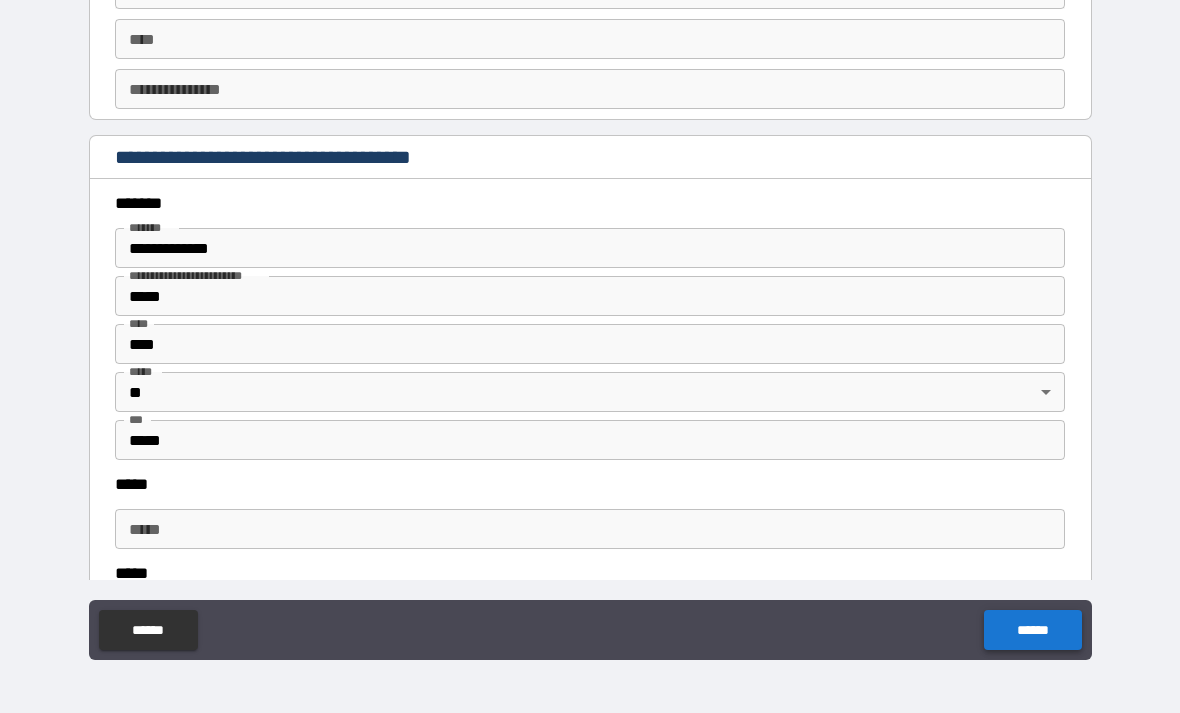 click on "******" at bounding box center [1032, 630] 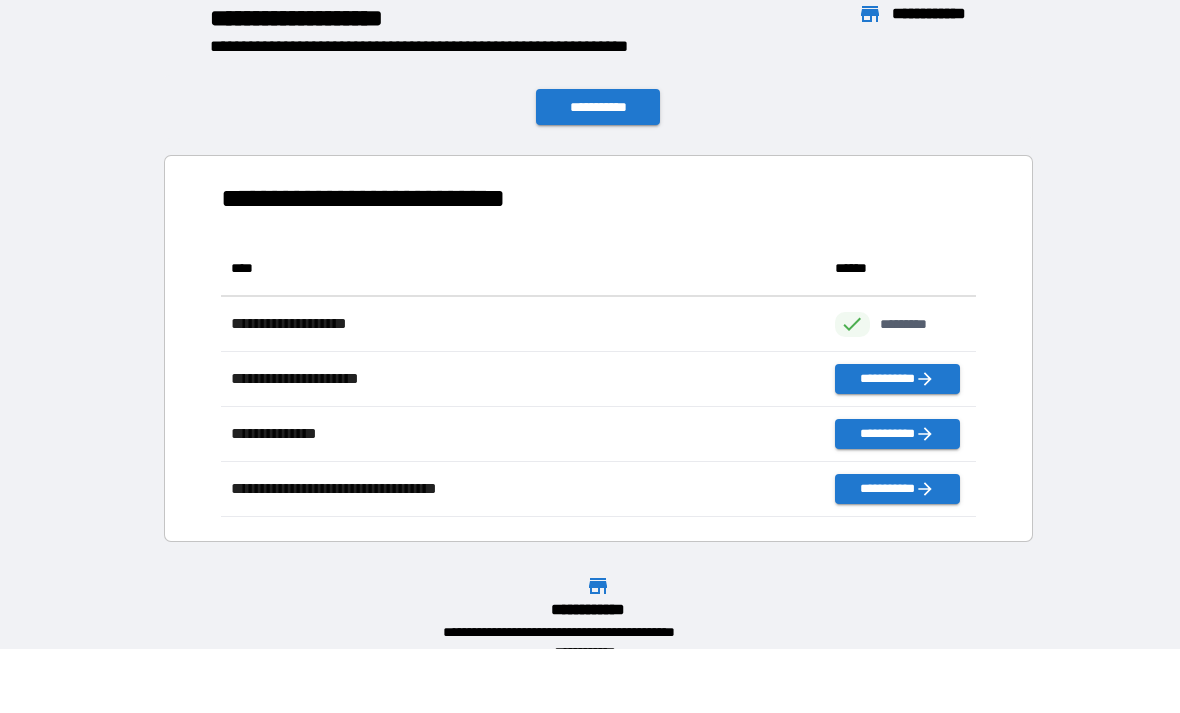 scroll, scrollTop: 276, scrollLeft: 755, axis: both 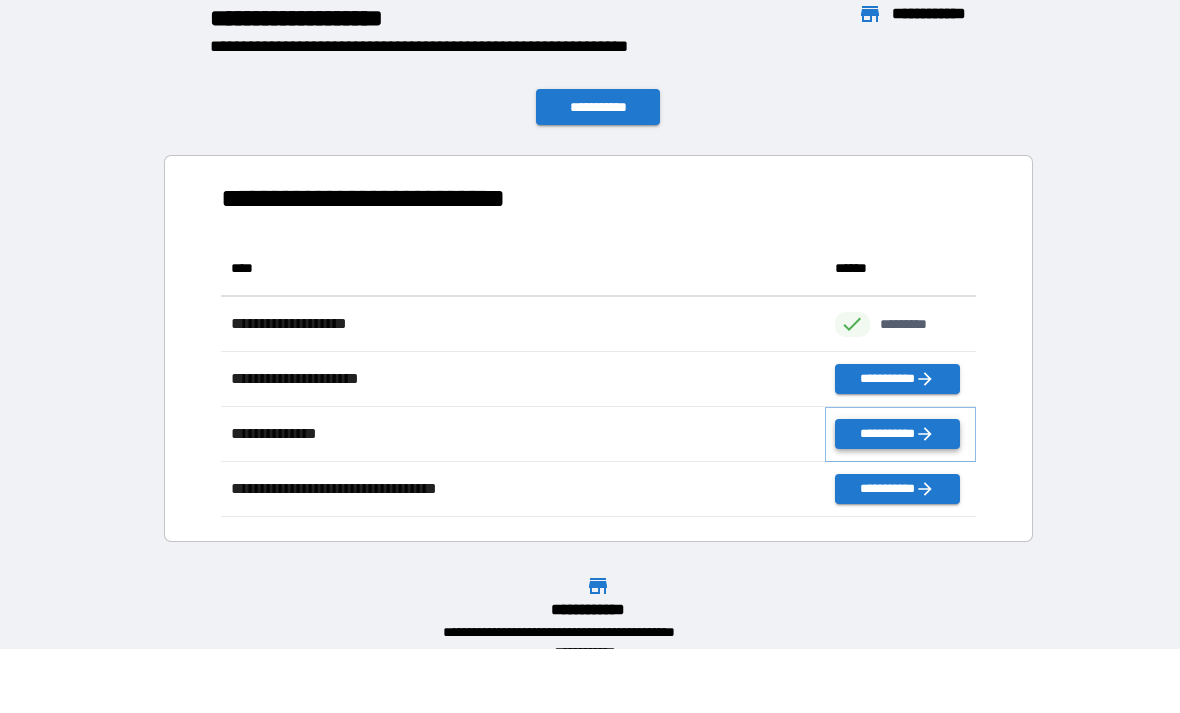 click on "**********" at bounding box center (897, 434) 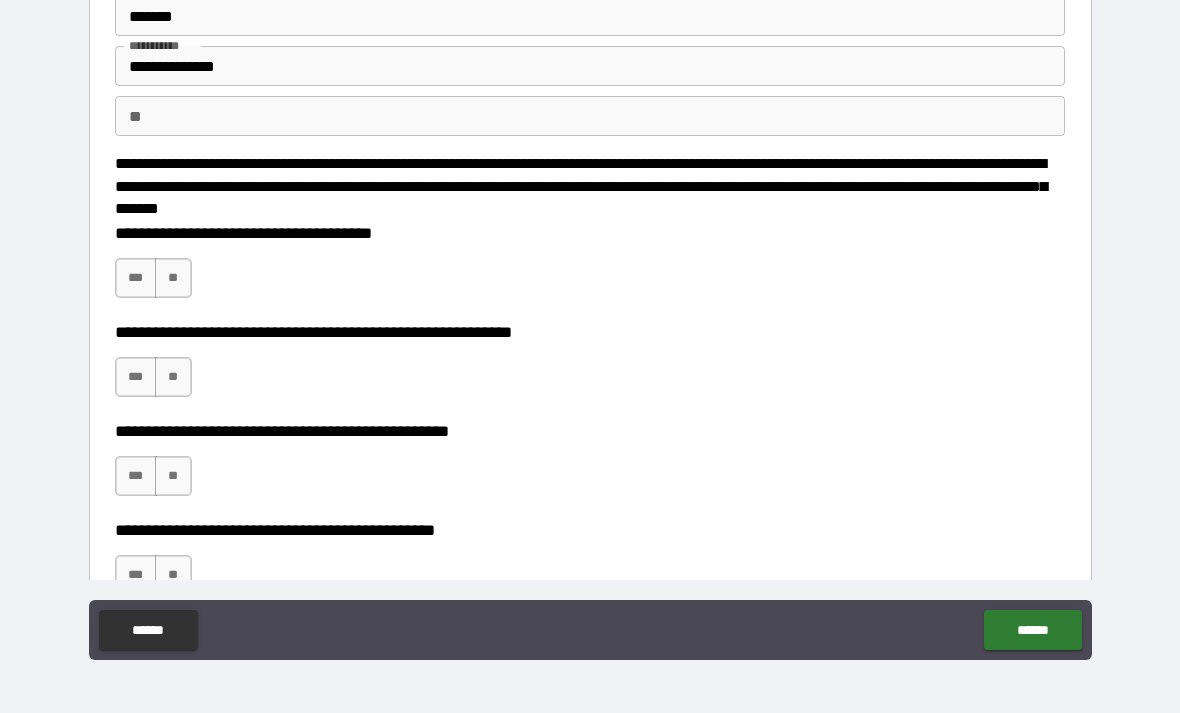 scroll, scrollTop: 86, scrollLeft: 0, axis: vertical 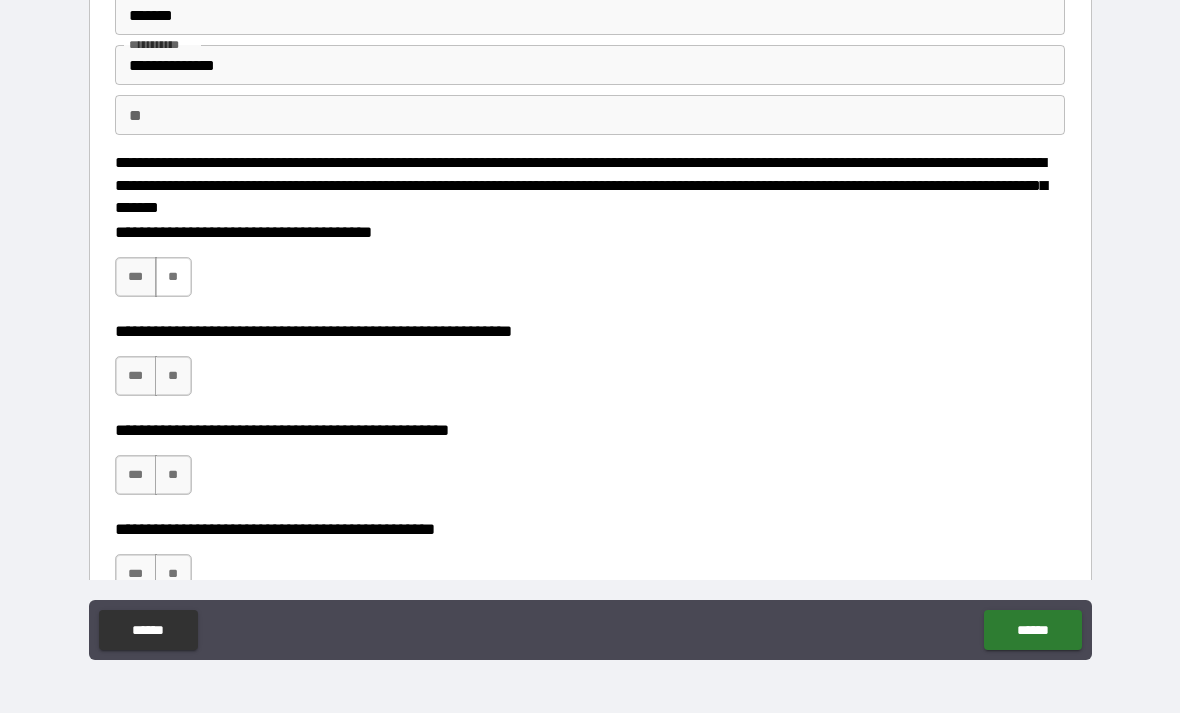 click on "**" at bounding box center (173, 277) 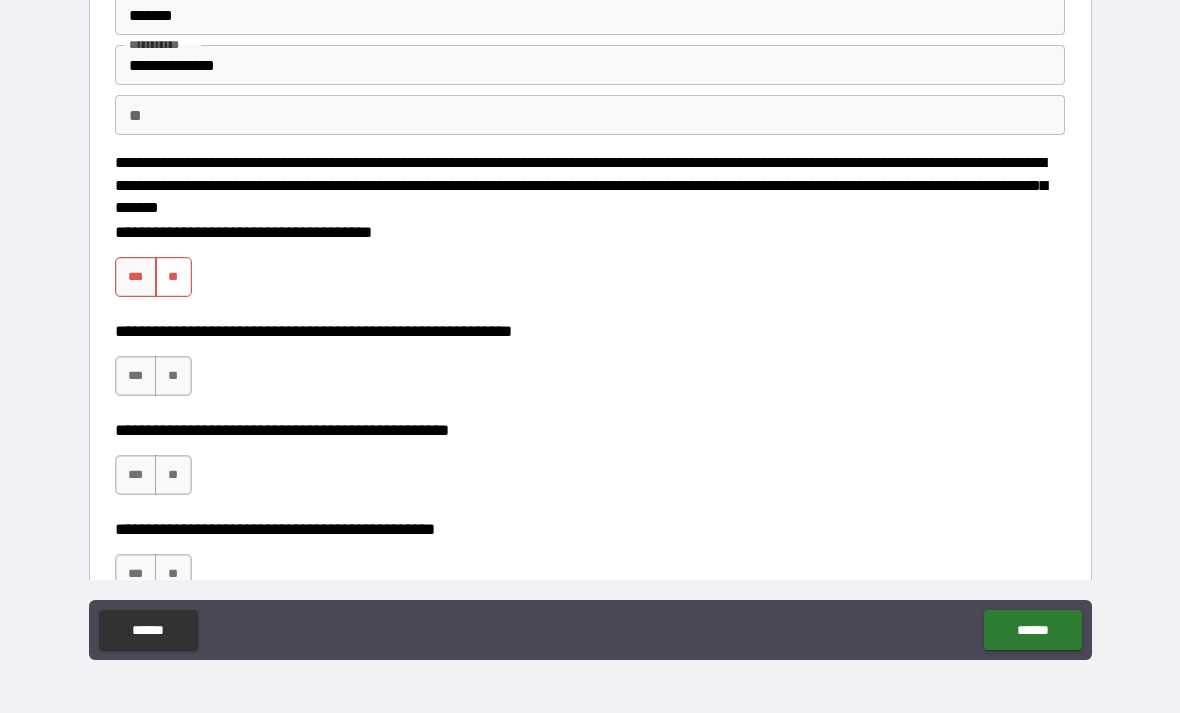 click on "**" at bounding box center (173, 277) 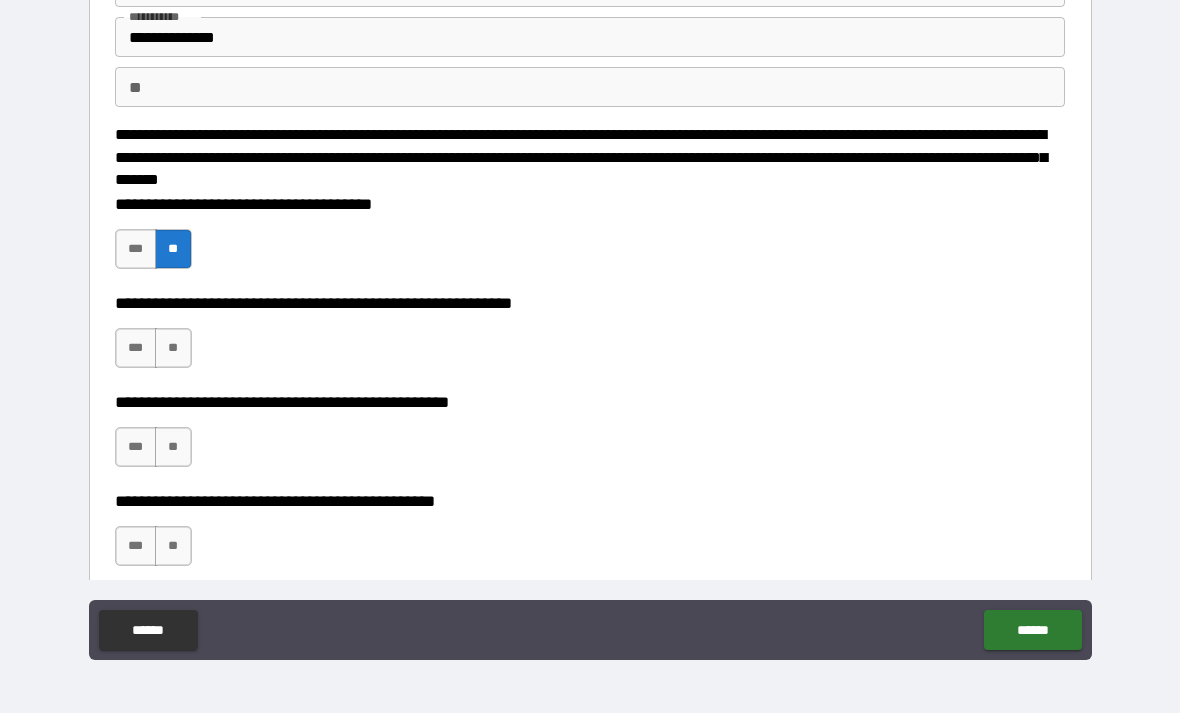 scroll, scrollTop: 109, scrollLeft: 0, axis: vertical 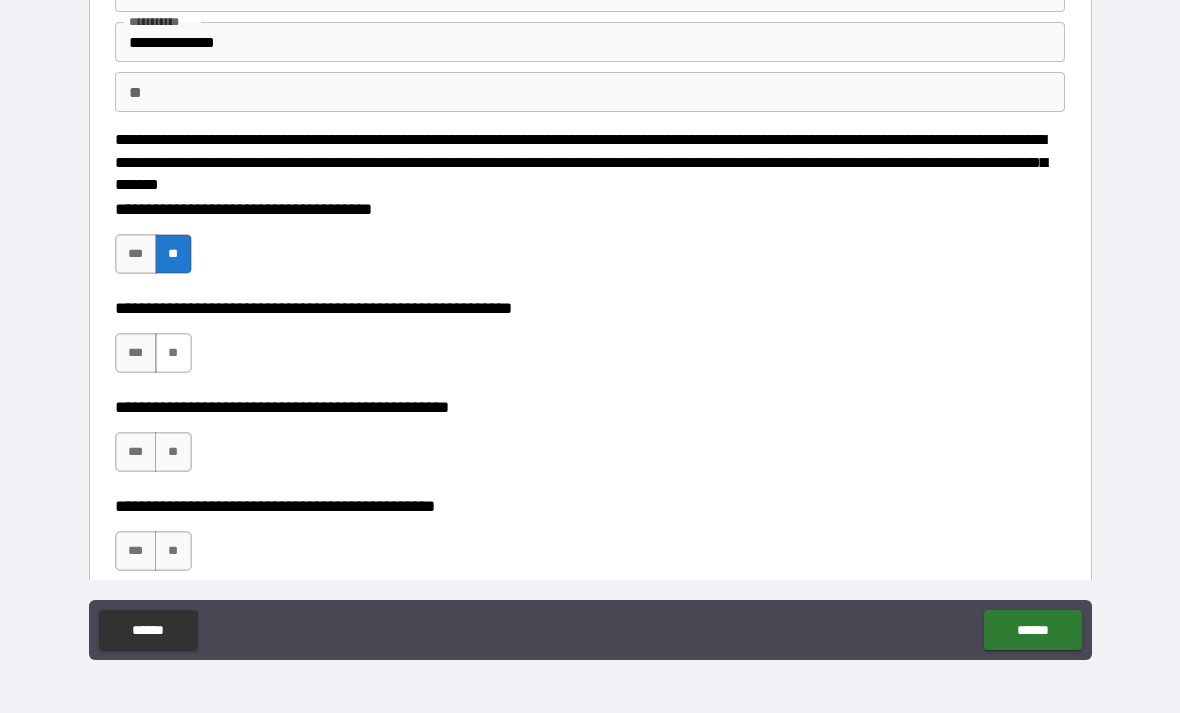 click on "**" at bounding box center (173, 353) 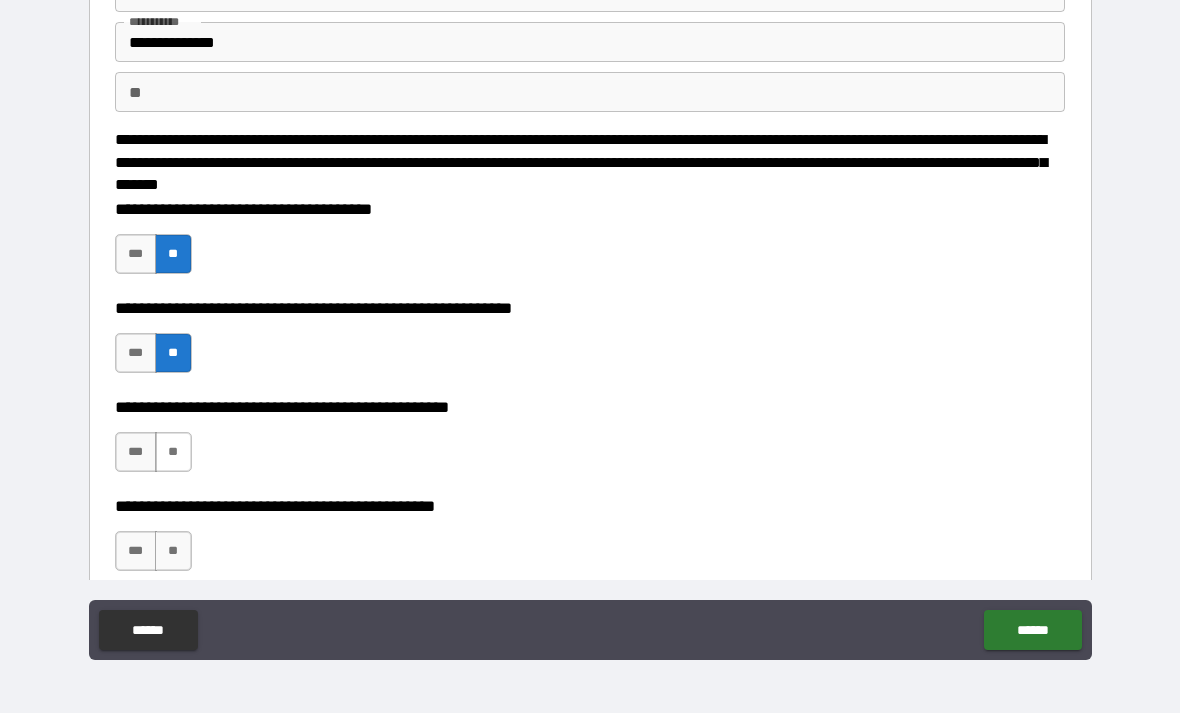 click on "**" at bounding box center [173, 452] 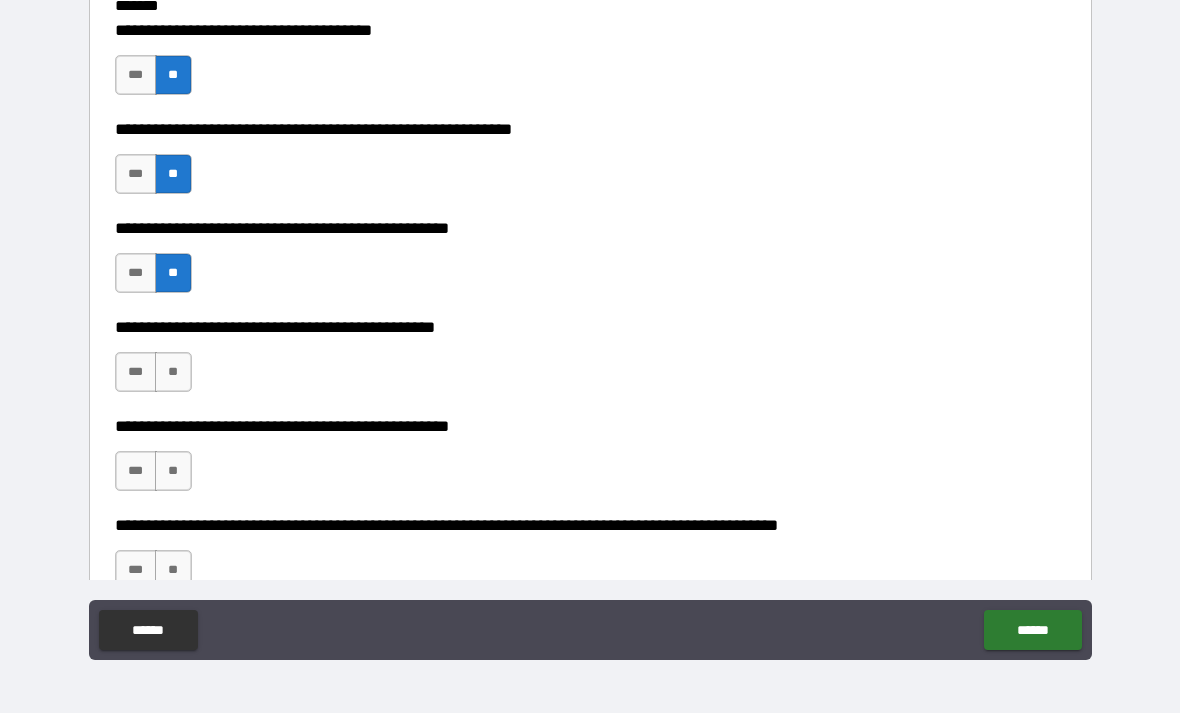 scroll, scrollTop: 293, scrollLeft: 0, axis: vertical 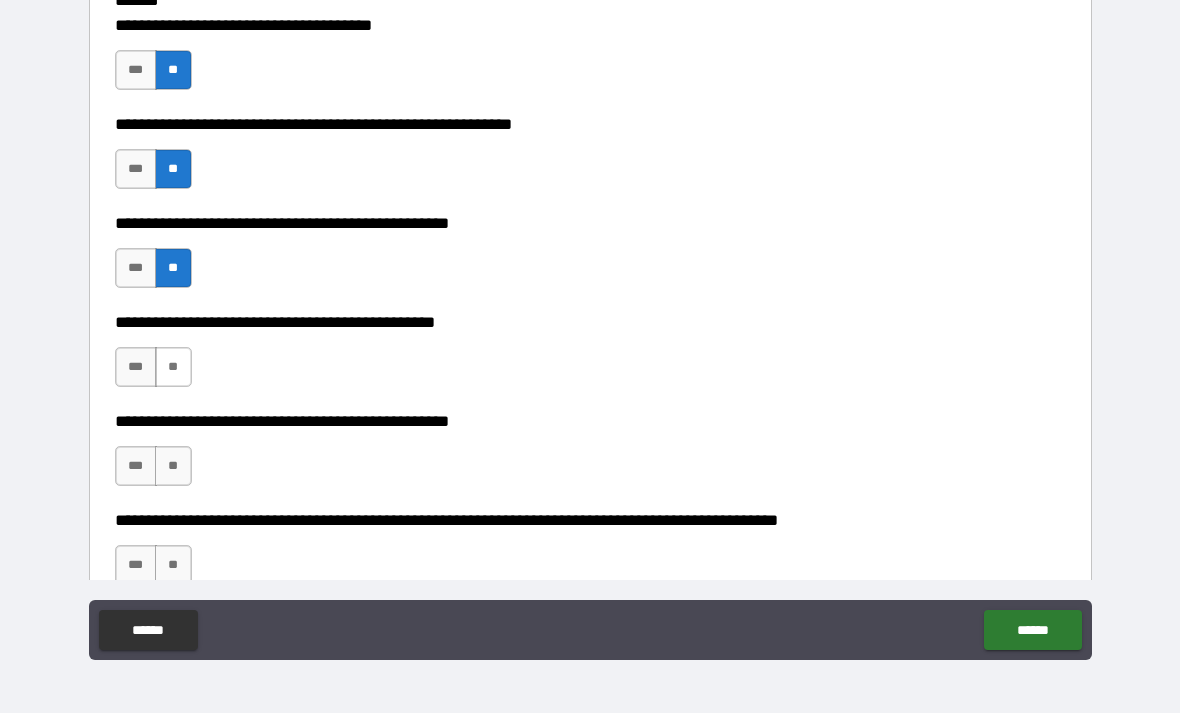 click on "**" at bounding box center (173, 367) 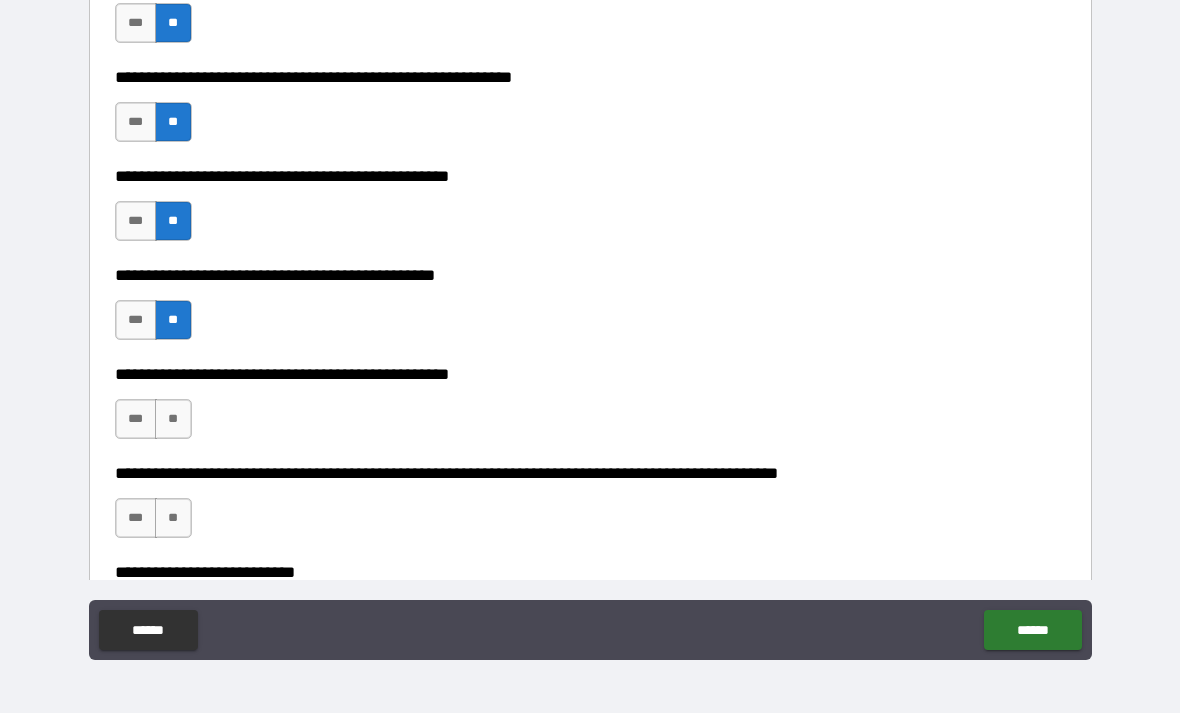 scroll, scrollTop: 413, scrollLeft: 0, axis: vertical 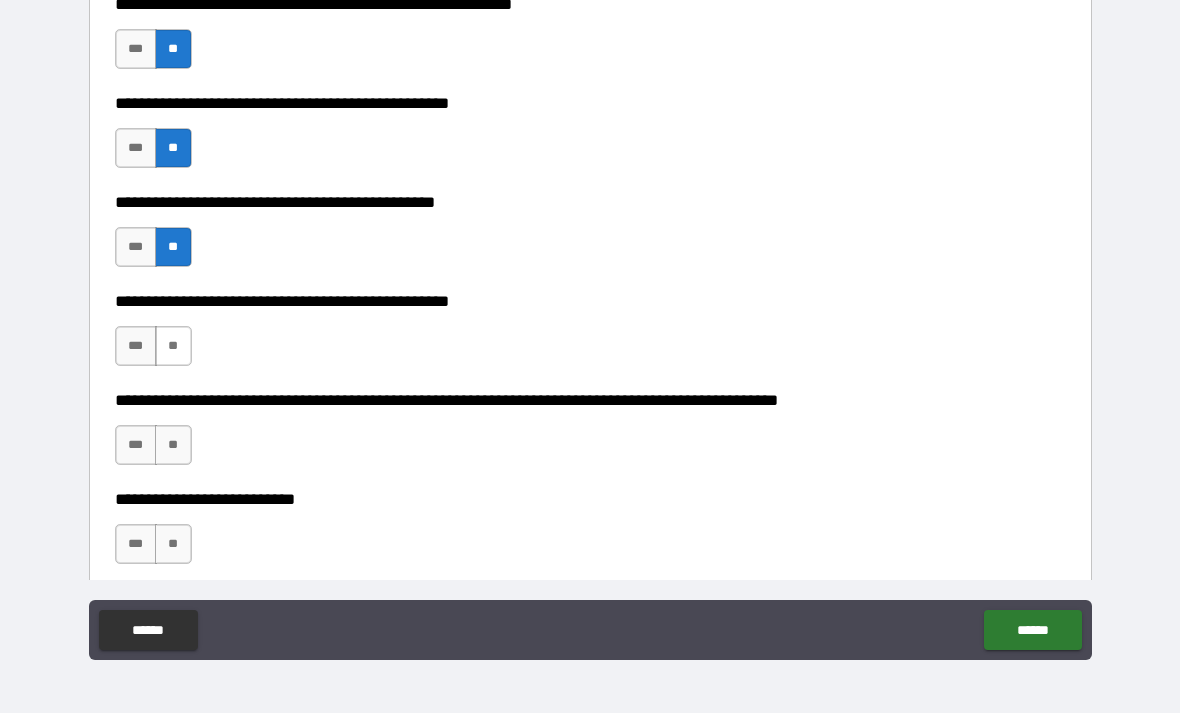 click on "**" at bounding box center [173, 346] 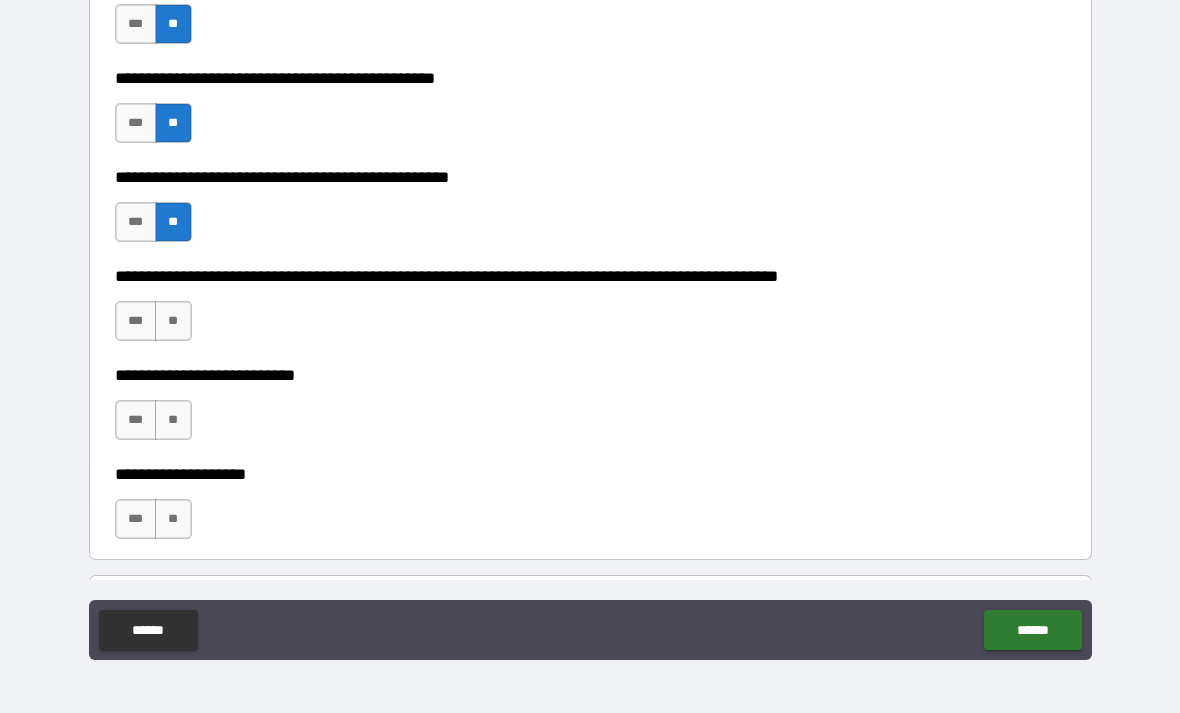 scroll, scrollTop: 546, scrollLeft: 0, axis: vertical 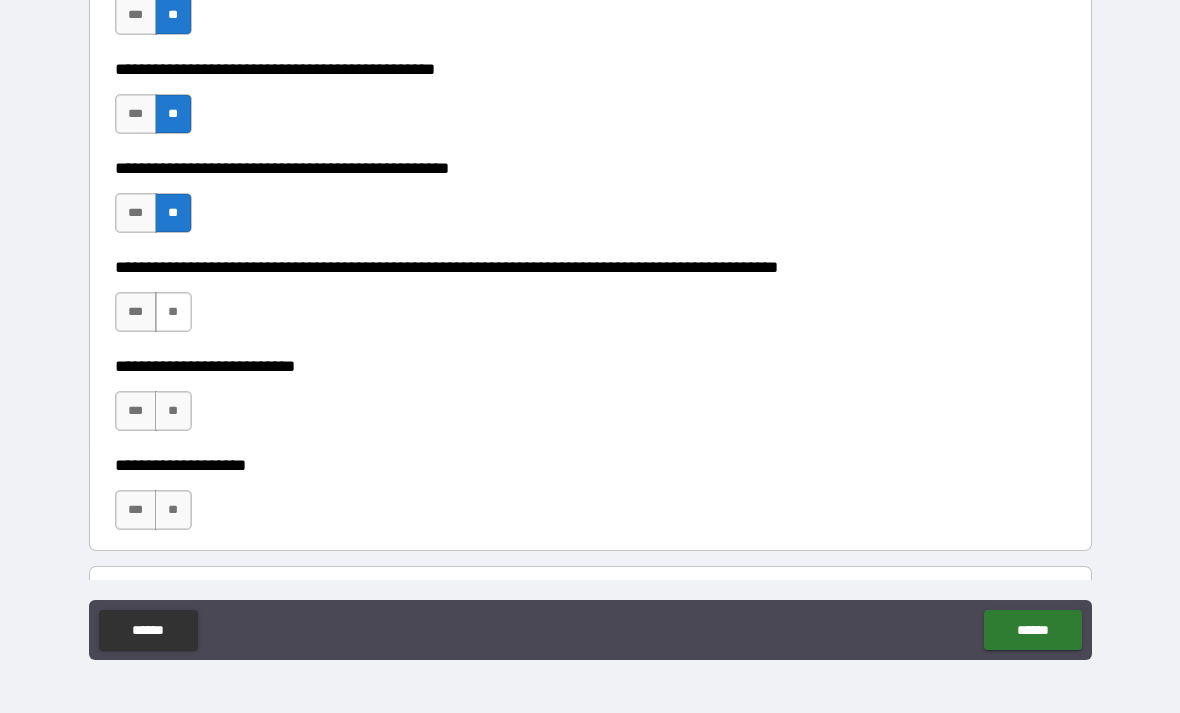 click on "**" at bounding box center [173, 312] 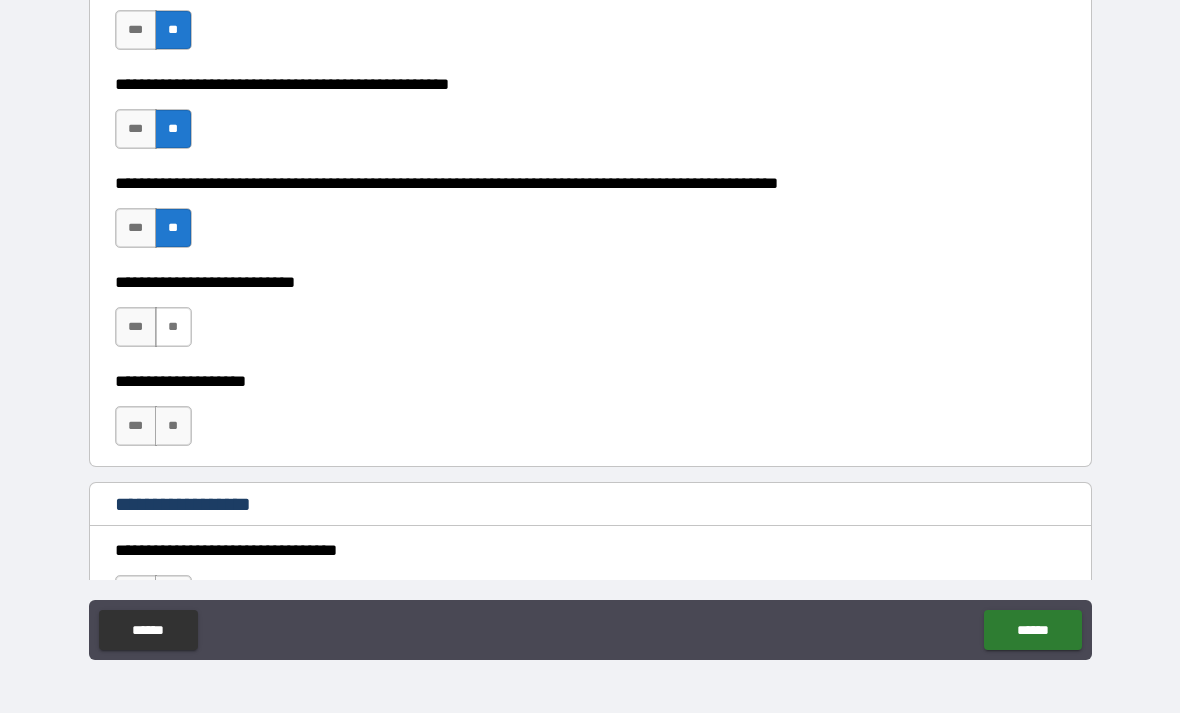 click on "**" at bounding box center [173, 327] 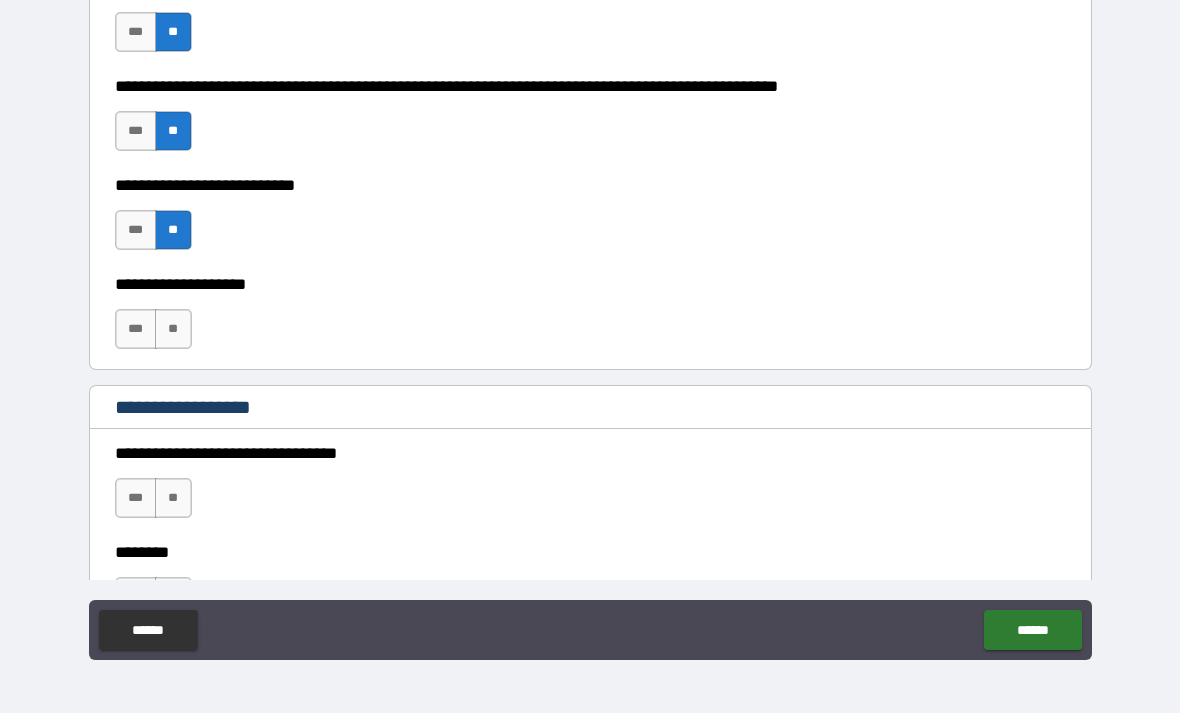 scroll, scrollTop: 729, scrollLeft: 0, axis: vertical 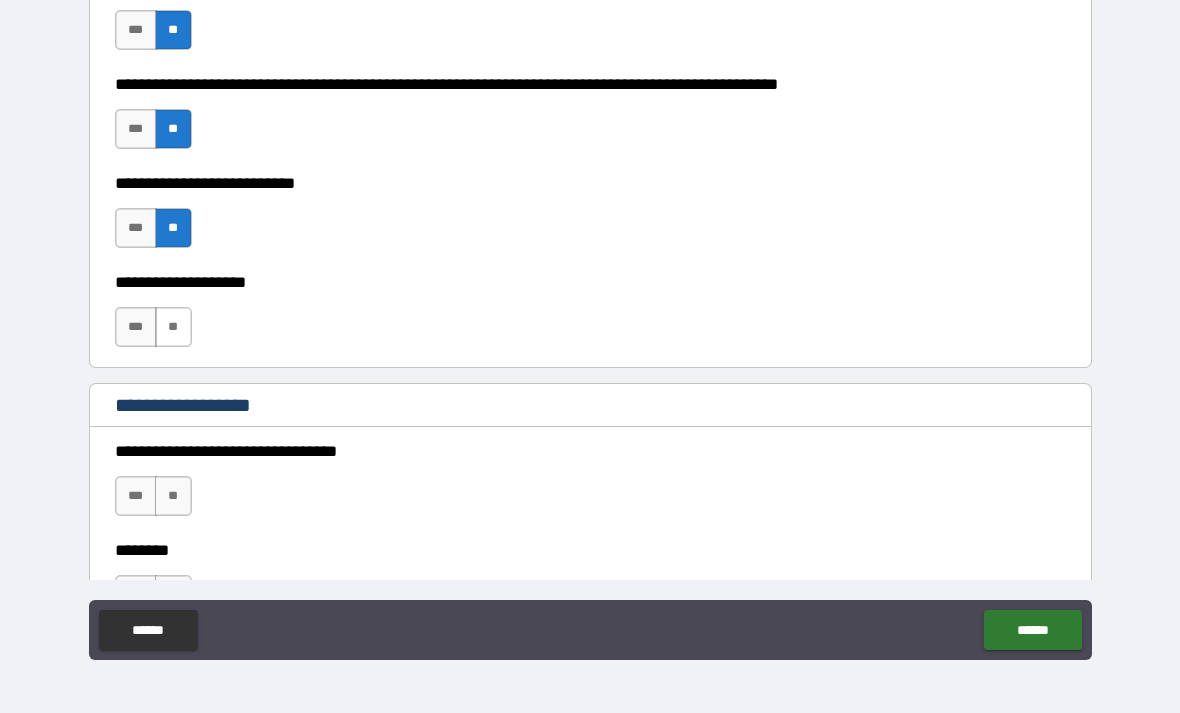 click on "**" at bounding box center [173, 327] 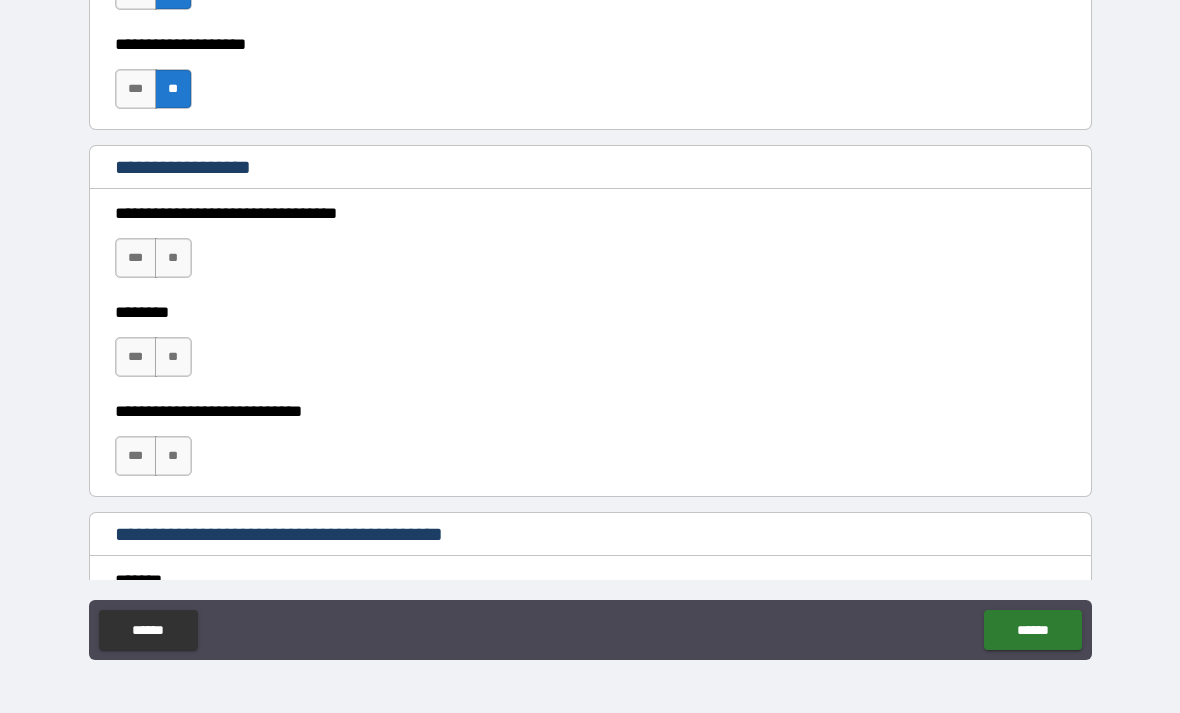 scroll, scrollTop: 968, scrollLeft: 0, axis: vertical 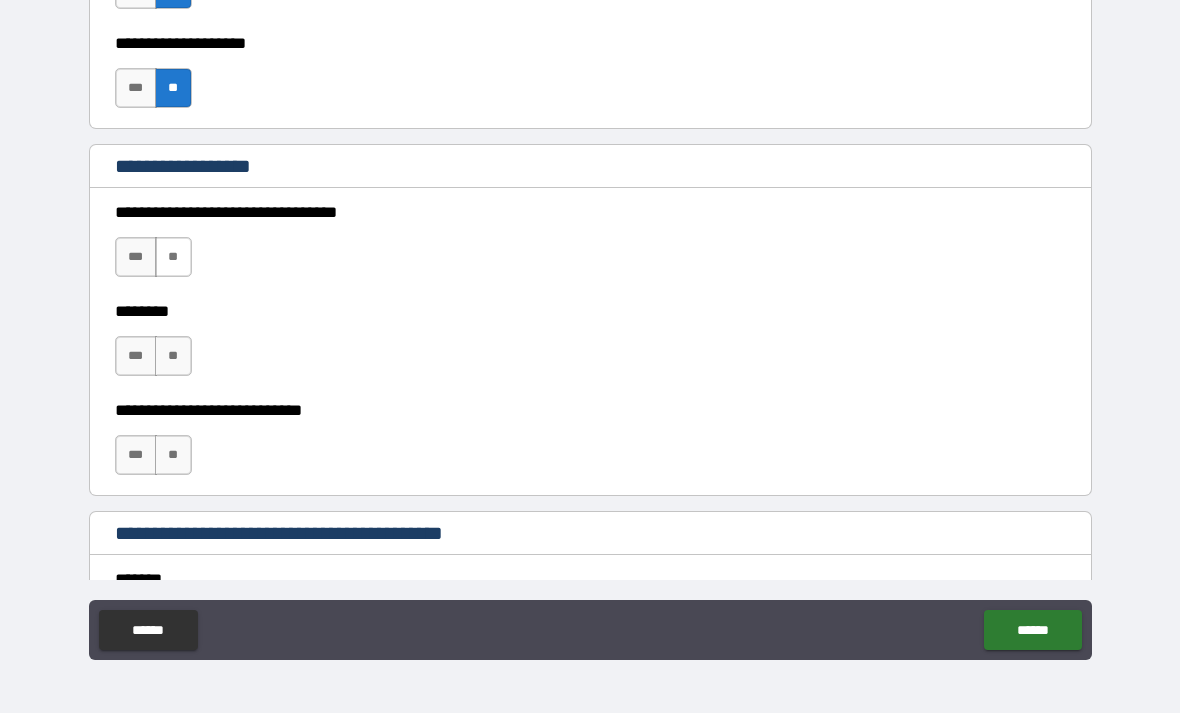 click on "**" at bounding box center [173, 257] 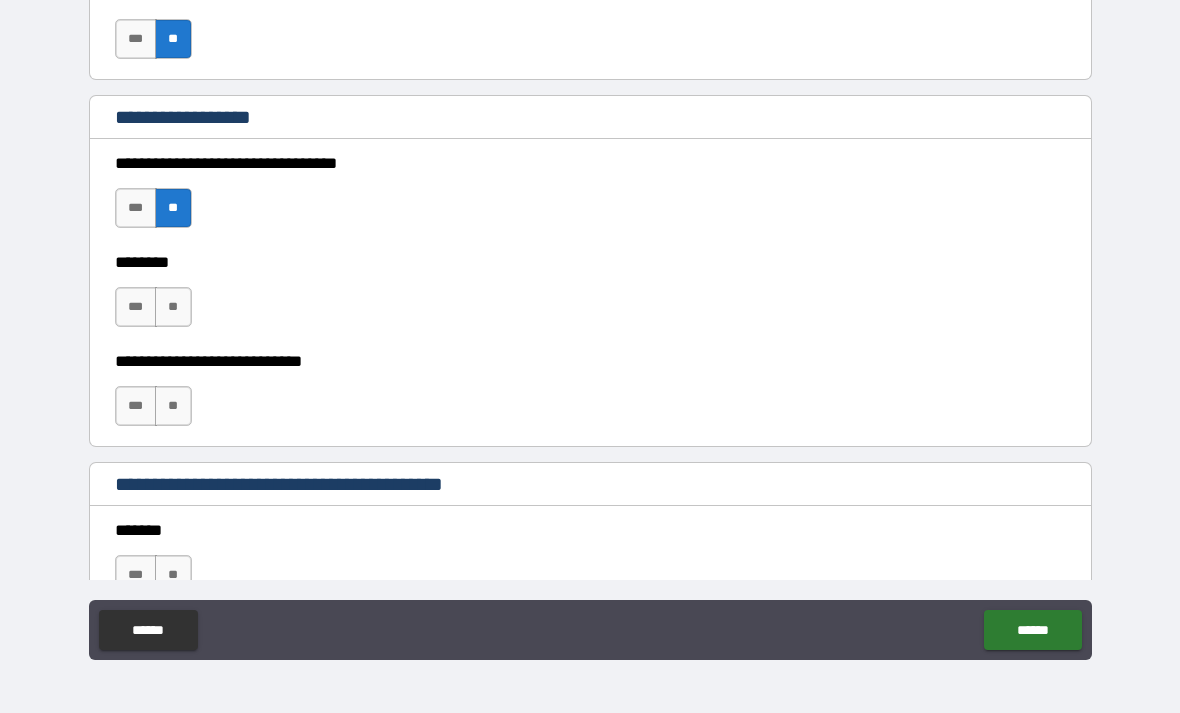 scroll, scrollTop: 1052, scrollLeft: 0, axis: vertical 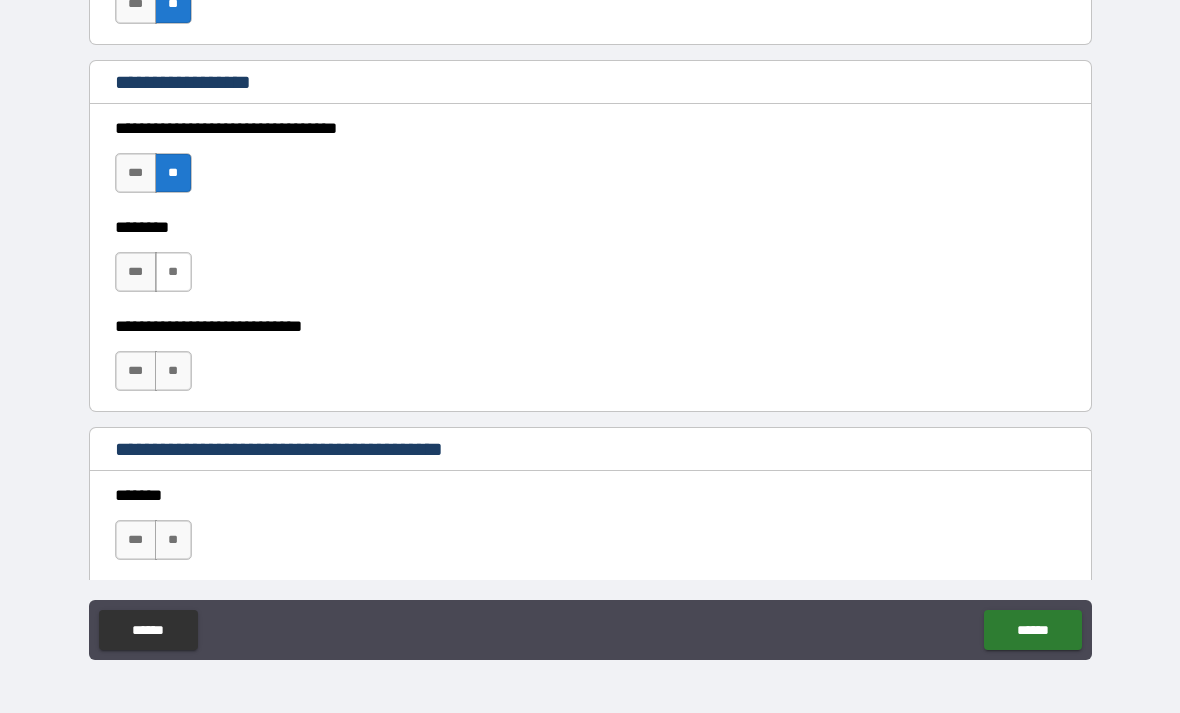 click on "**" at bounding box center (173, 272) 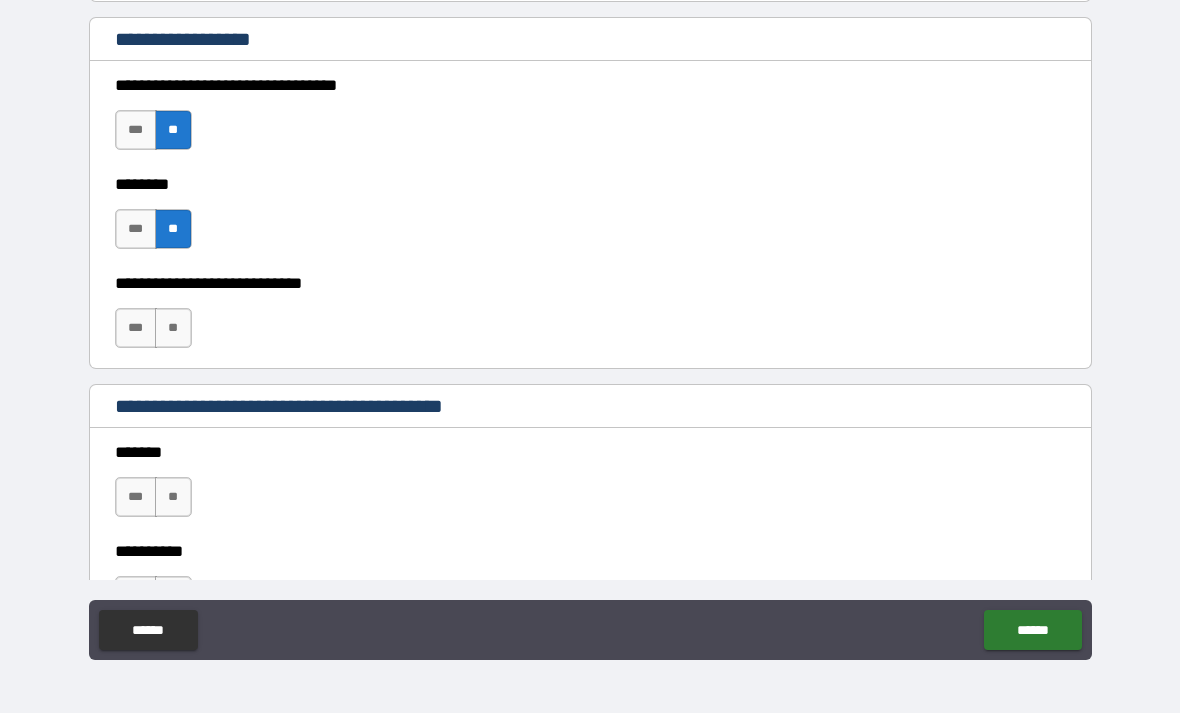scroll, scrollTop: 1107, scrollLeft: 0, axis: vertical 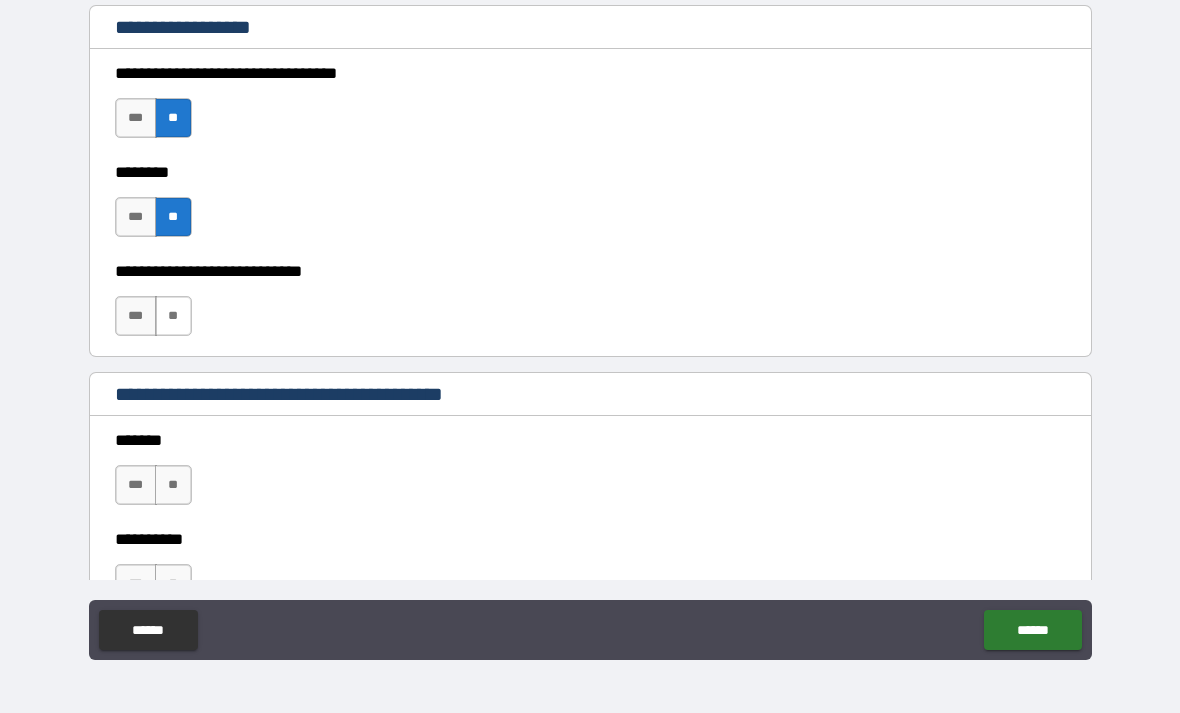 click on "**" at bounding box center (173, 316) 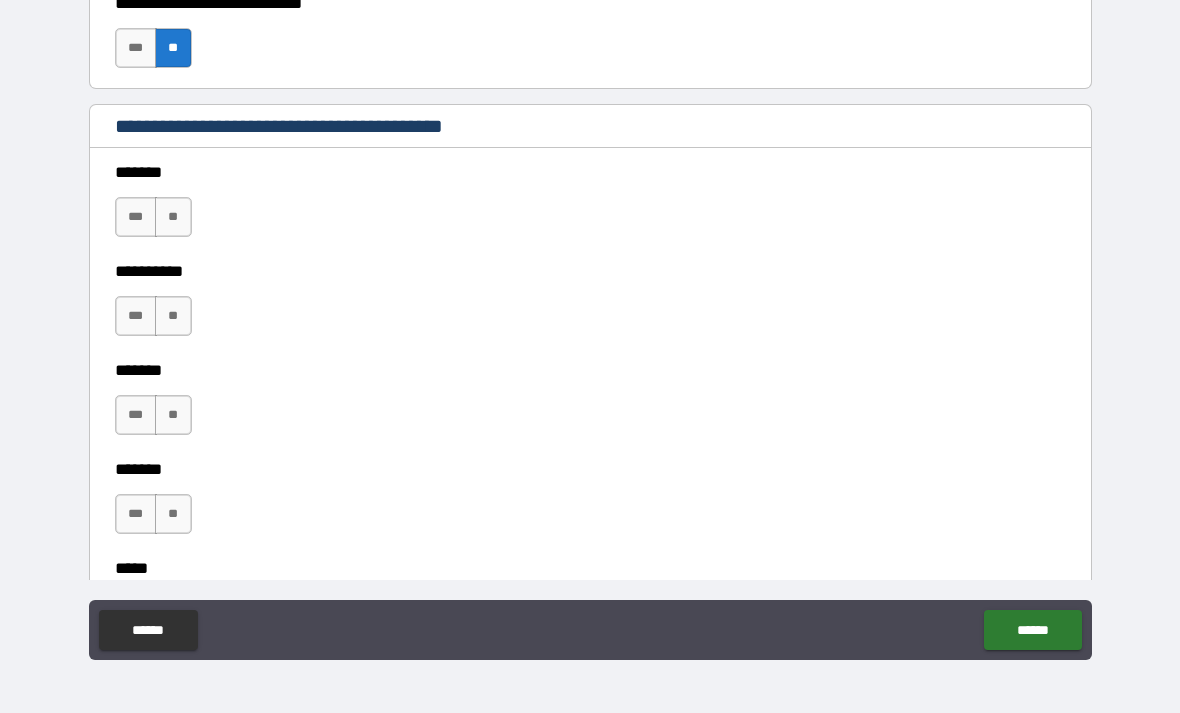 scroll, scrollTop: 1376, scrollLeft: 0, axis: vertical 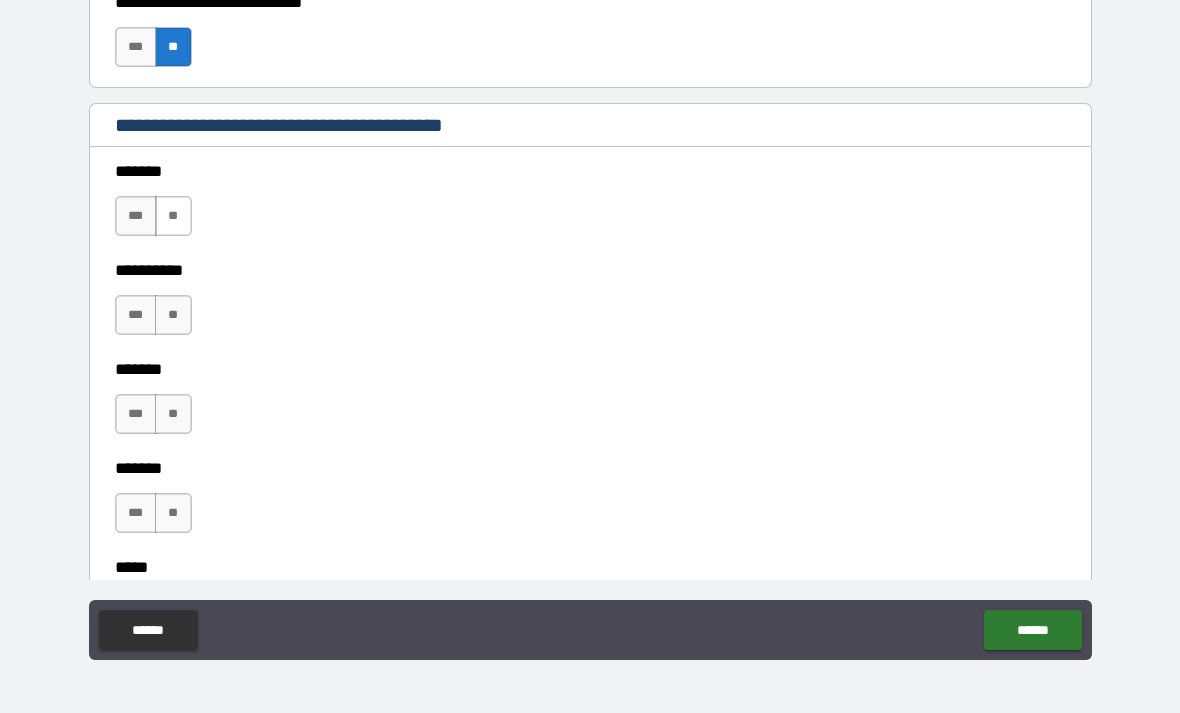 click on "**" at bounding box center (173, 216) 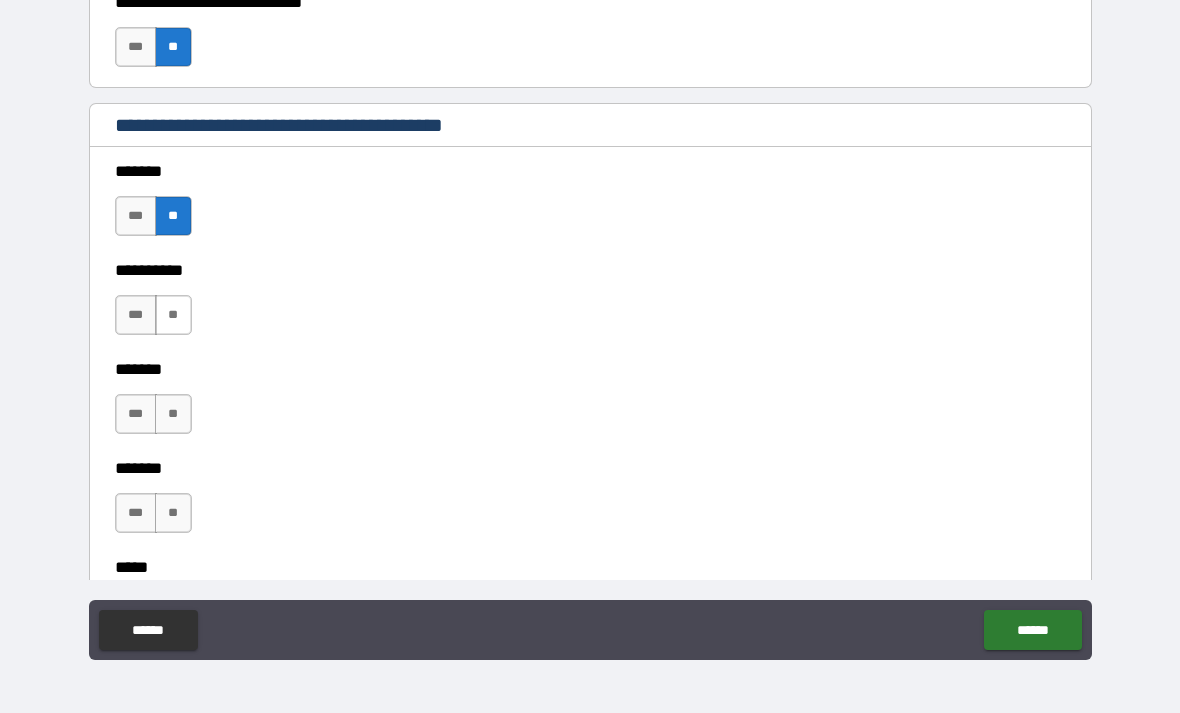 click on "**" at bounding box center (173, 315) 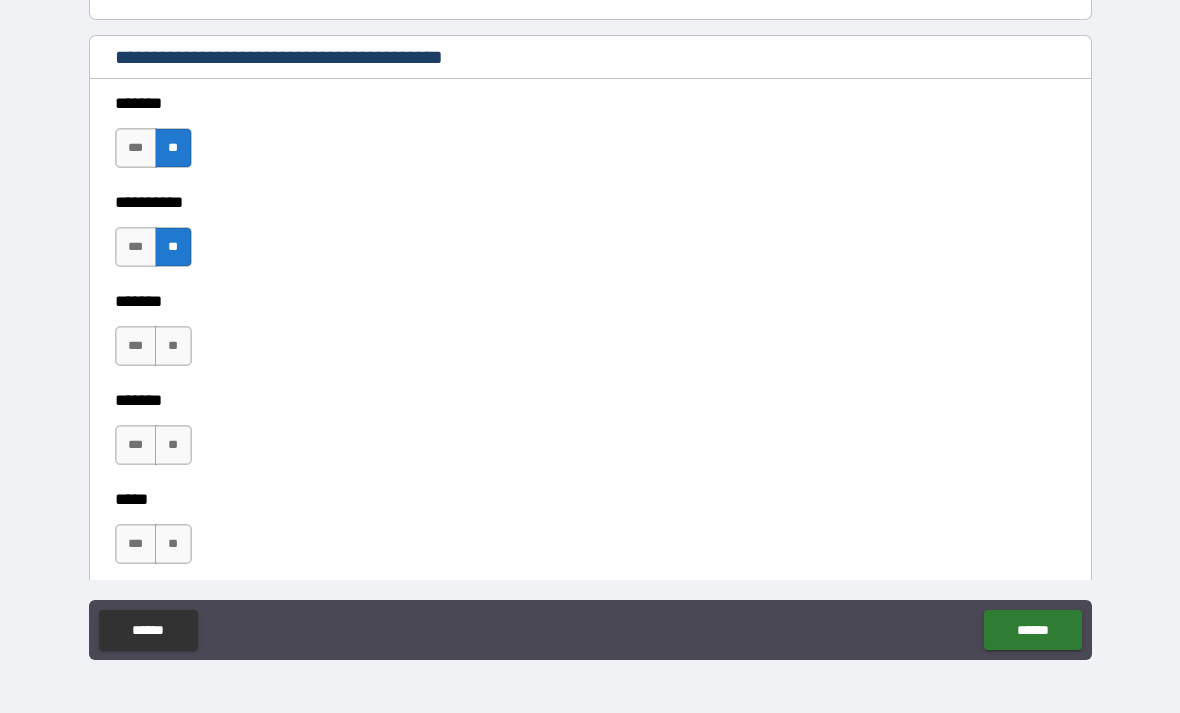 scroll, scrollTop: 1485, scrollLeft: 0, axis: vertical 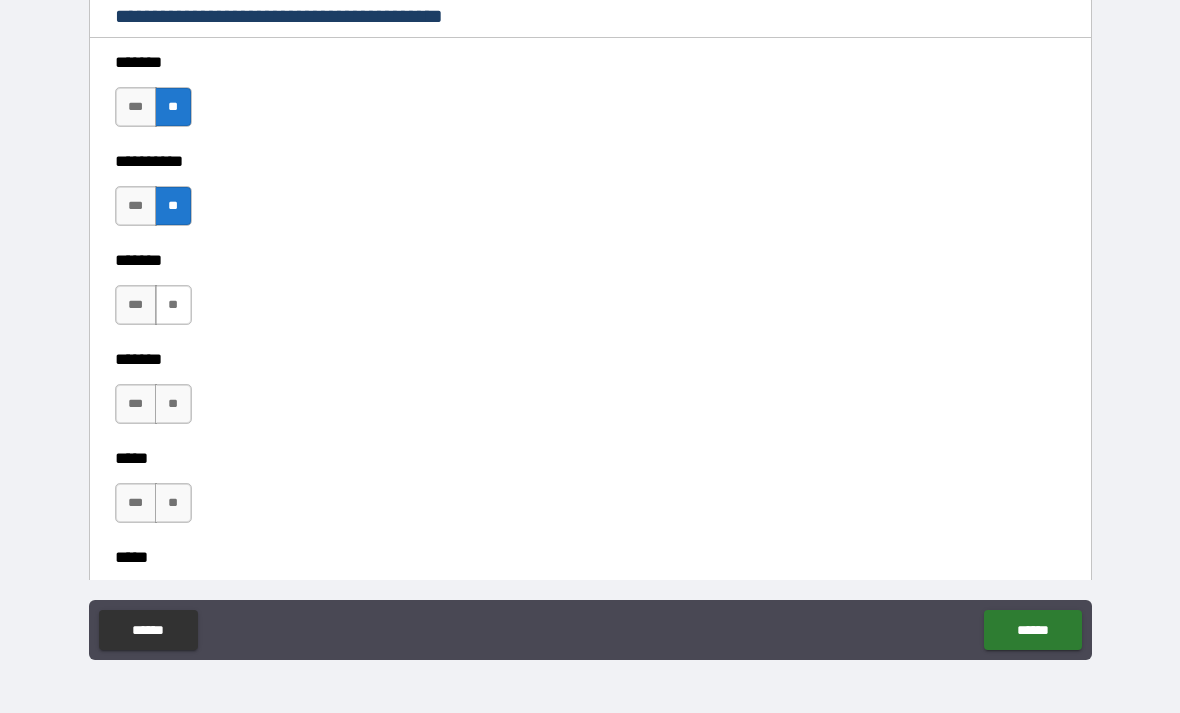 click on "**" at bounding box center (173, 305) 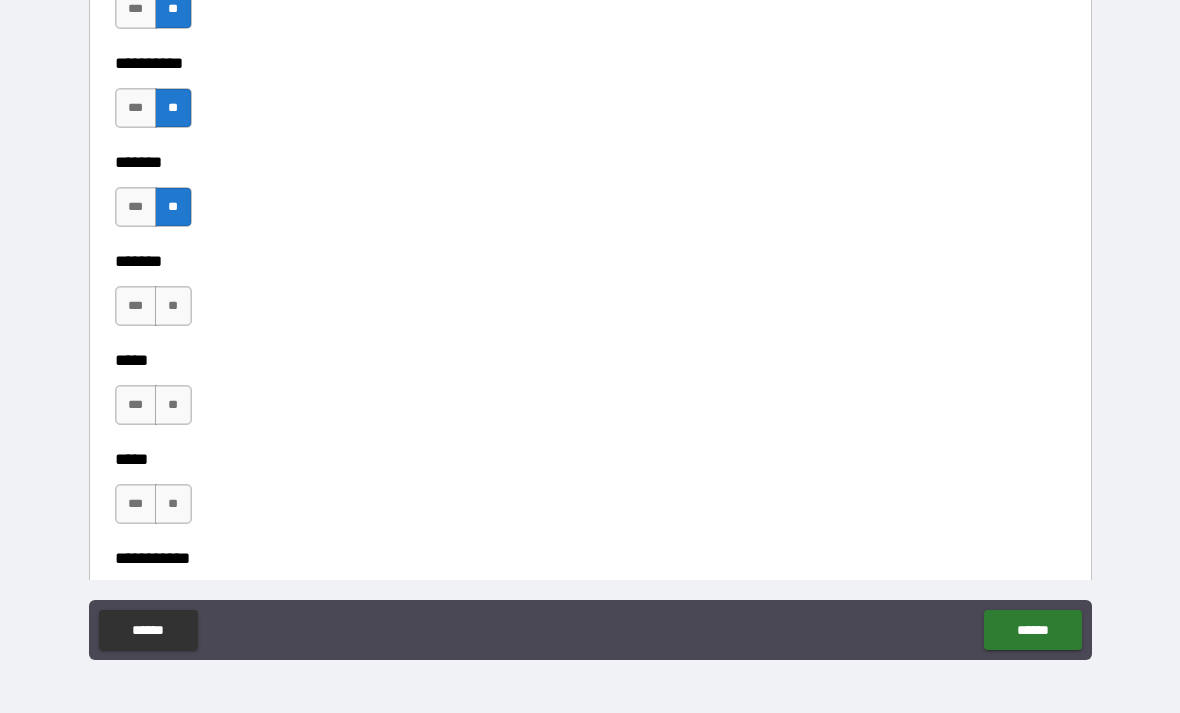 scroll, scrollTop: 1610, scrollLeft: 0, axis: vertical 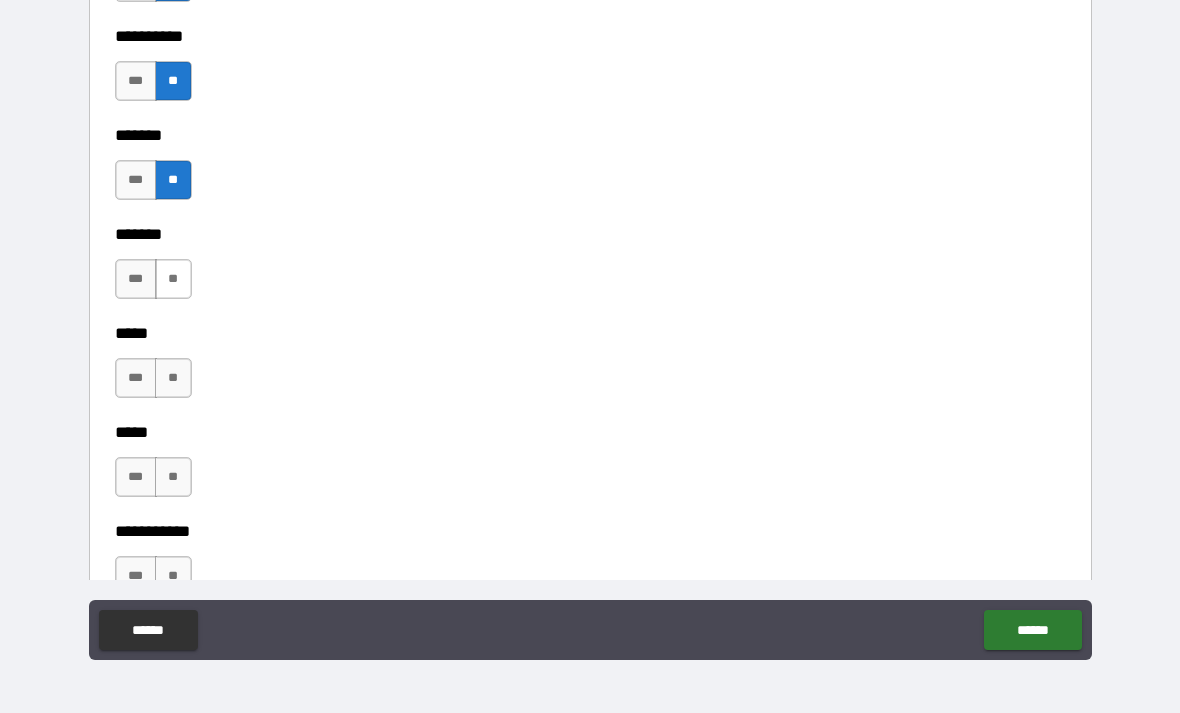 click on "**" at bounding box center (173, 279) 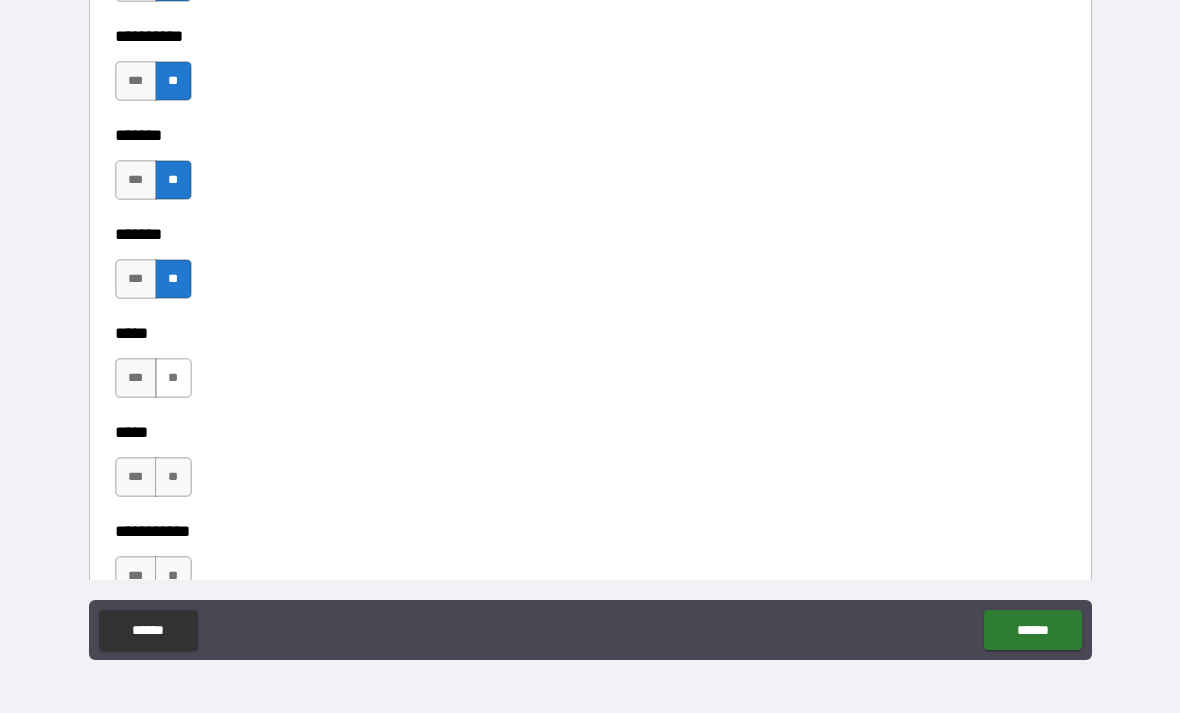 click on "**" at bounding box center (173, 378) 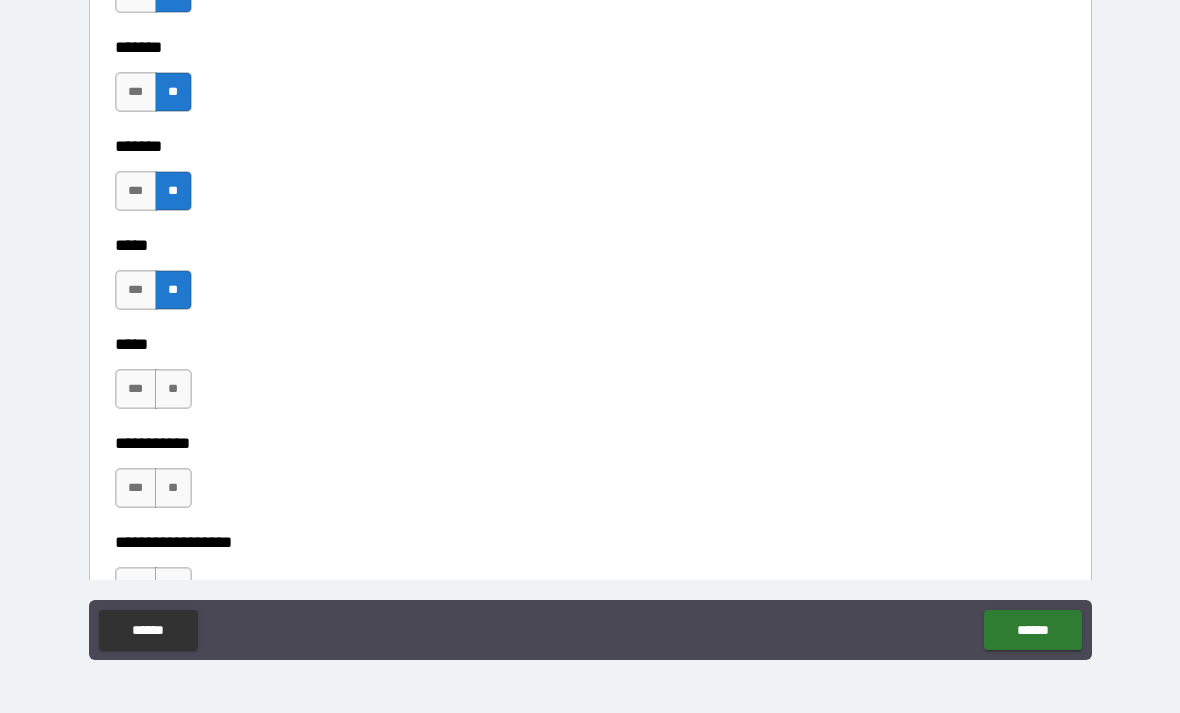 scroll, scrollTop: 1737, scrollLeft: 0, axis: vertical 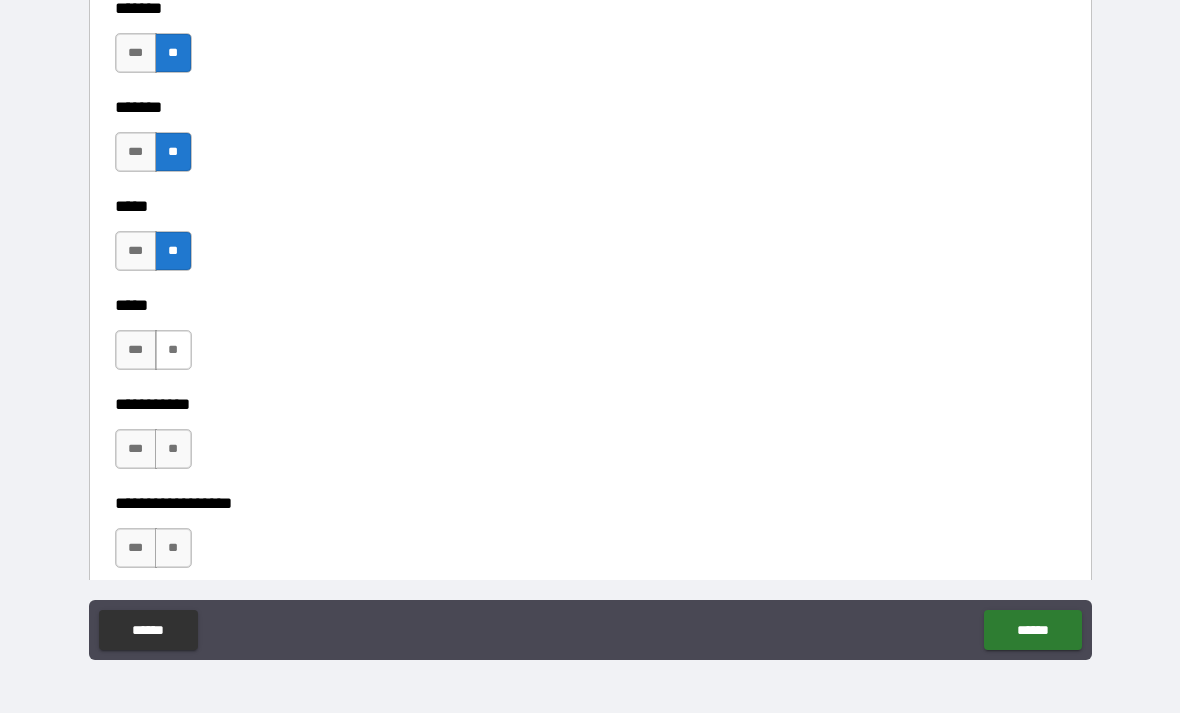 click on "**" at bounding box center [173, 350] 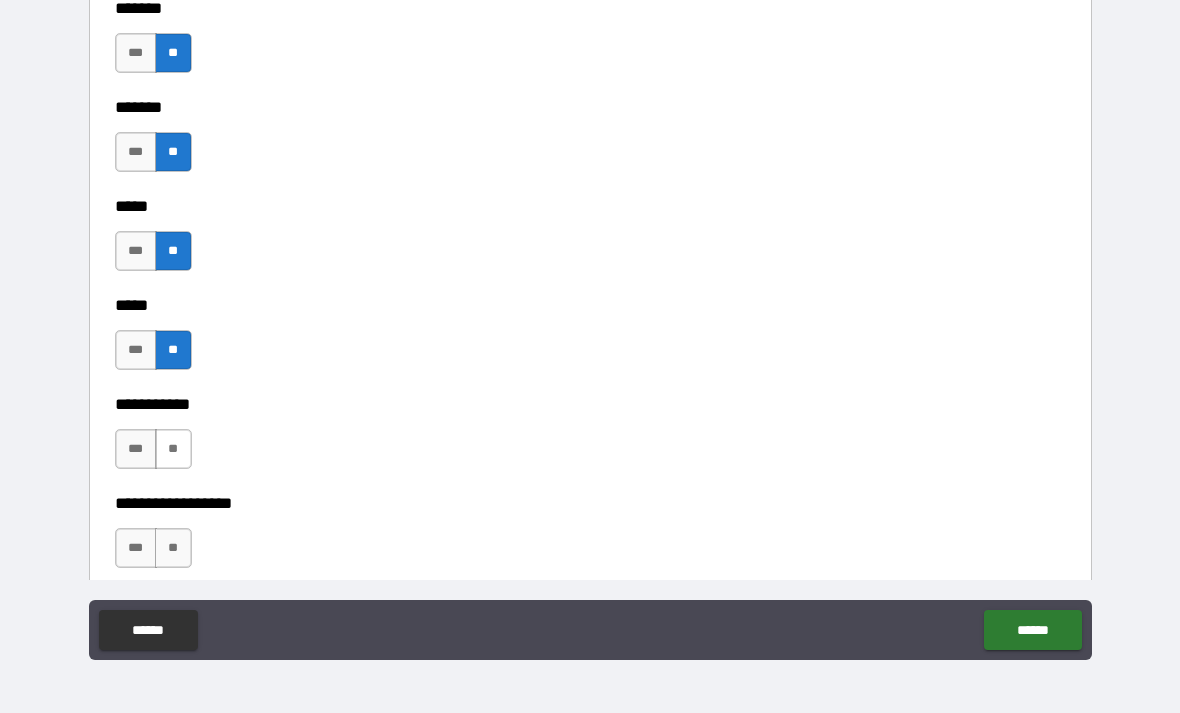 click on "**" at bounding box center [173, 449] 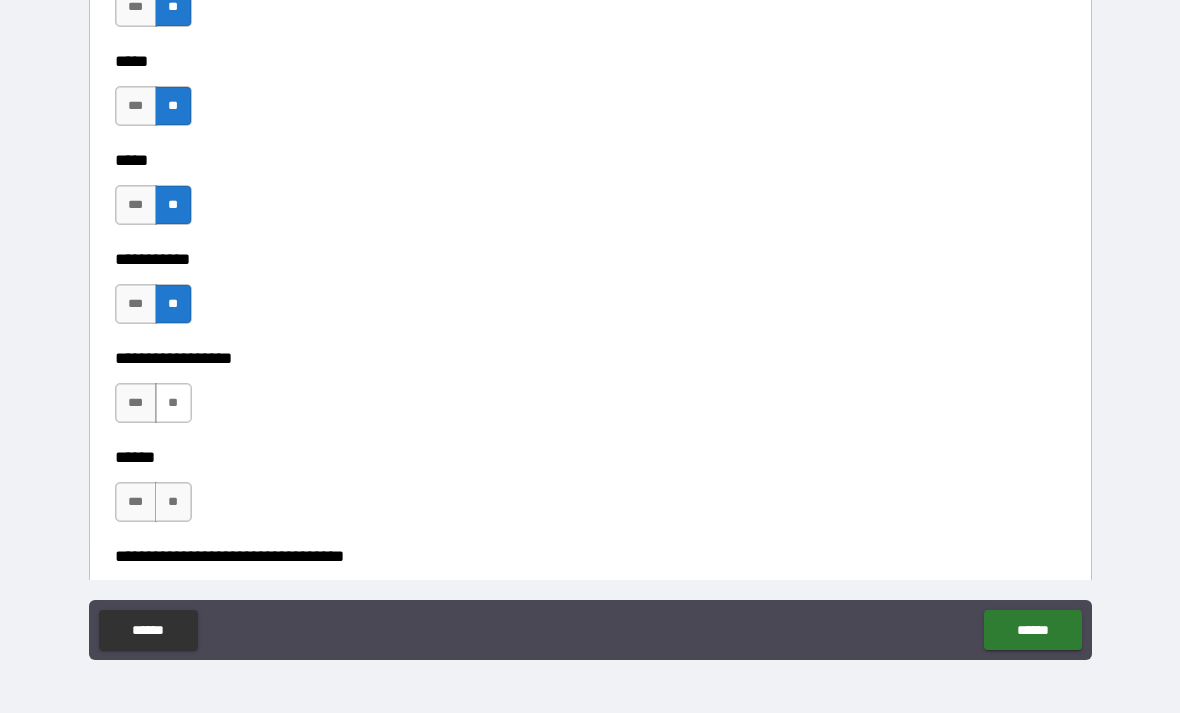 click on "**" at bounding box center [173, 403] 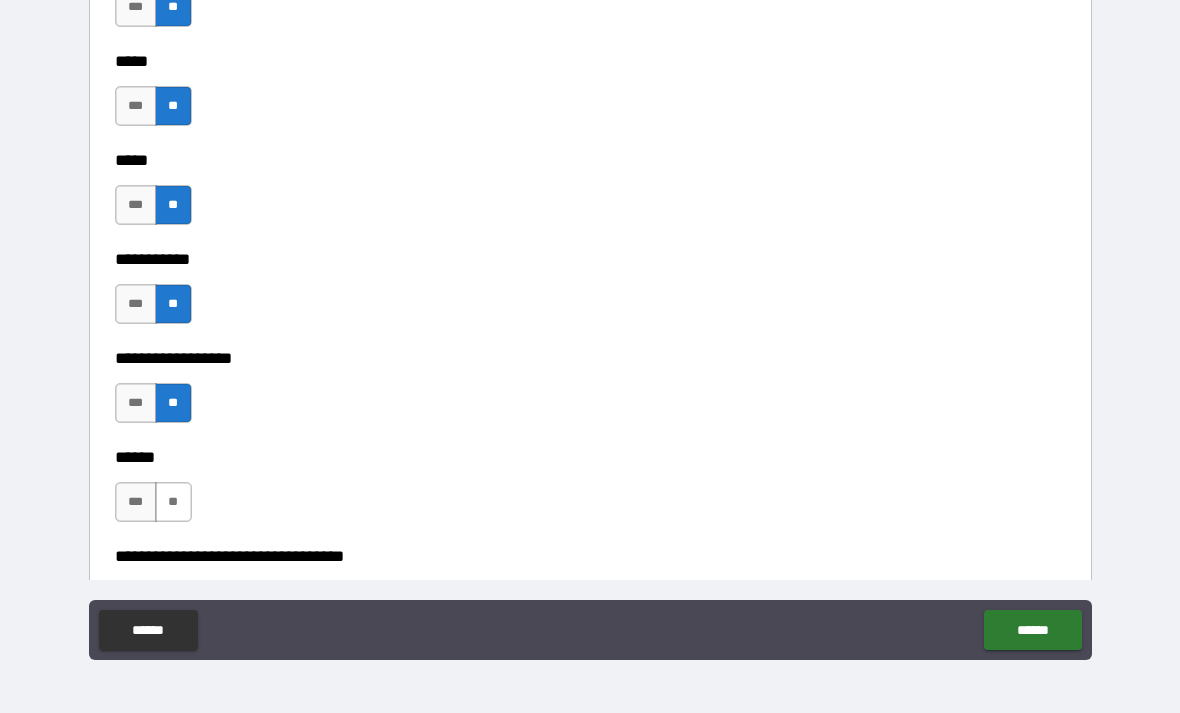 click on "**" at bounding box center (173, 502) 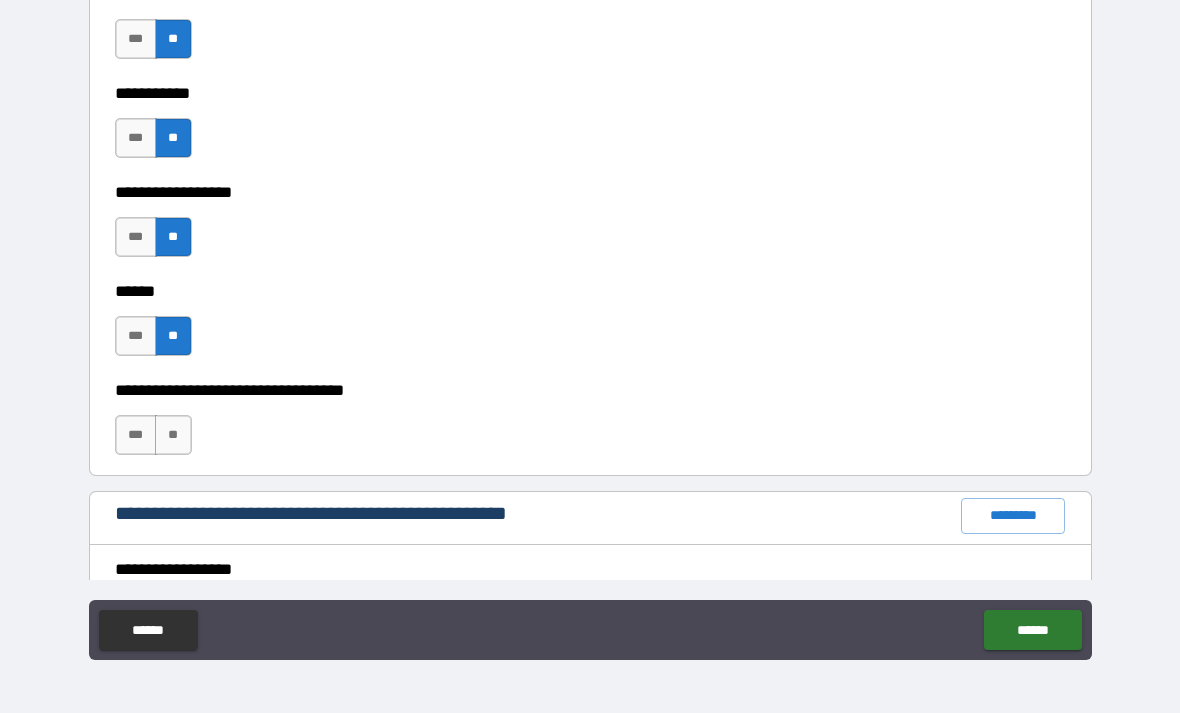scroll, scrollTop: 2113, scrollLeft: 0, axis: vertical 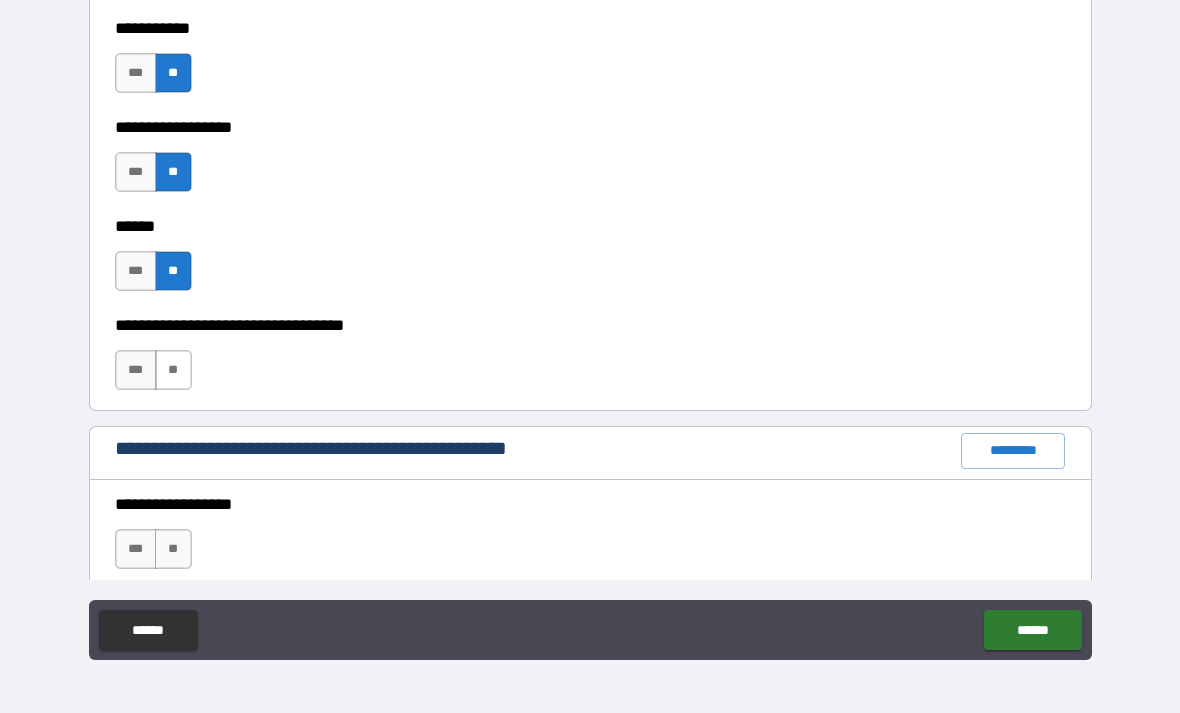 click on "**" at bounding box center [173, 370] 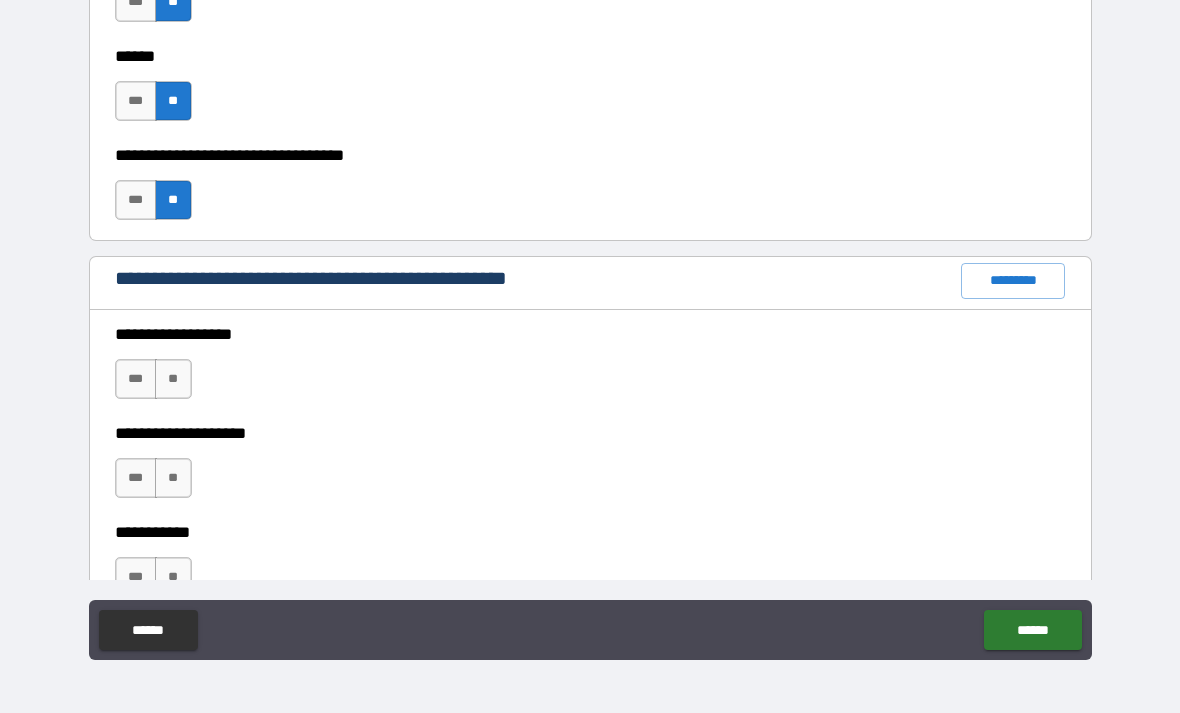 scroll, scrollTop: 2285, scrollLeft: 0, axis: vertical 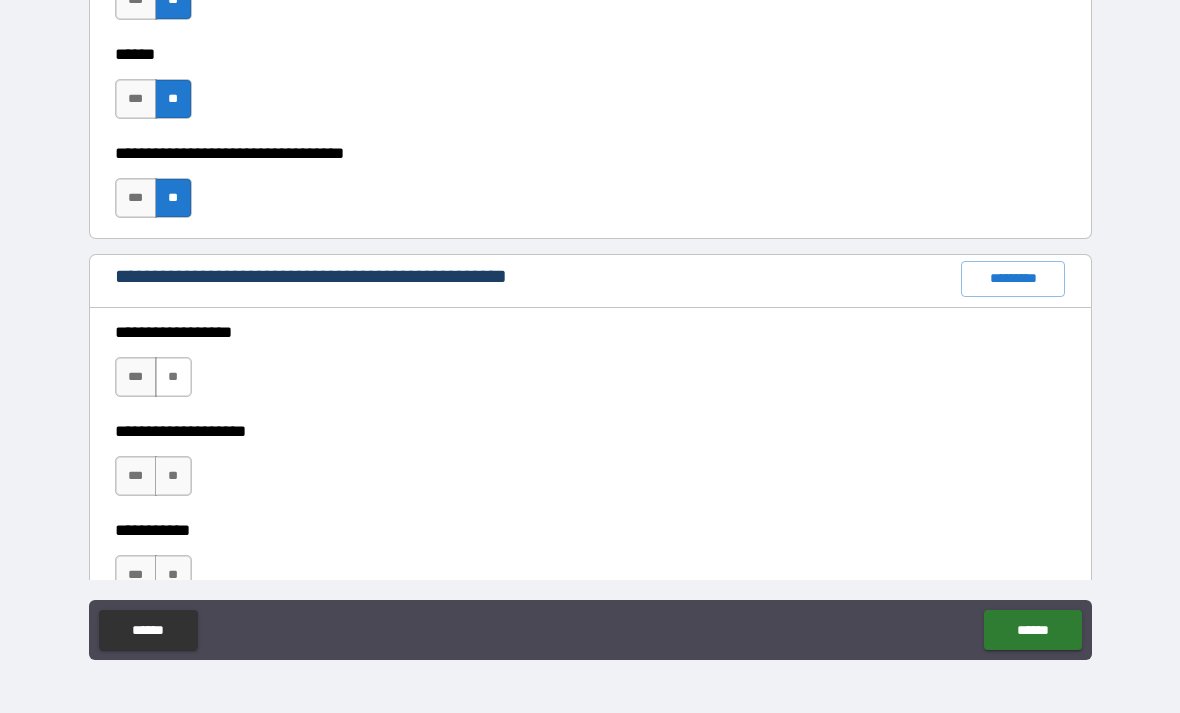 click on "**" at bounding box center (173, 377) 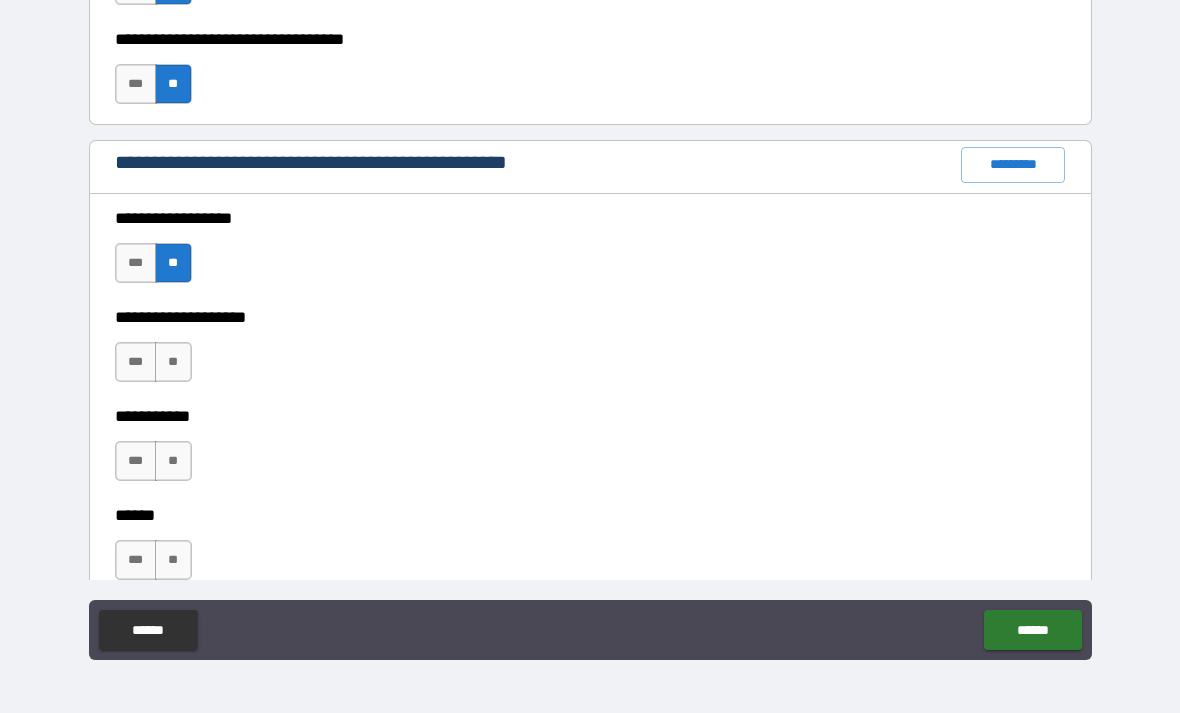 scroll, scrollTop: 2402, scrollLeft: 0, axis: vertical 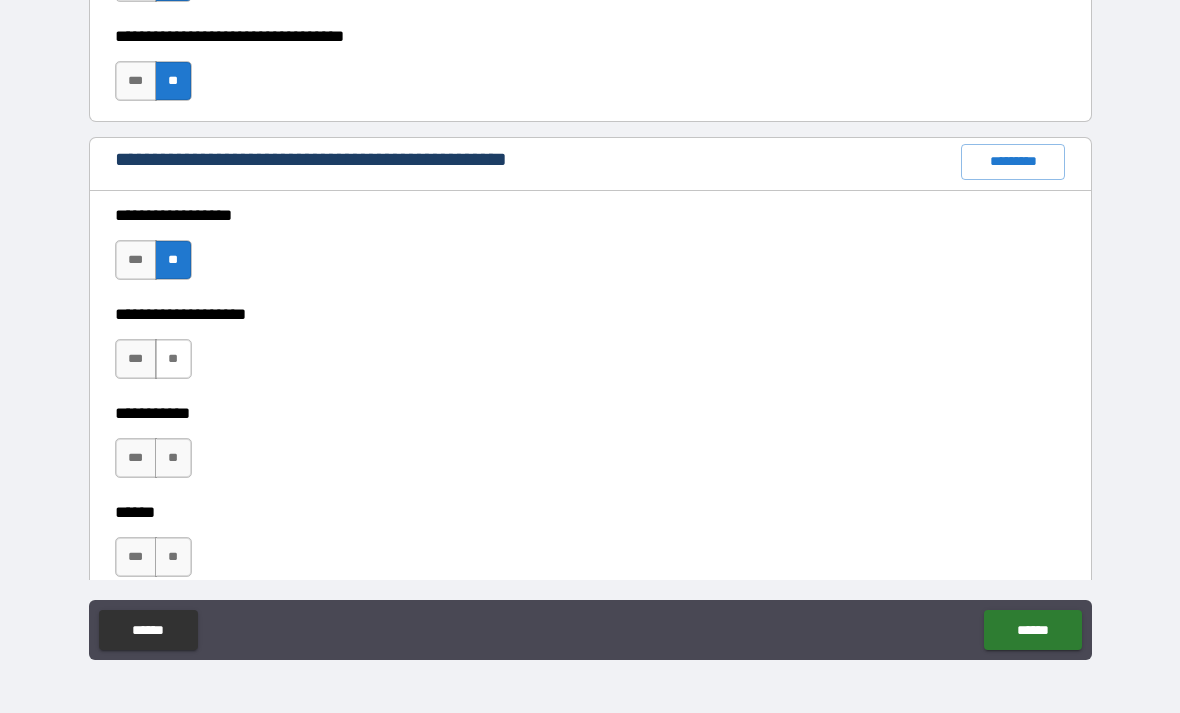 click on "**" at bounding box center (173, 359) 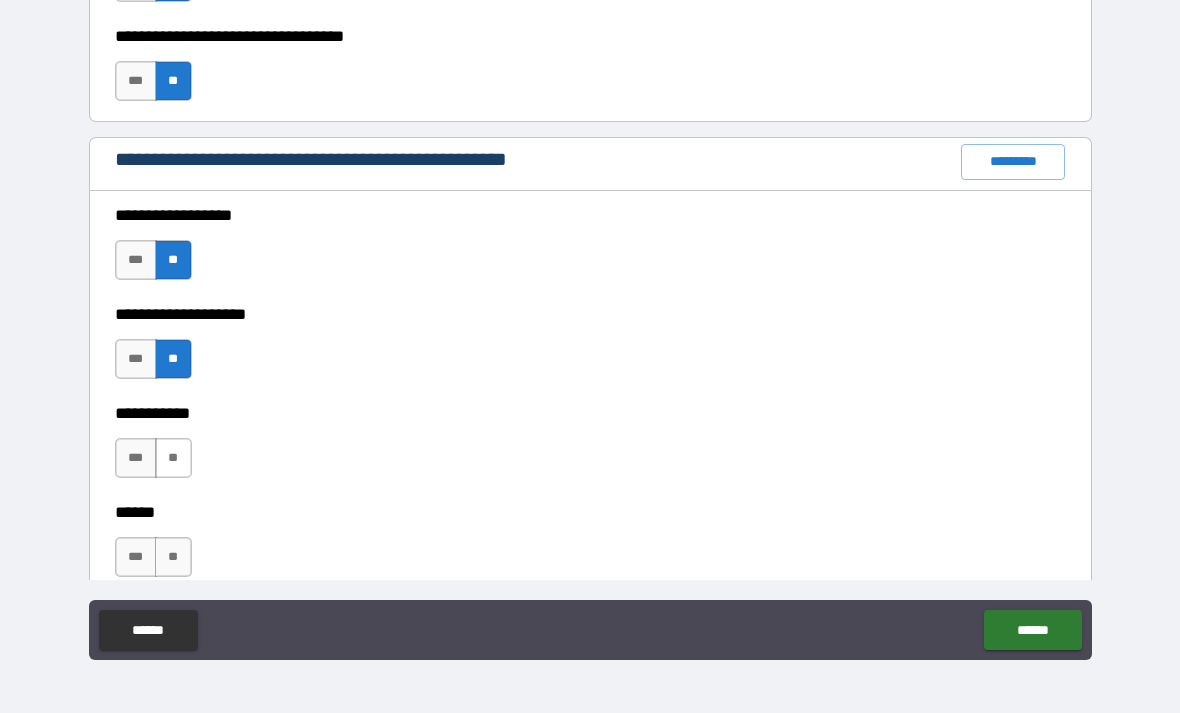 click on "**" at bounding box center (173, 458) 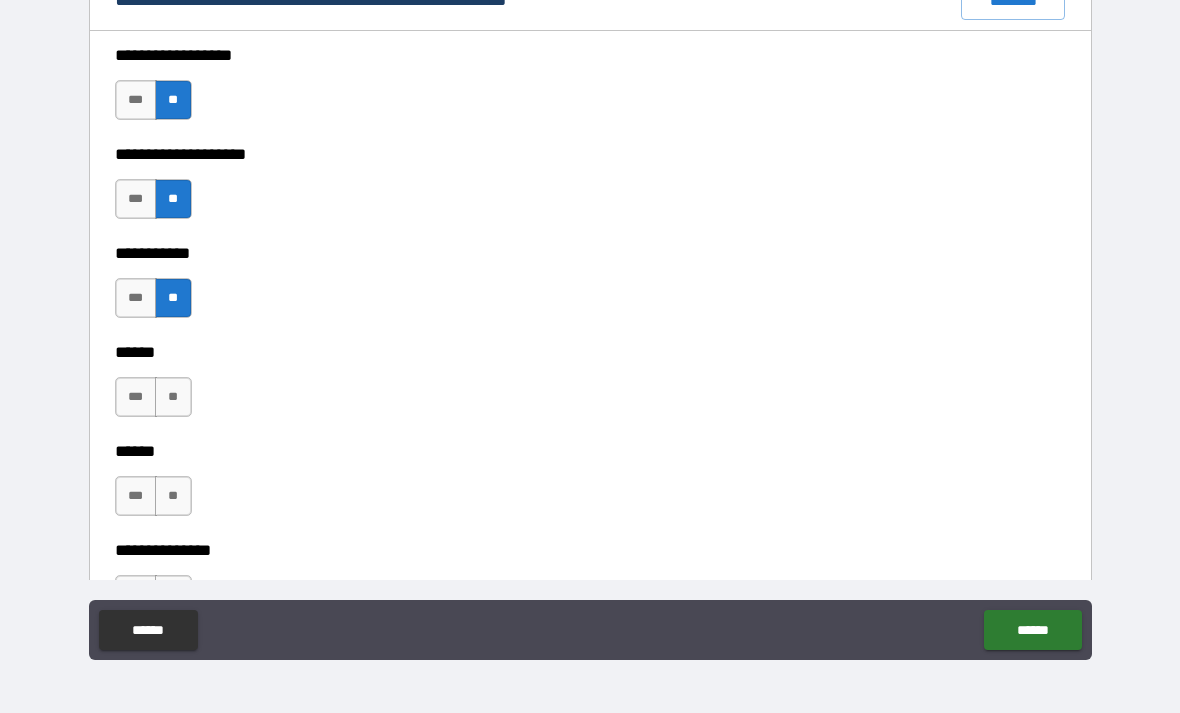 scroll, scrollTop: 2563, scrollLeft: 0, axis: vertical 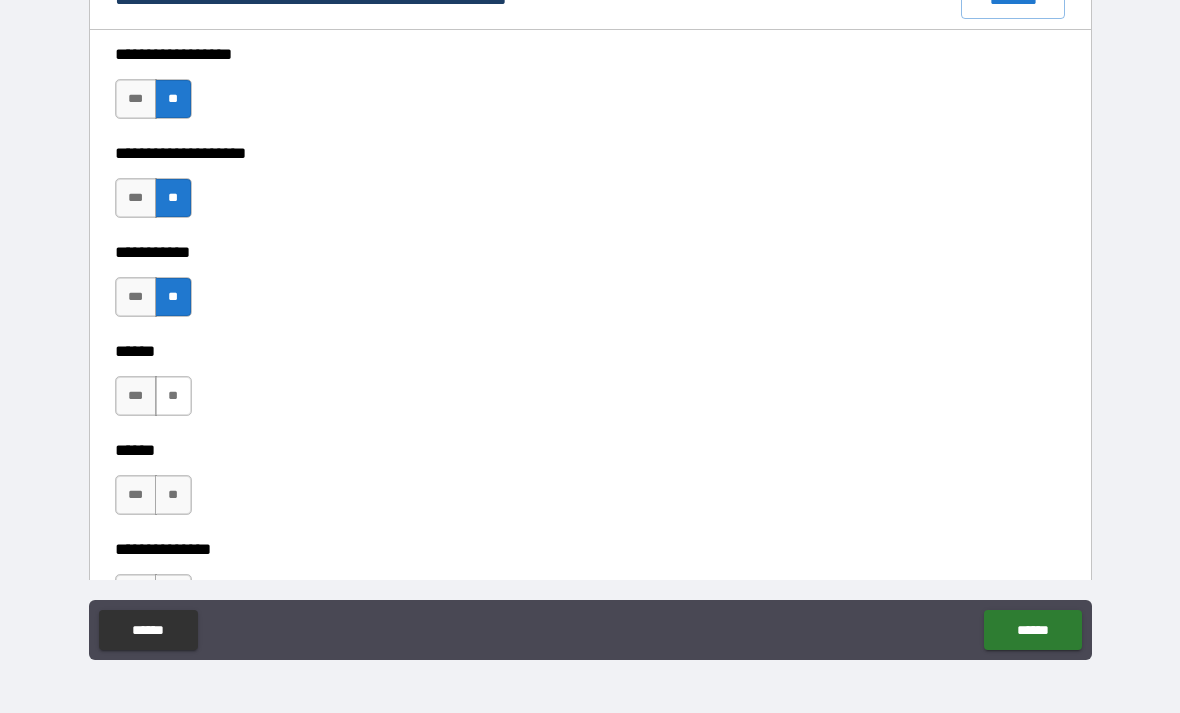 click on "**" at bounding box center (173, 396) 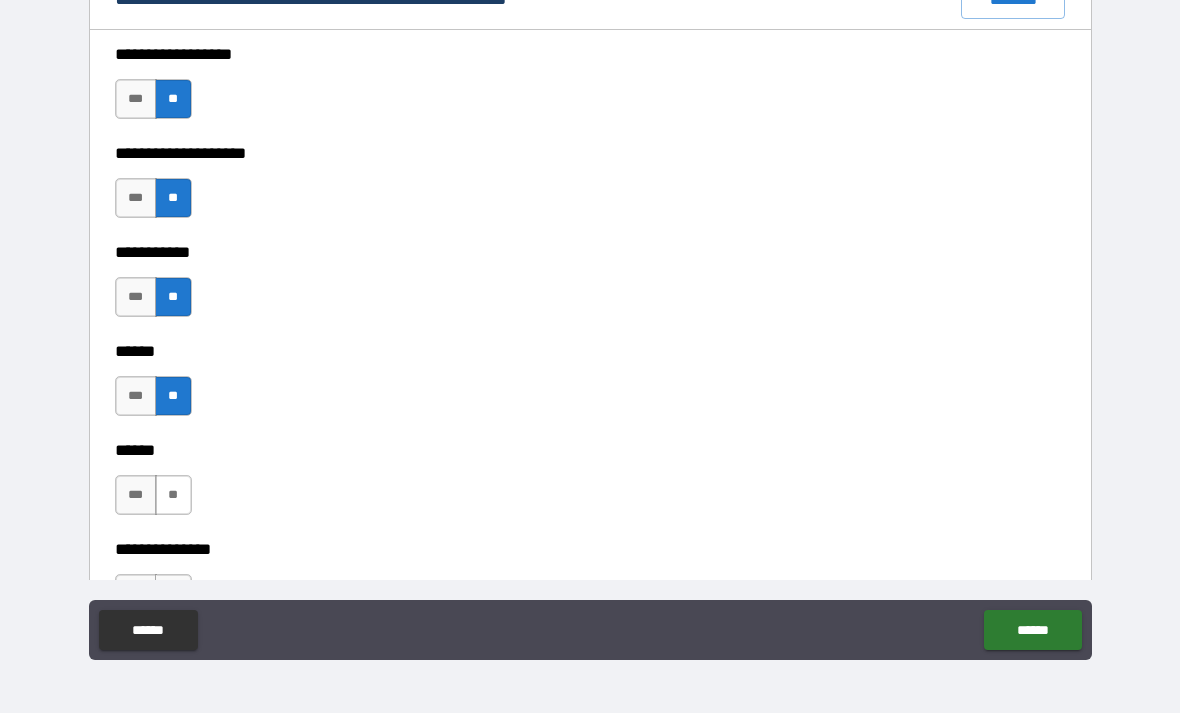 click on "**" at bounding box center (173, 495) 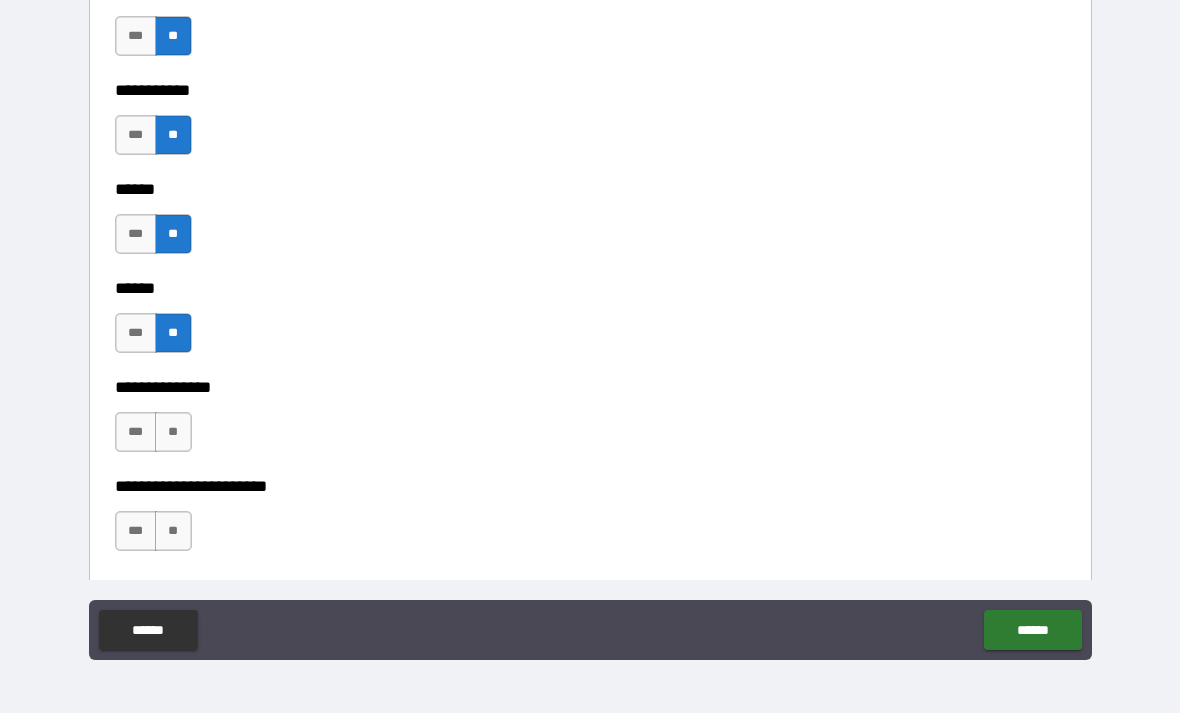scroll, scrollTop: 2726, scrollLeft: 0, axis: vertical 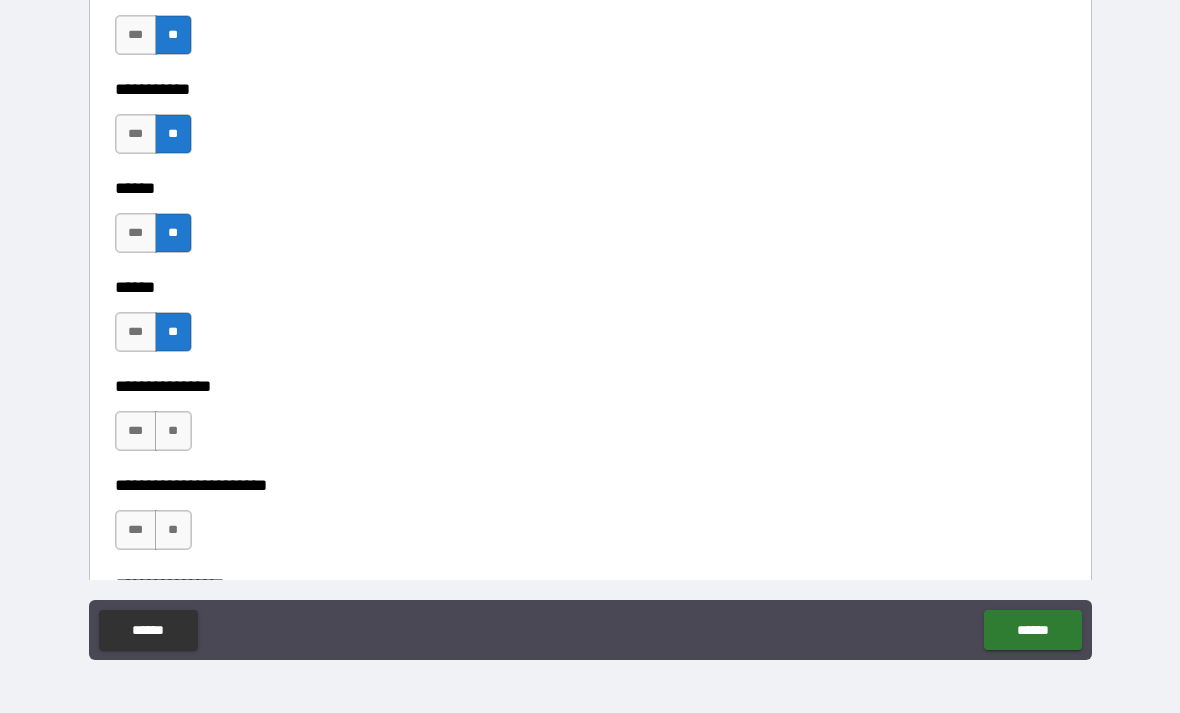 click on "**********" at bounding box center (590, 372) 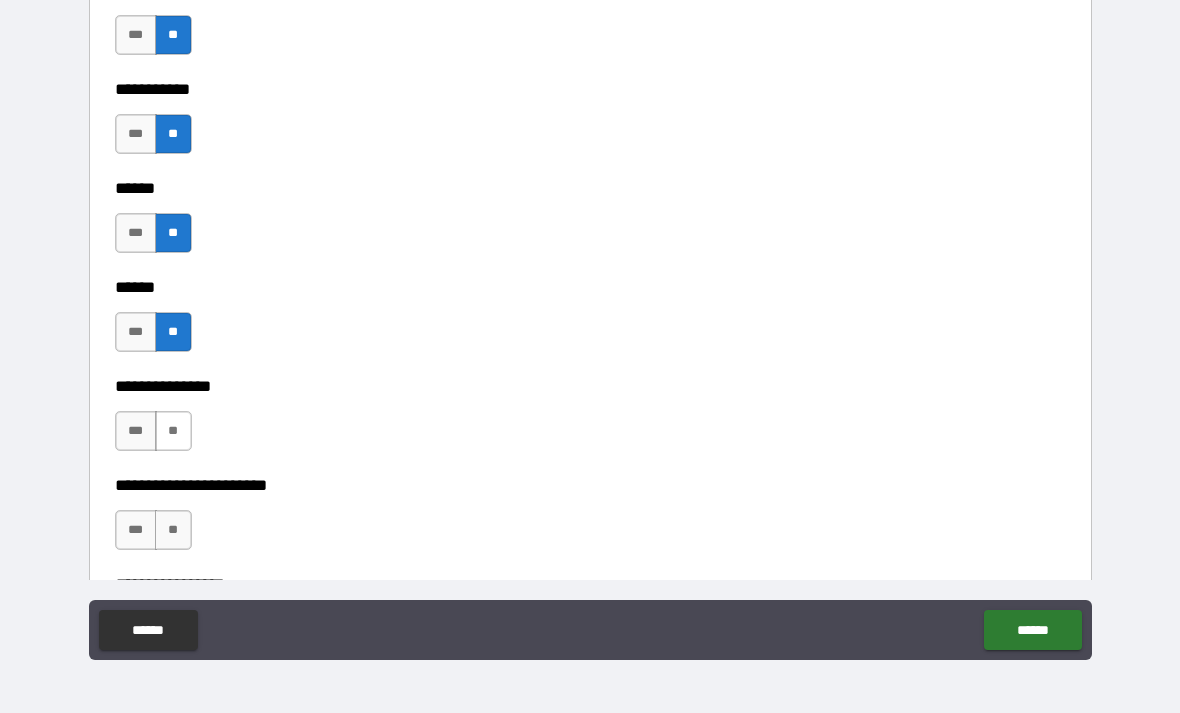 click on "**" at bounding box center (173, 431) 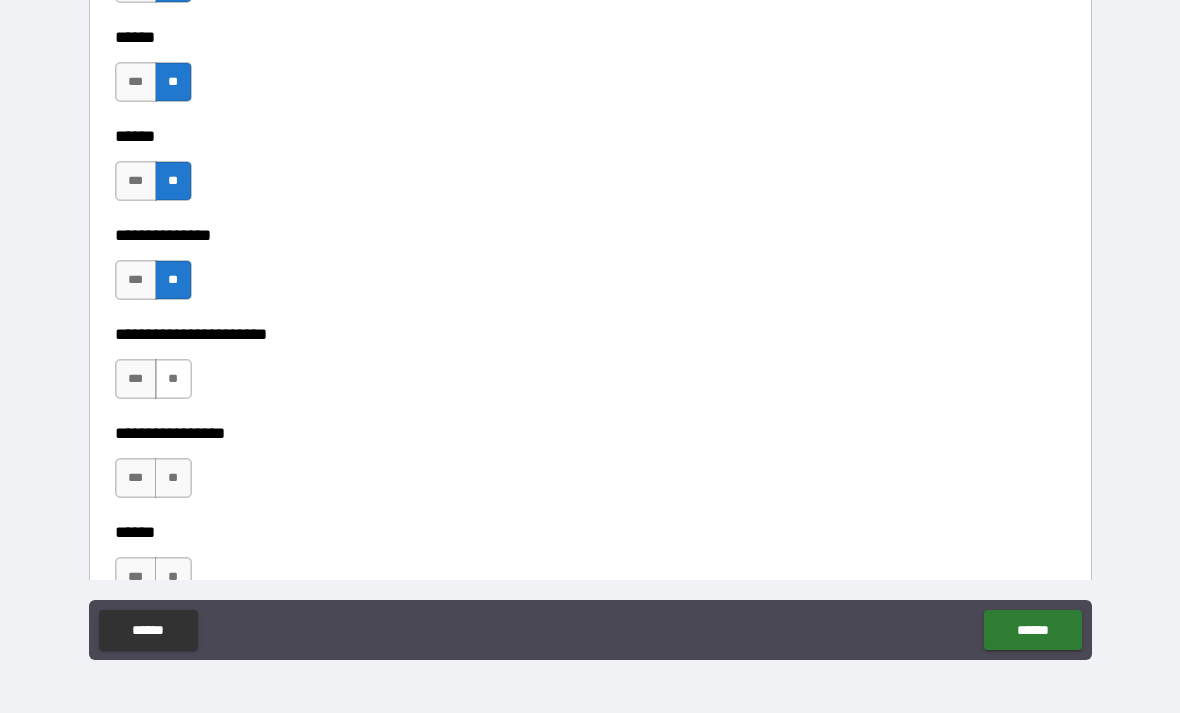 click on "**" at bounding box center [173, 379] 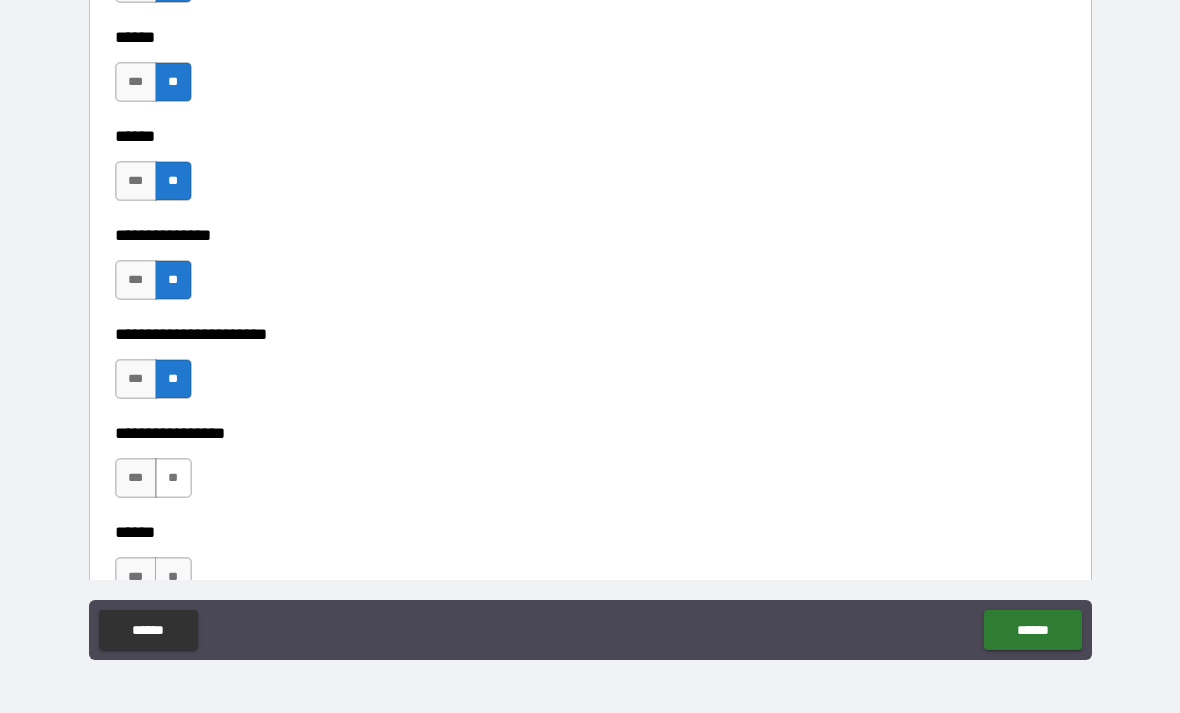 click on "**" at bounding box center (173, 478) 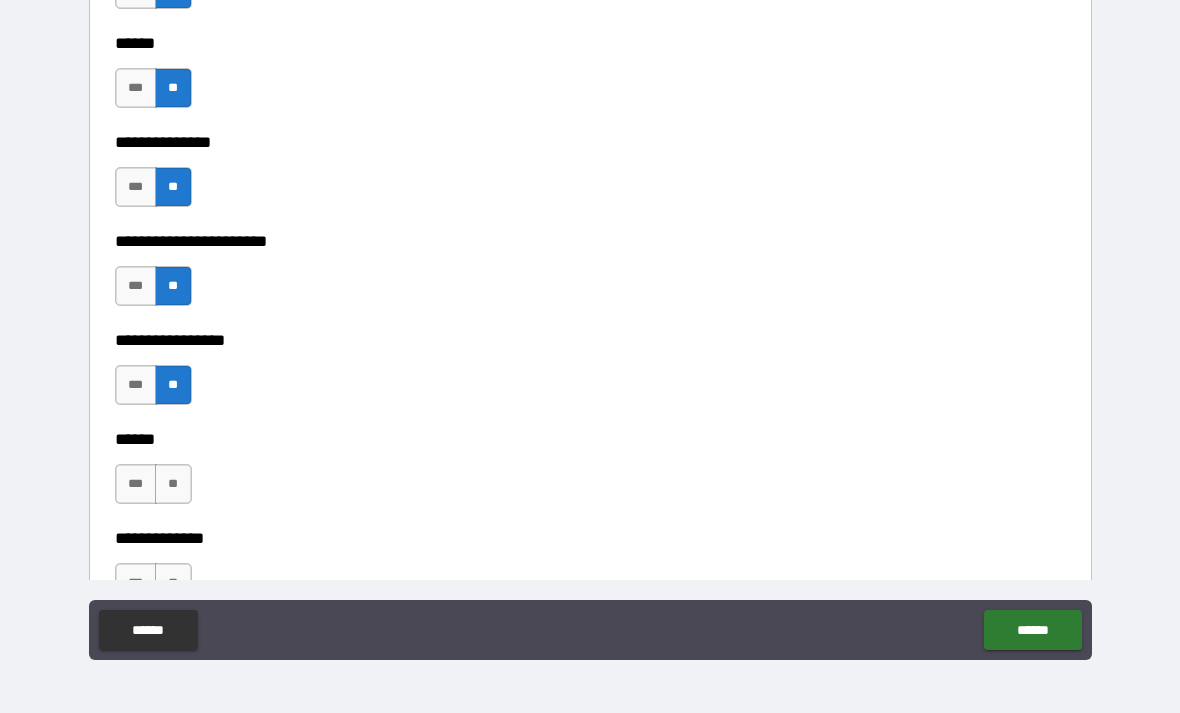 scroll, scrollTop: 3067, scrollLeft: 0, axis: vertical 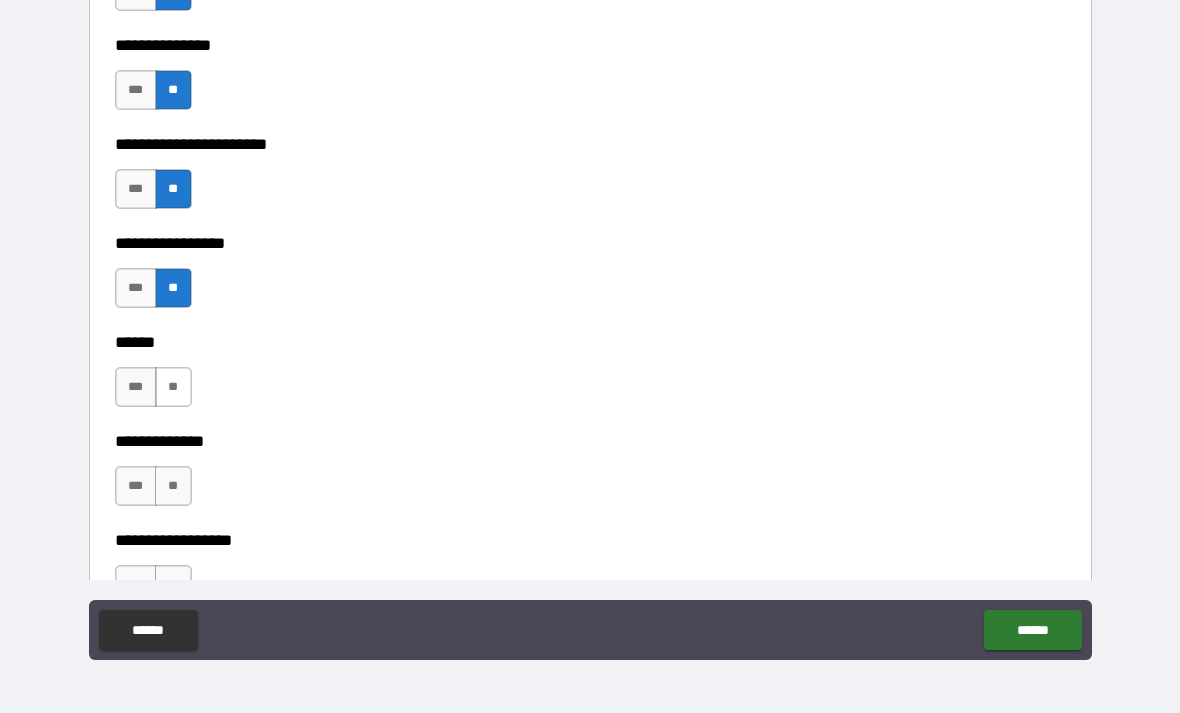 click on "**" at bounding box center [173, 387] 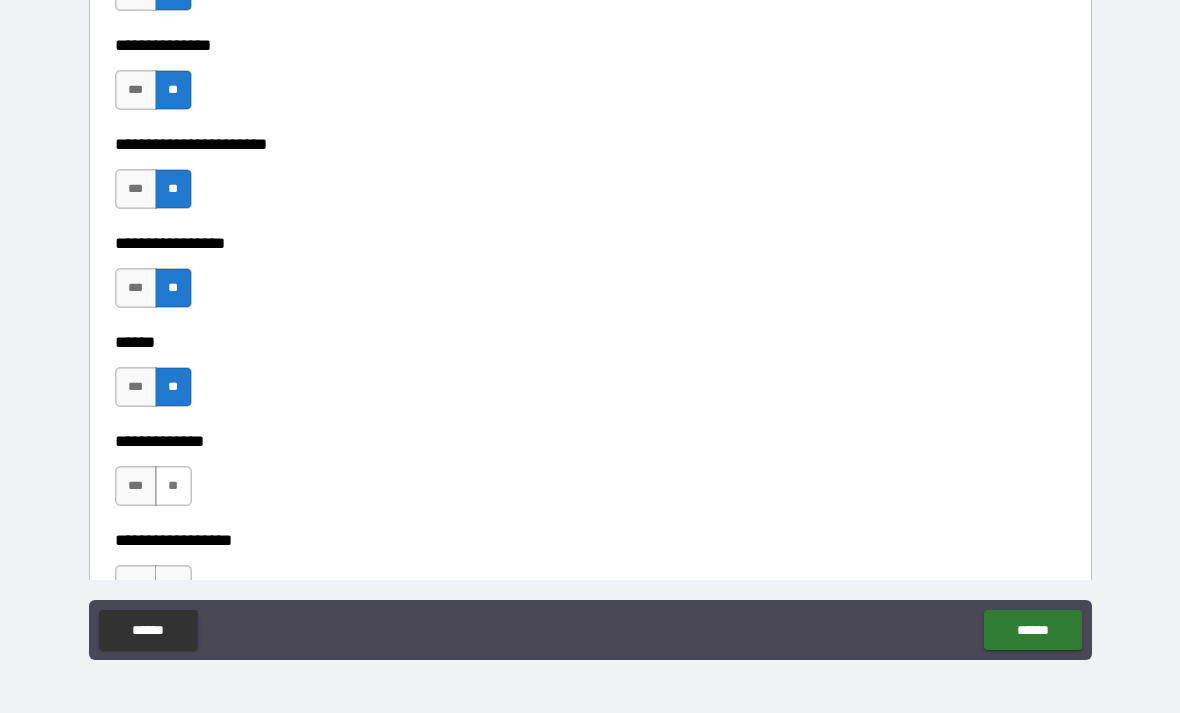 click on "**" at bounding box center (173, 486) 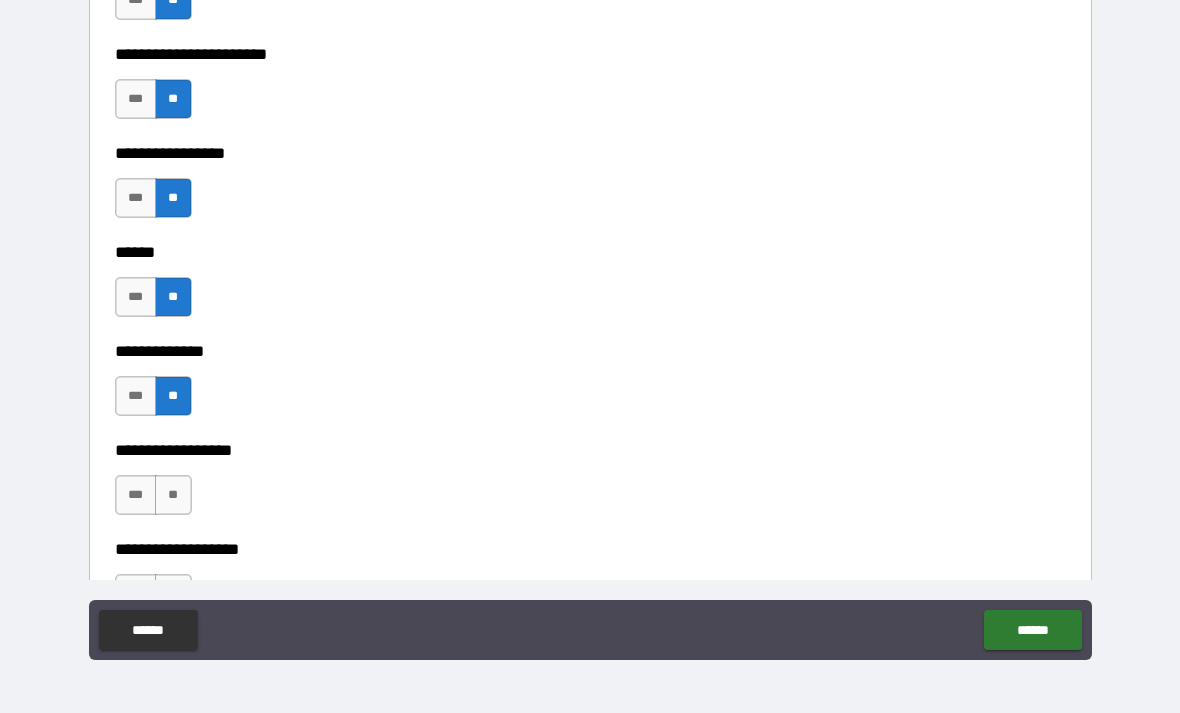 scroll, scrollTop: 3289, scrollLeft: 0, axis: vertical 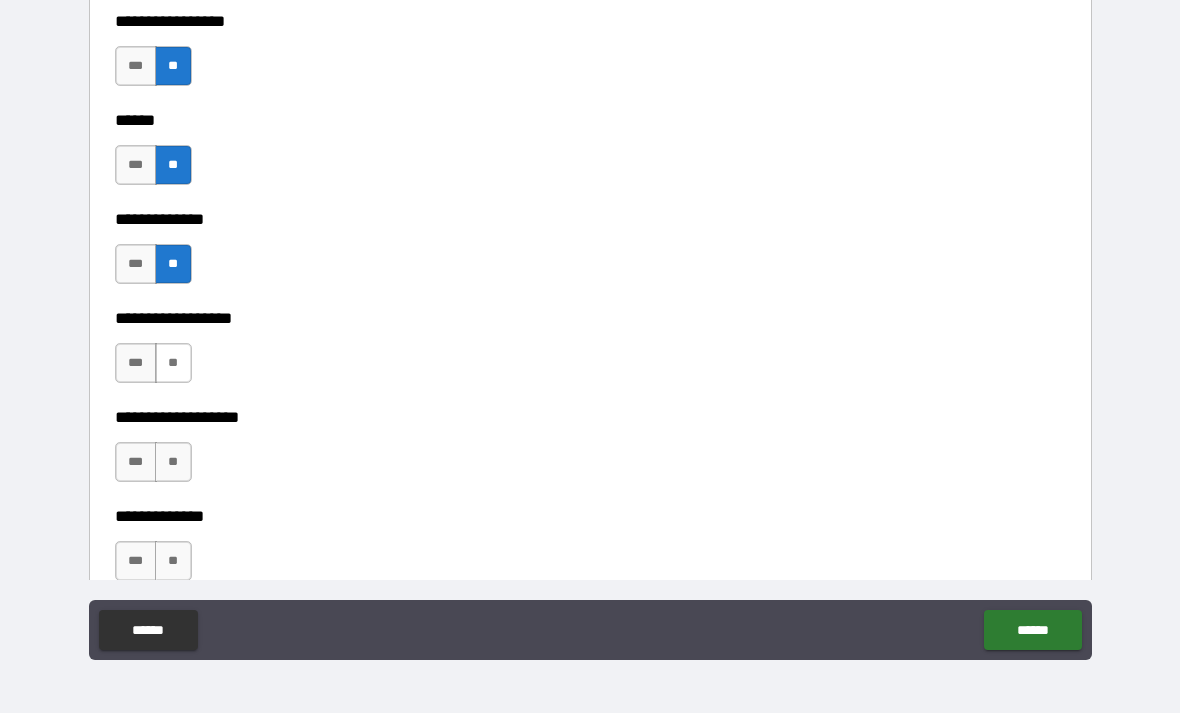 click on "**" at bounding box center [173, 363] 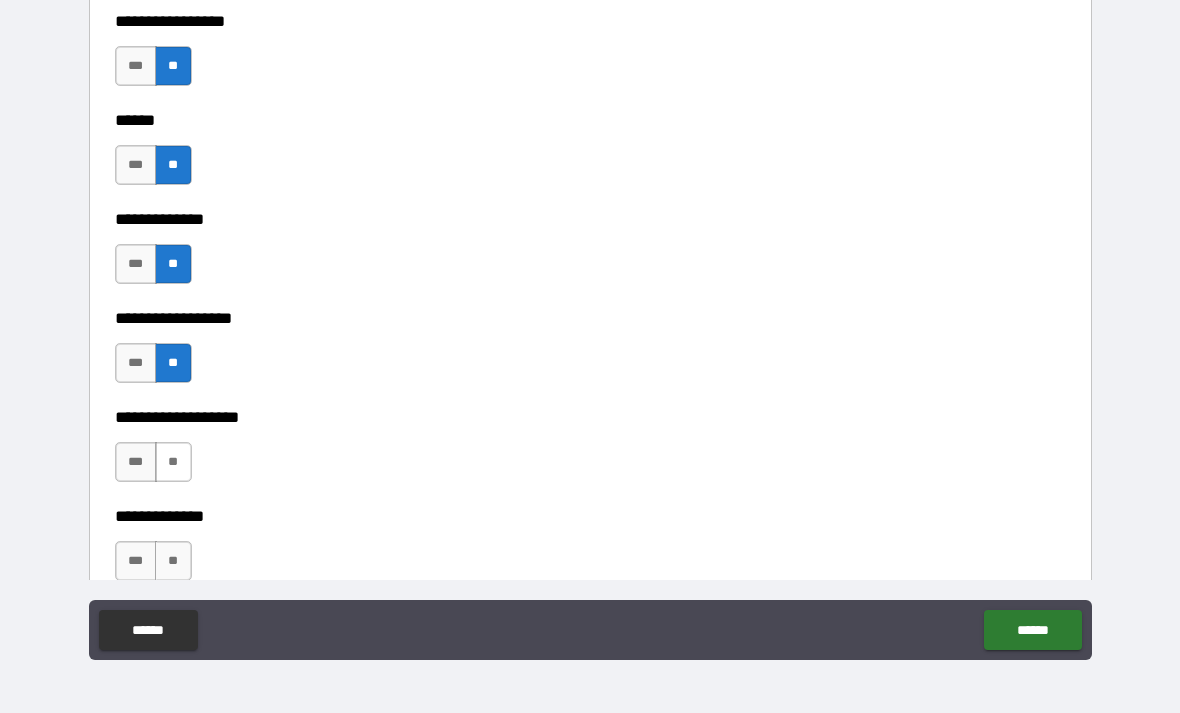 click on "**" at bounding box center (173, 462) 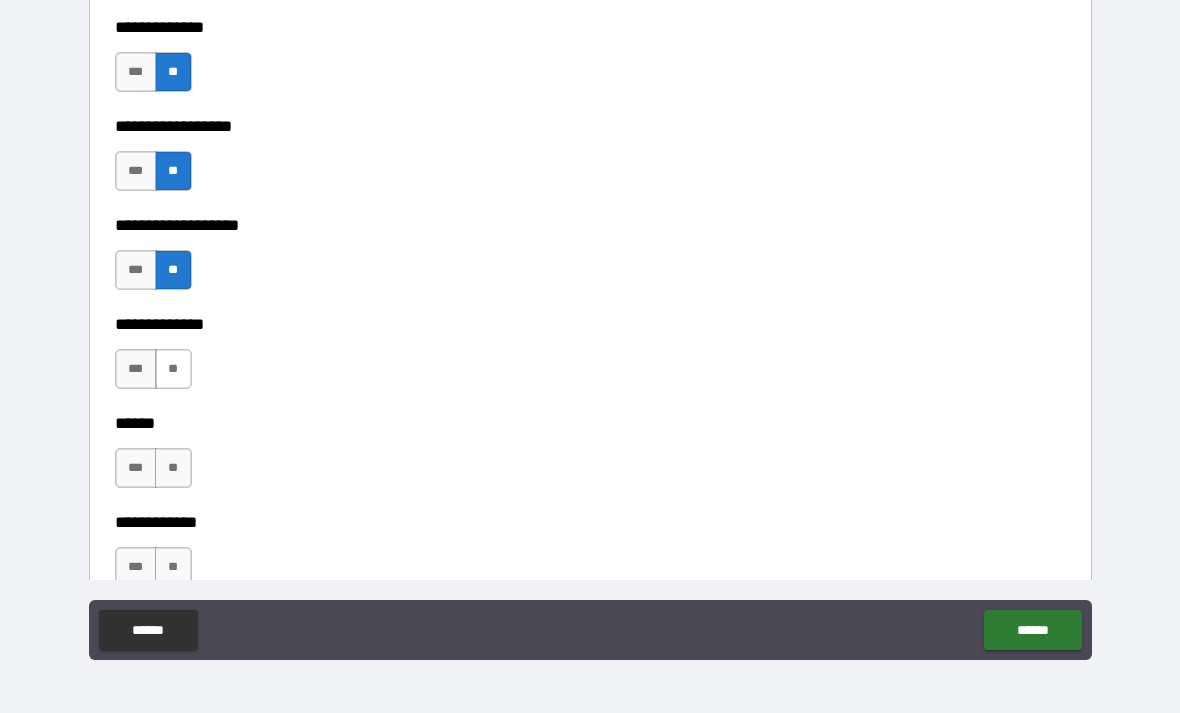 click on "**" at bounding box center (173, 369) 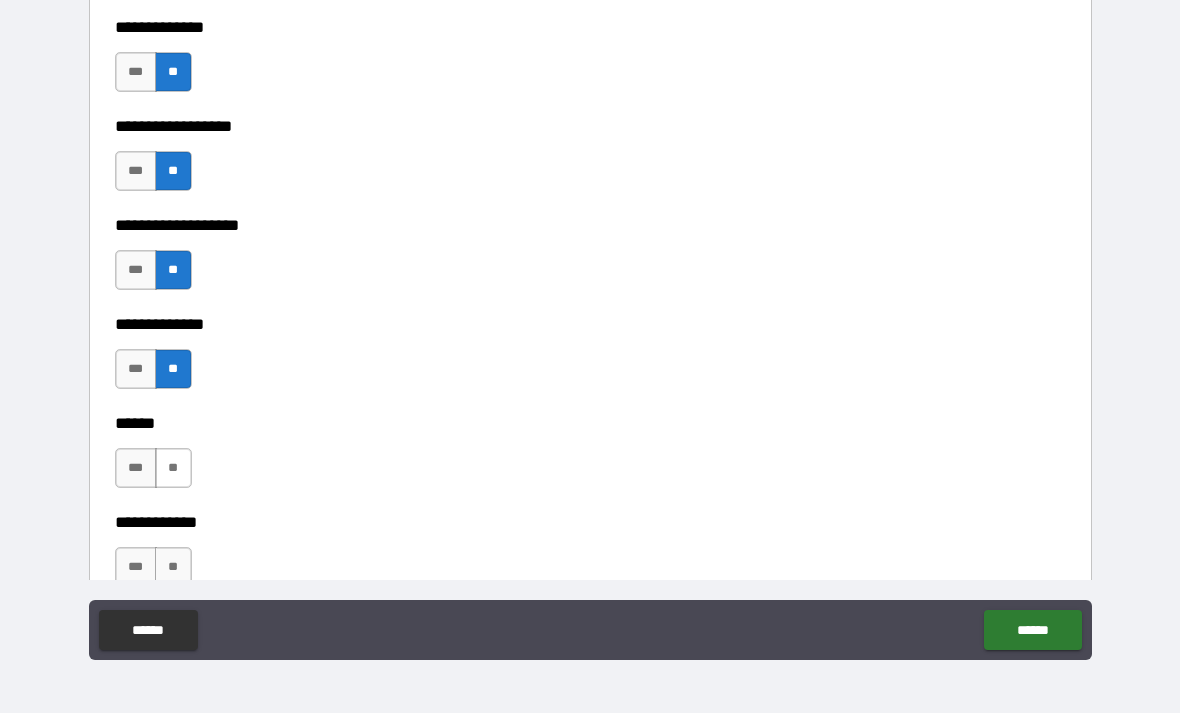 click on "**" at bounding box center [173, 468] 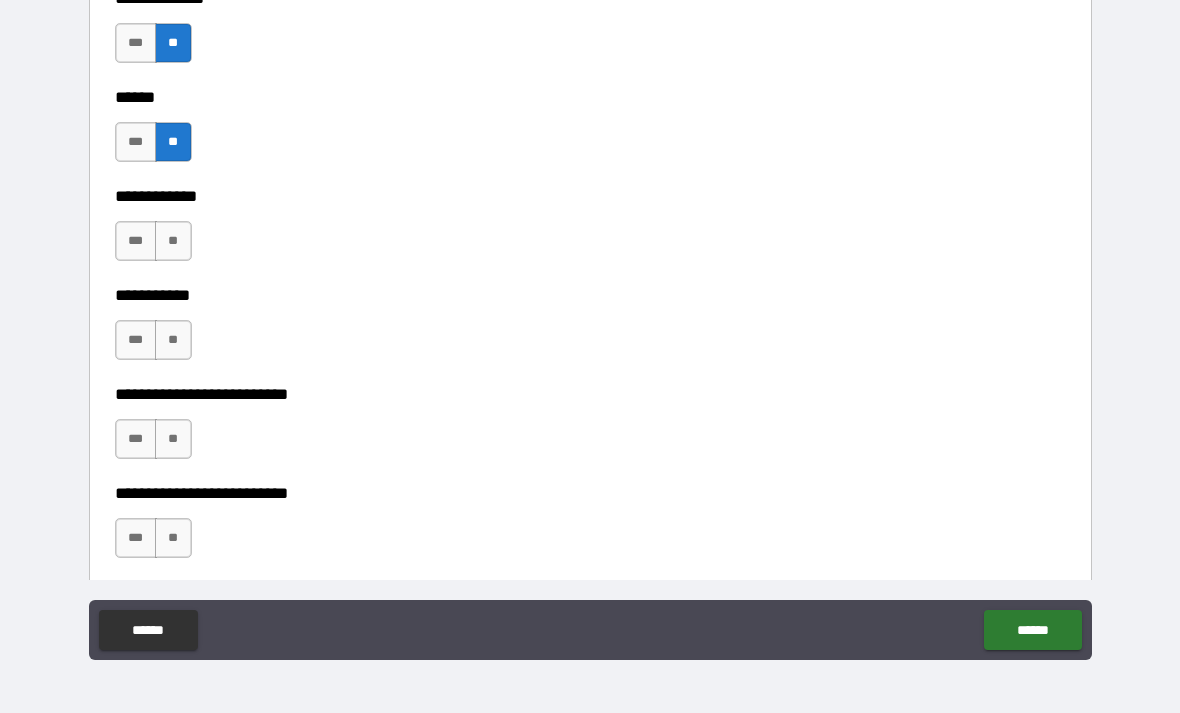 scroll, scrollTop: 3809, scrollLeft: 0, axis: vertical 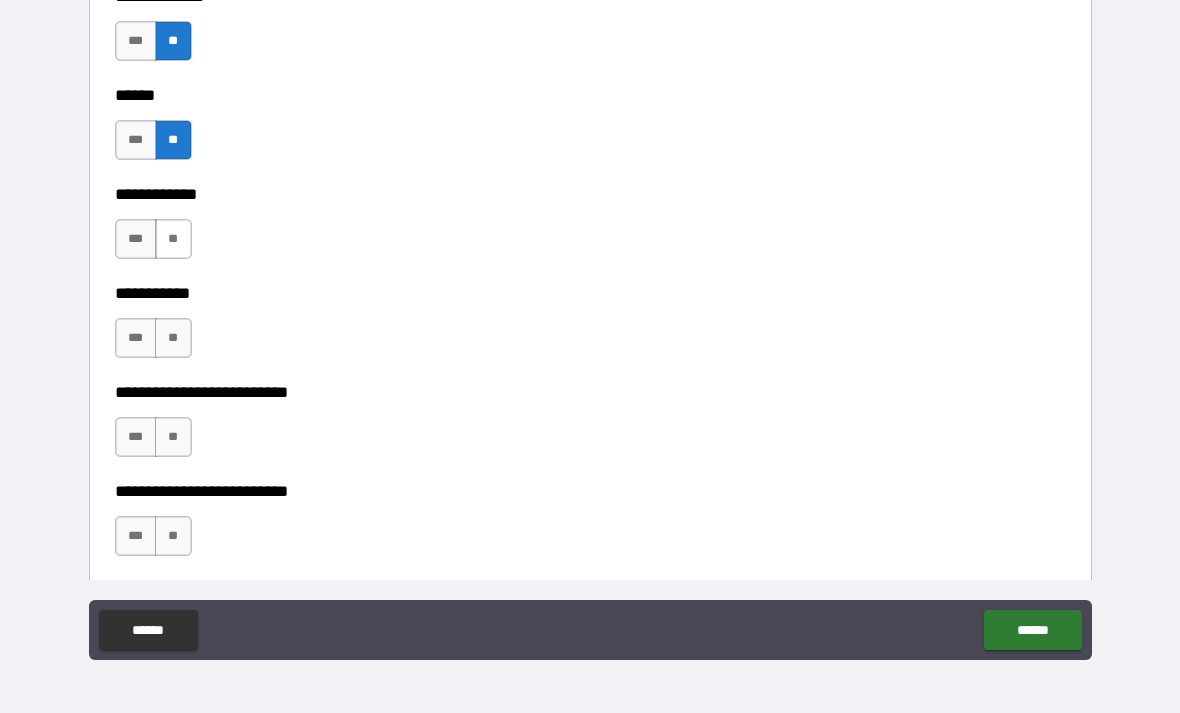 click on "**" at bounding box center [173, 239] 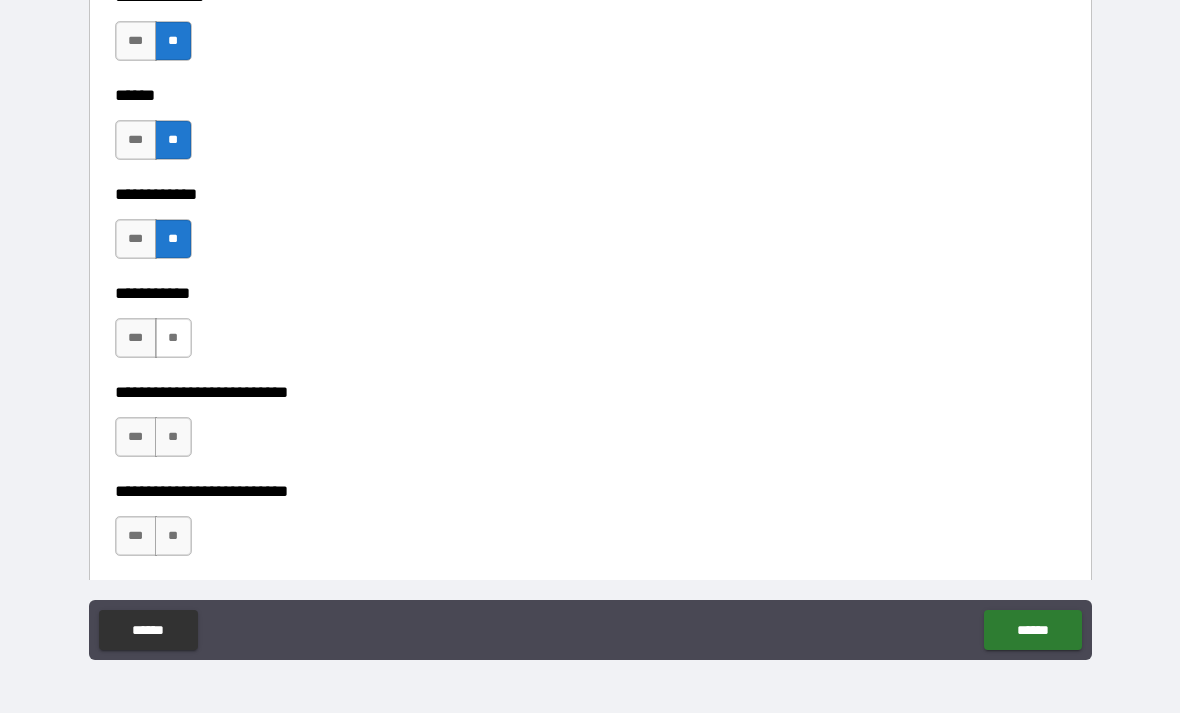 click on "**" at bounding box center (173, 338) 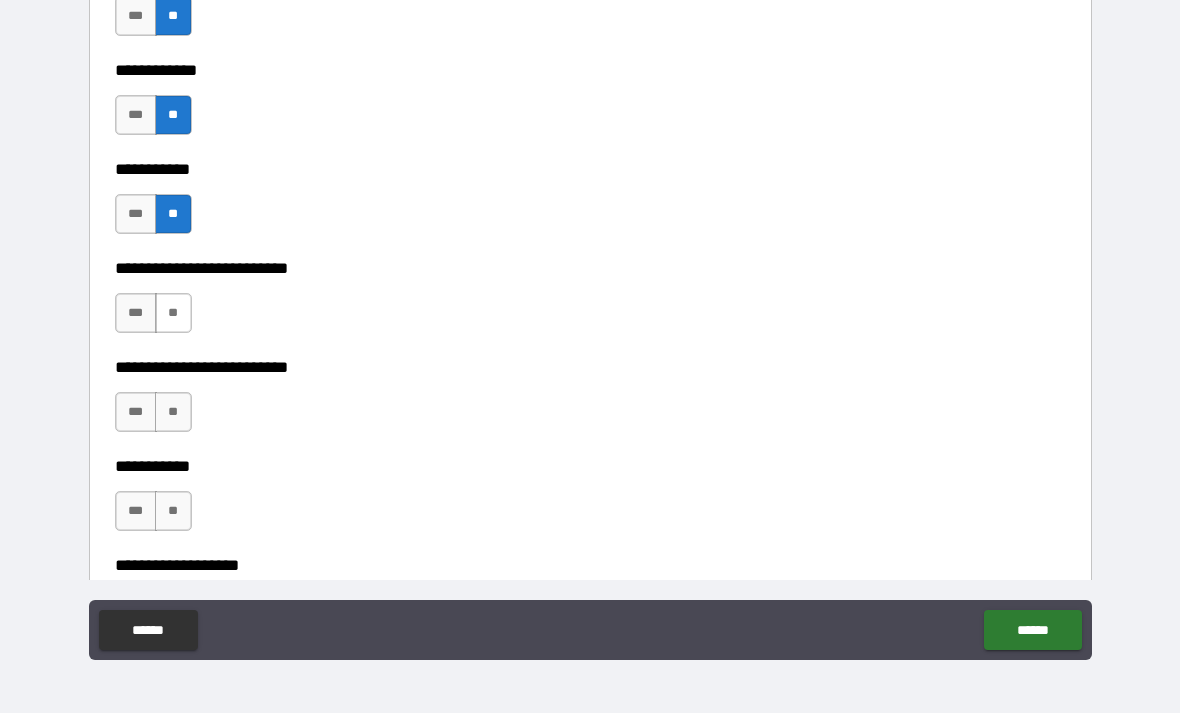 click on "**" at bounding box center [173, 313] 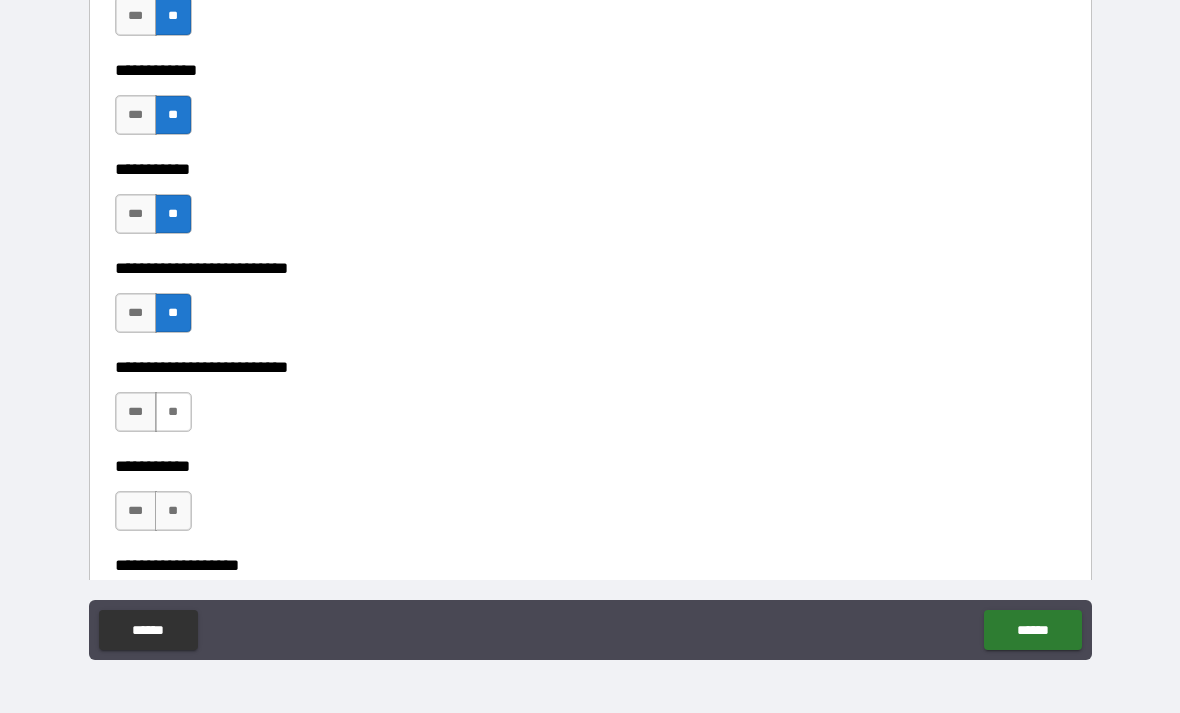 click on "**" at bounding box center (173, 412) 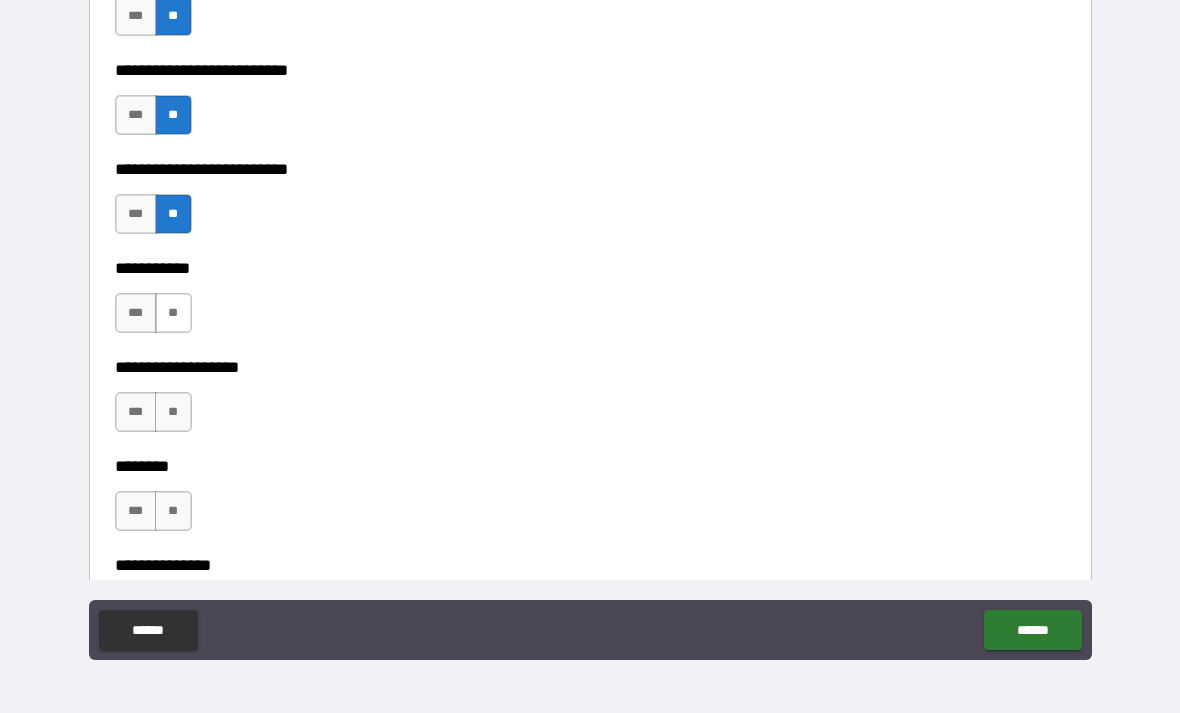 click on "**" at bounding box center (173, 313) 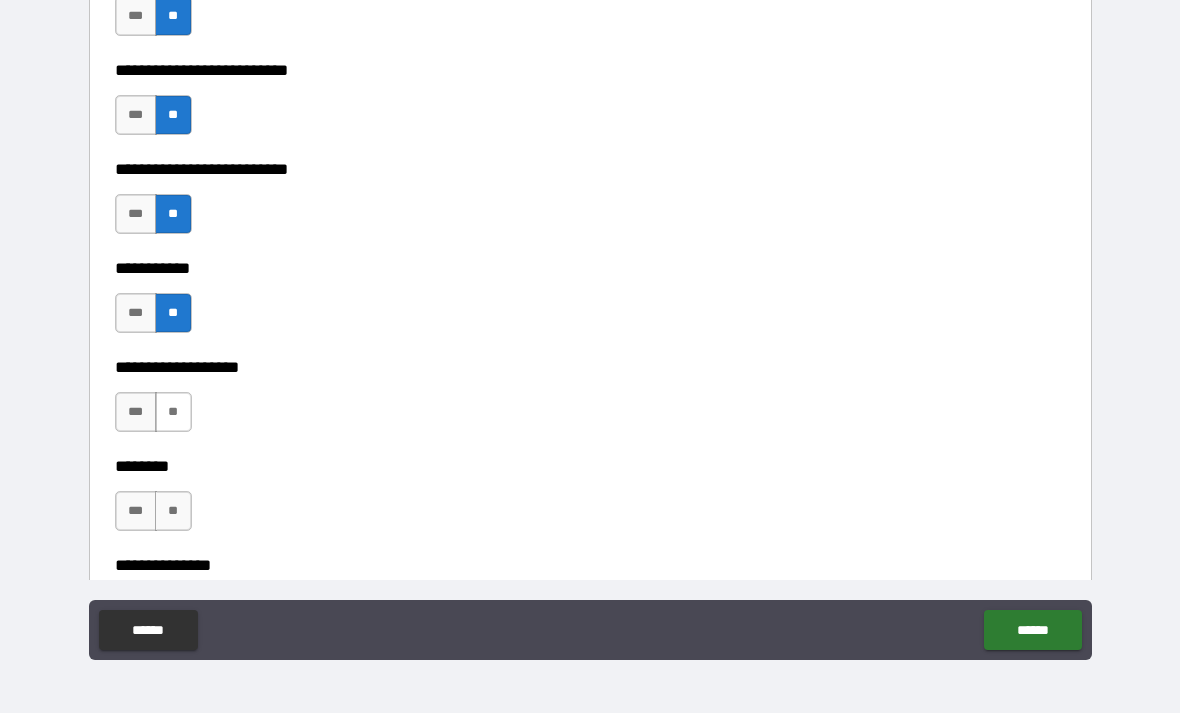 click on "**" at bounding box center [173, 412] 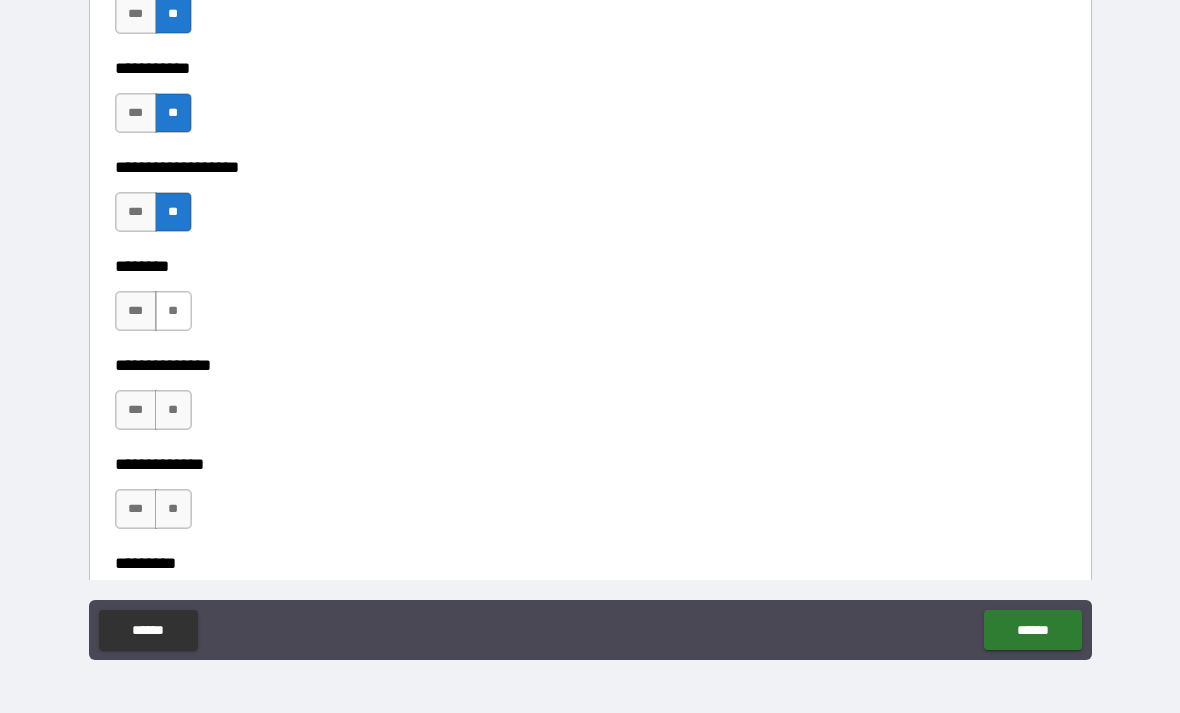 click on "**" at bounding box center [173, 311] 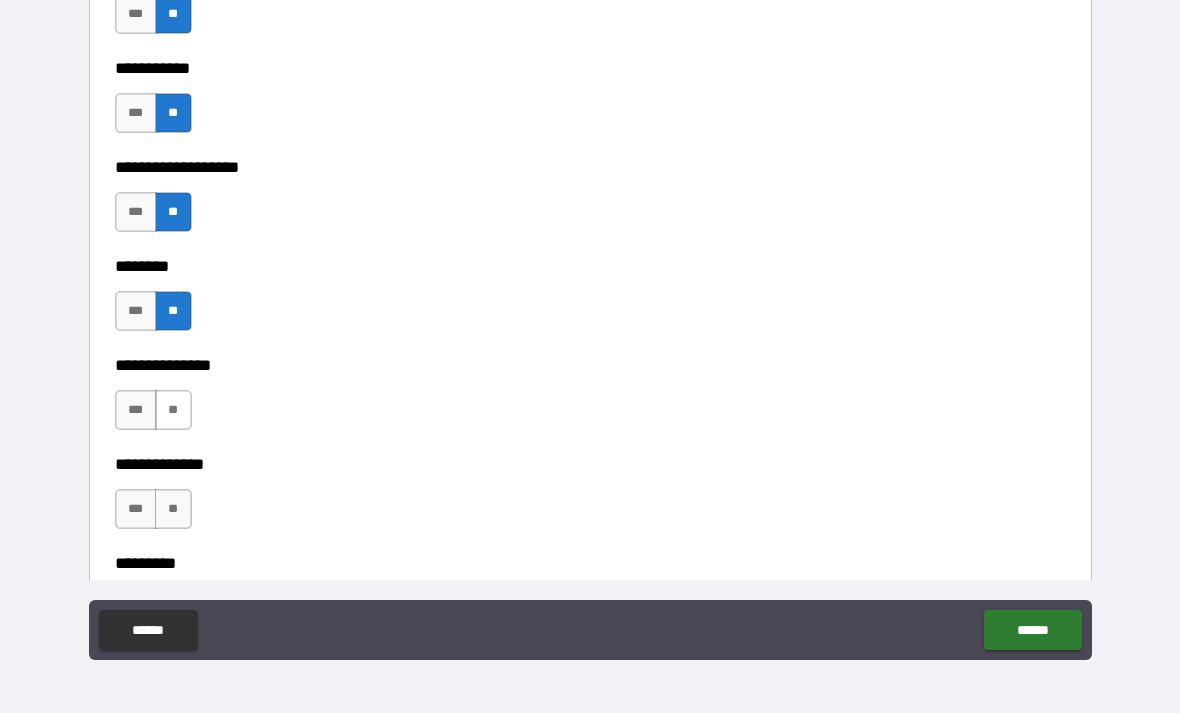 click on "**" at bounding box center [173, 410] 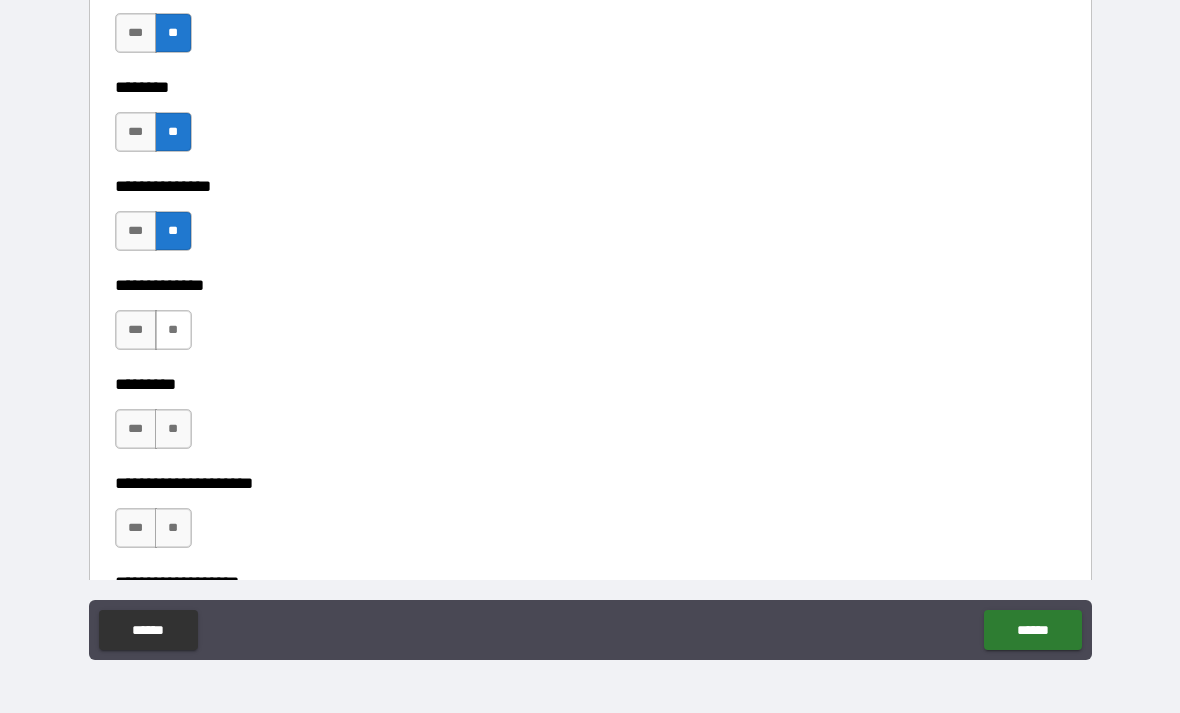 click on "**" at bounding box center [173, 330] 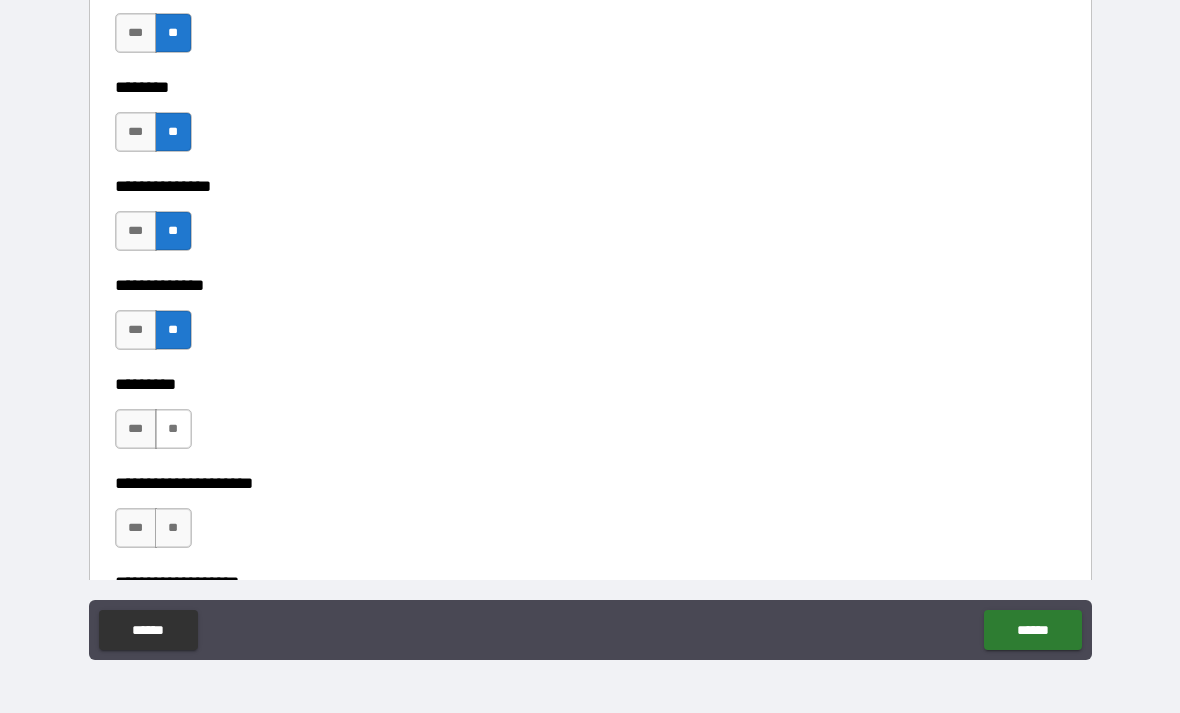 click on "**" at bounding box center [173, 429] 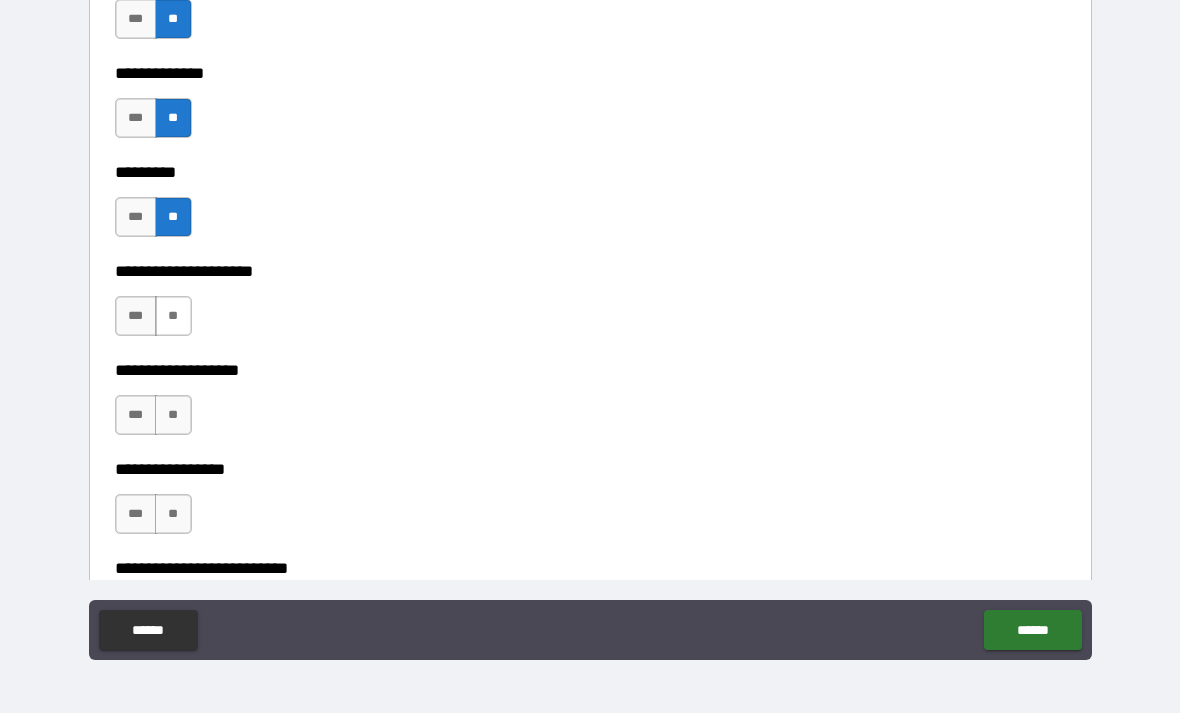 click on "**" at bounding box center (173, 316) 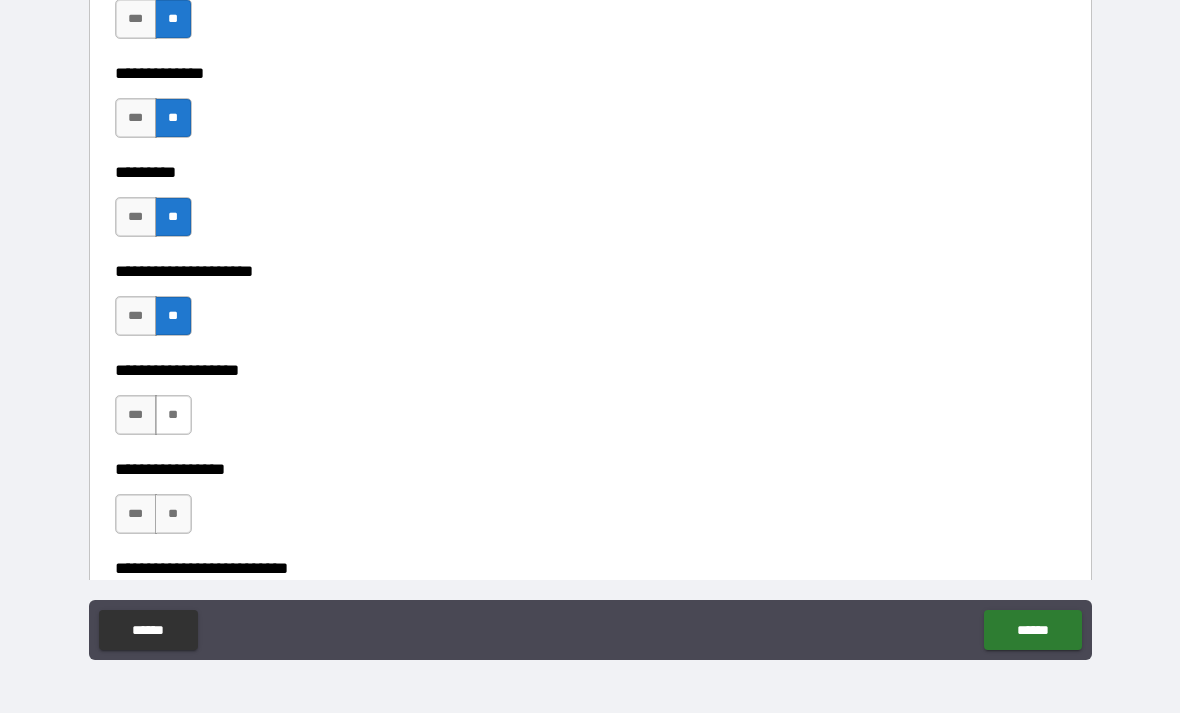 click on "**" at bounding box center (173, 415) 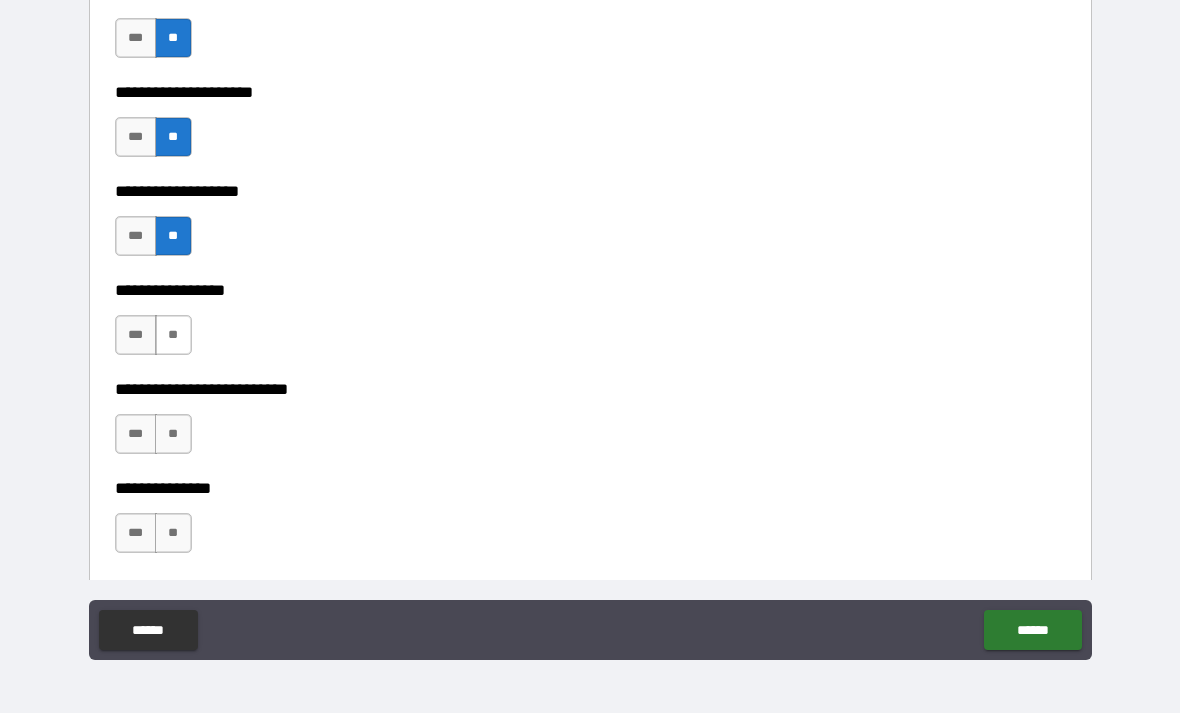 click on "**" at bounding box center [173, 335] 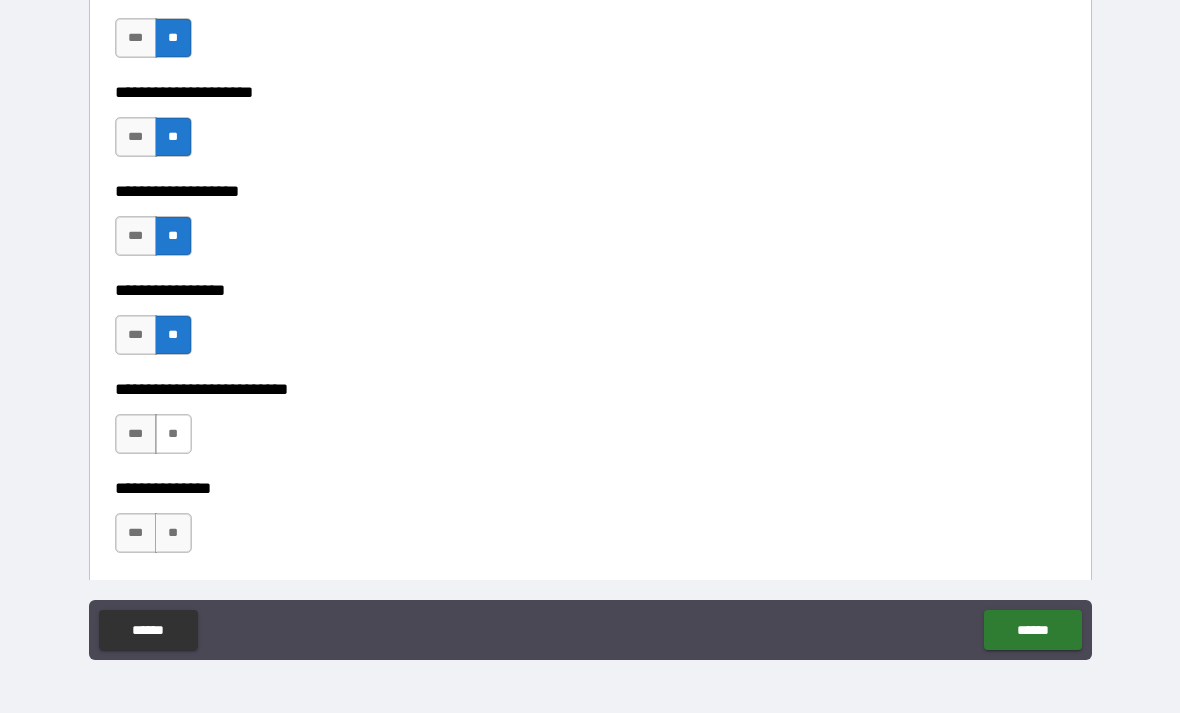 click on "**" at bounding box center (173, 434) 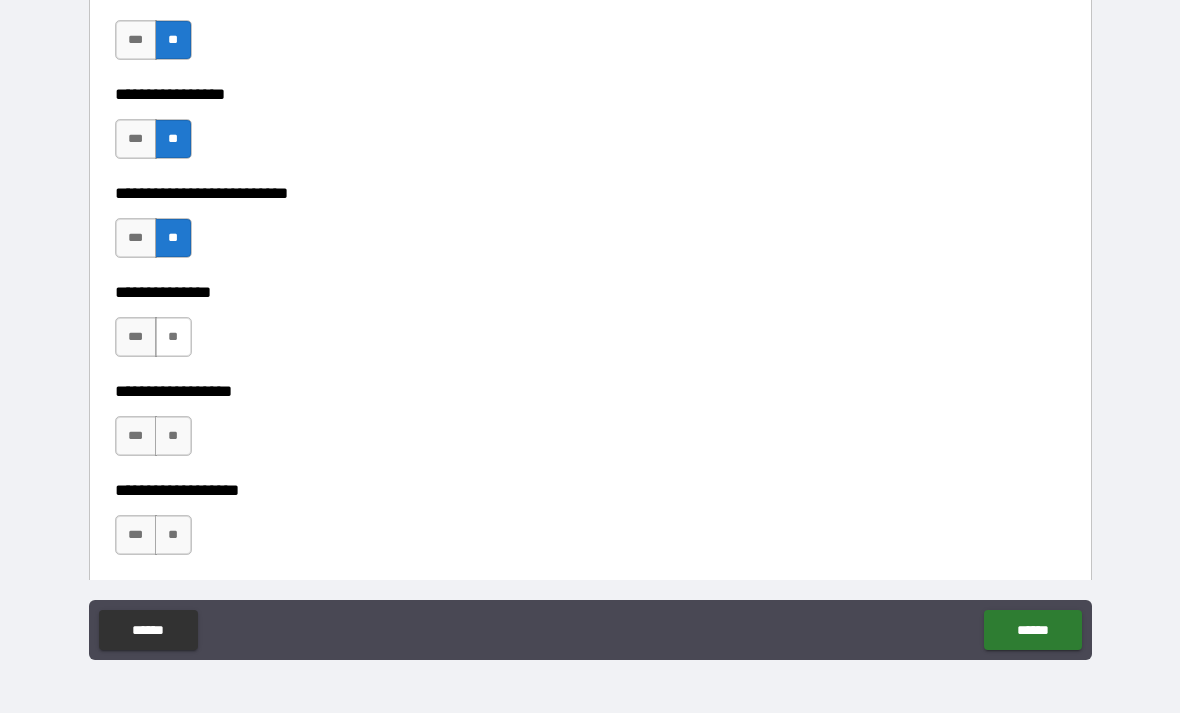 click on "**" at bounding box center (173, 337) 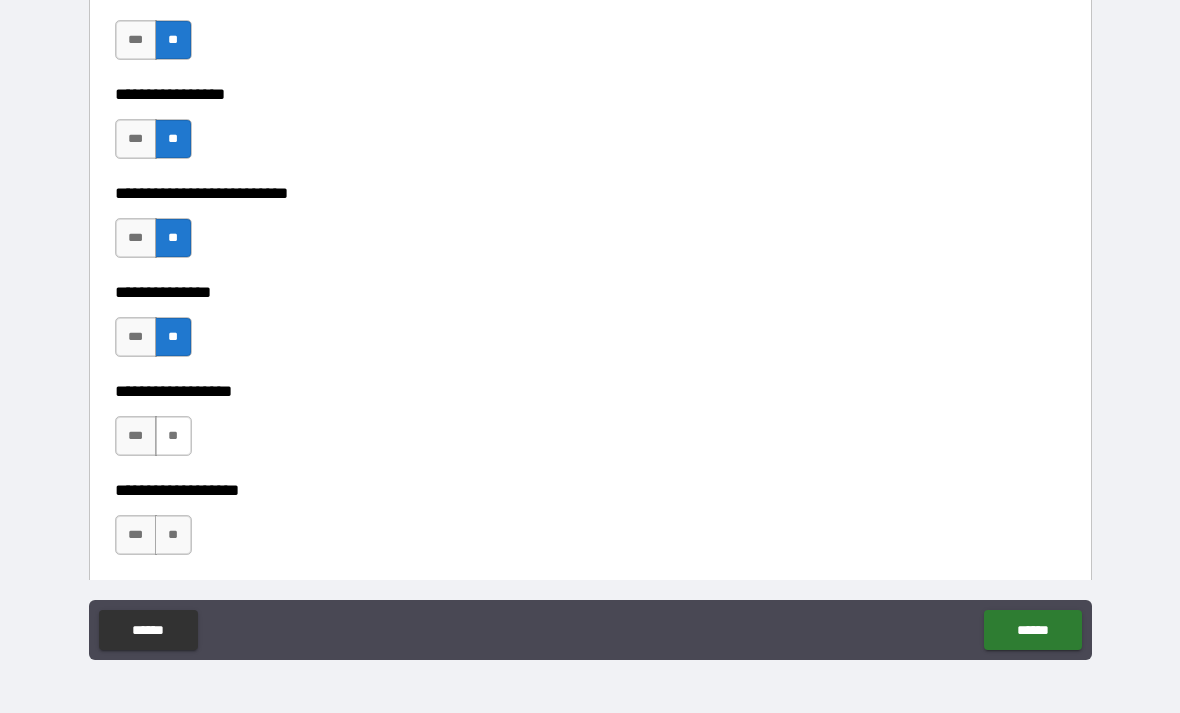click on "**" at bounding box center (173, 436) 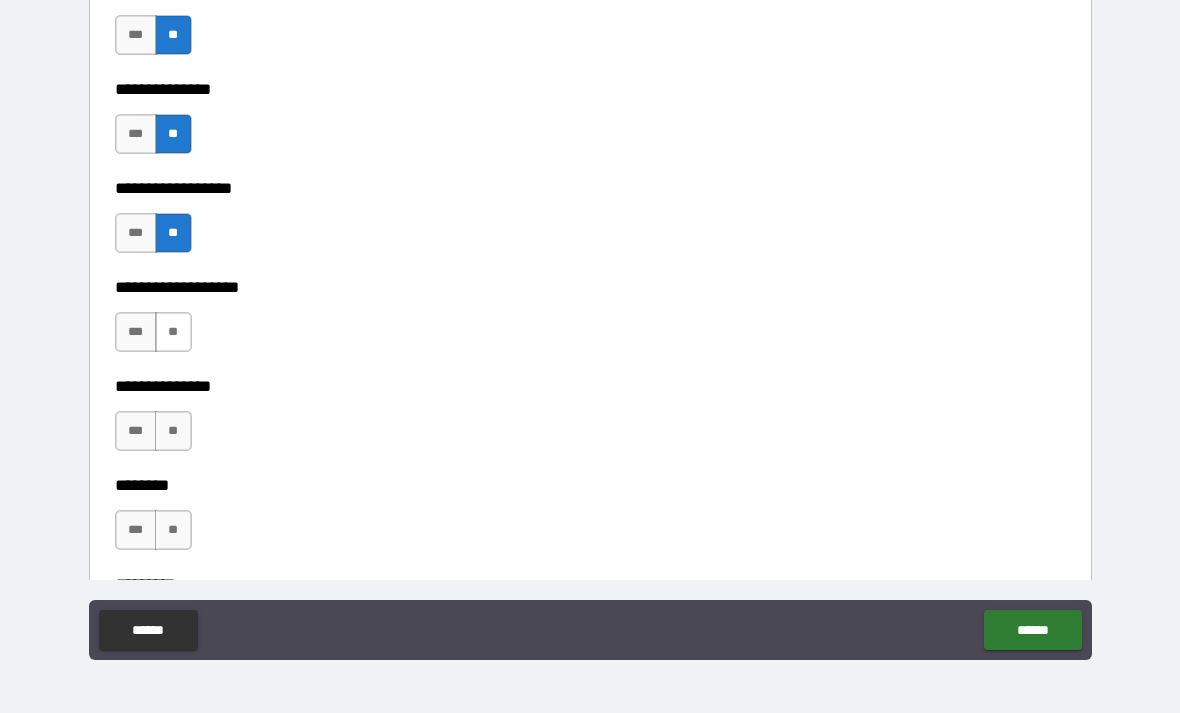 click on "**" at bounding box center (173, 332) 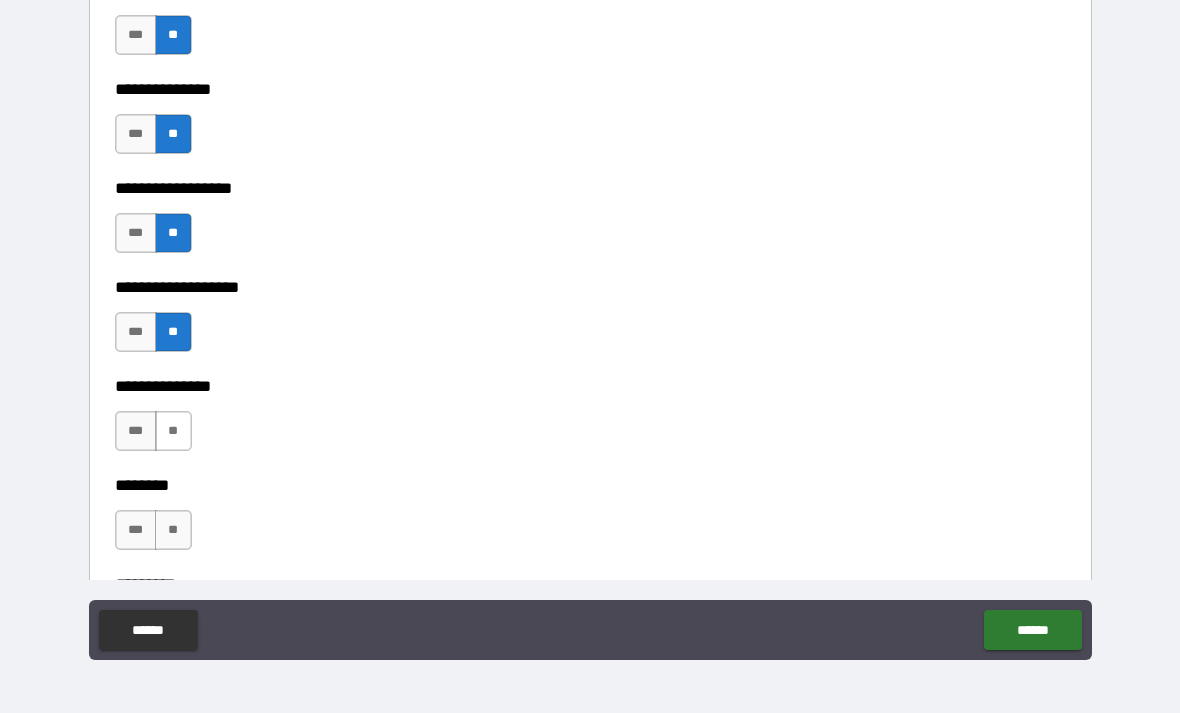click on "**" at bounding box center (173, 431) 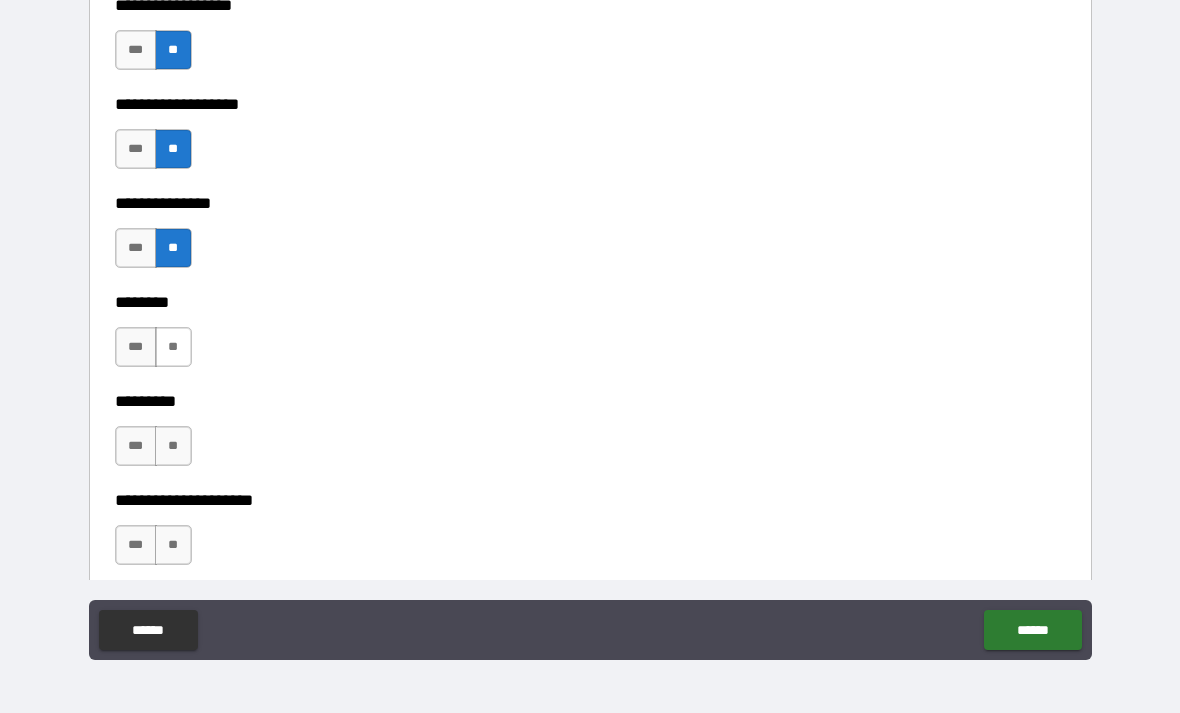 click on "**" at bounding box center [173, 347] 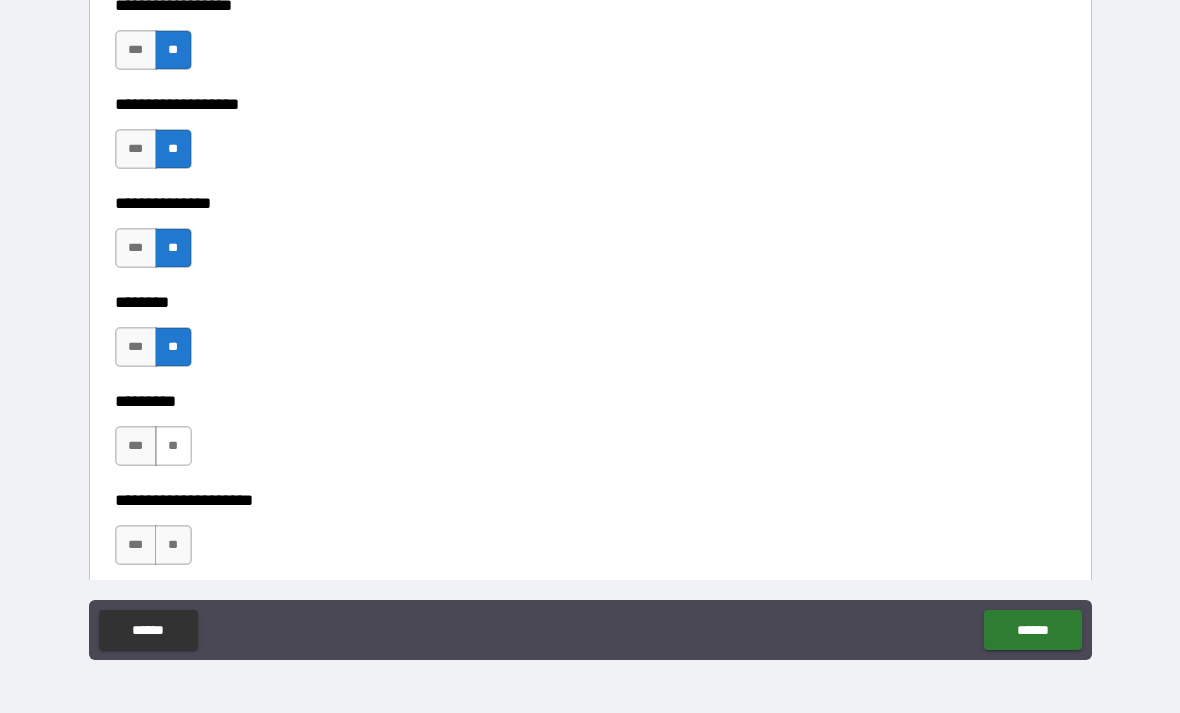 click on "**" at bounding box center (173, 446) 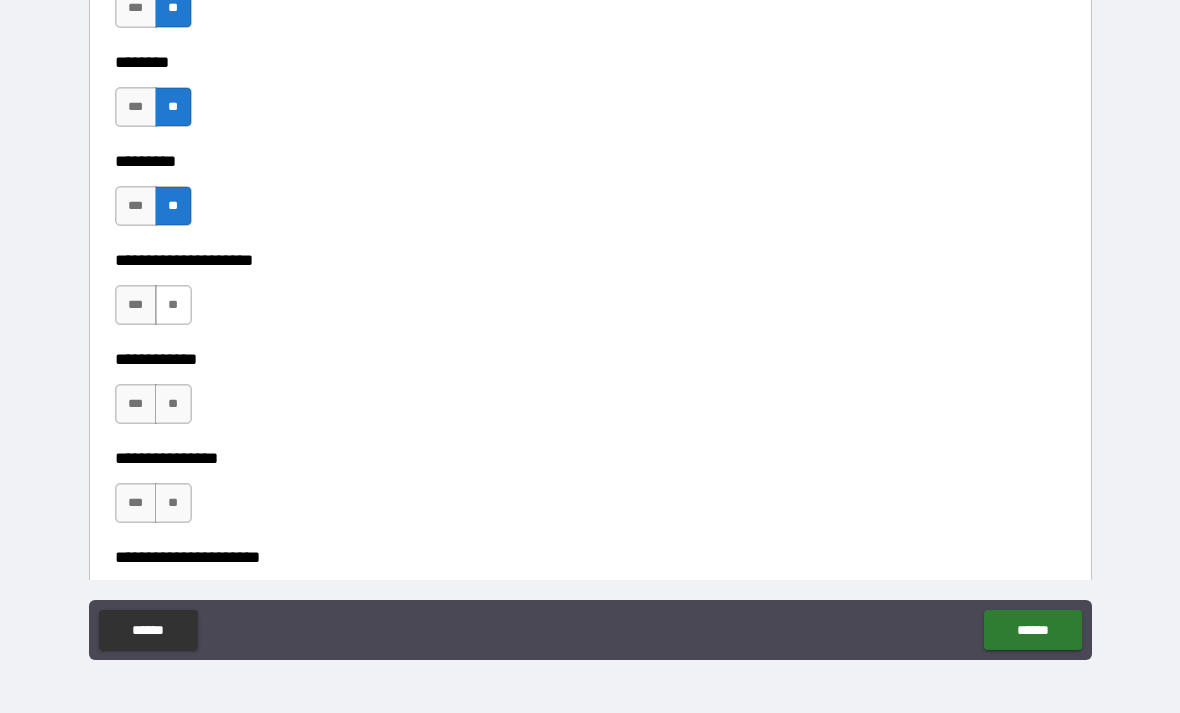 click on "**" at bounding box center [173, 305] 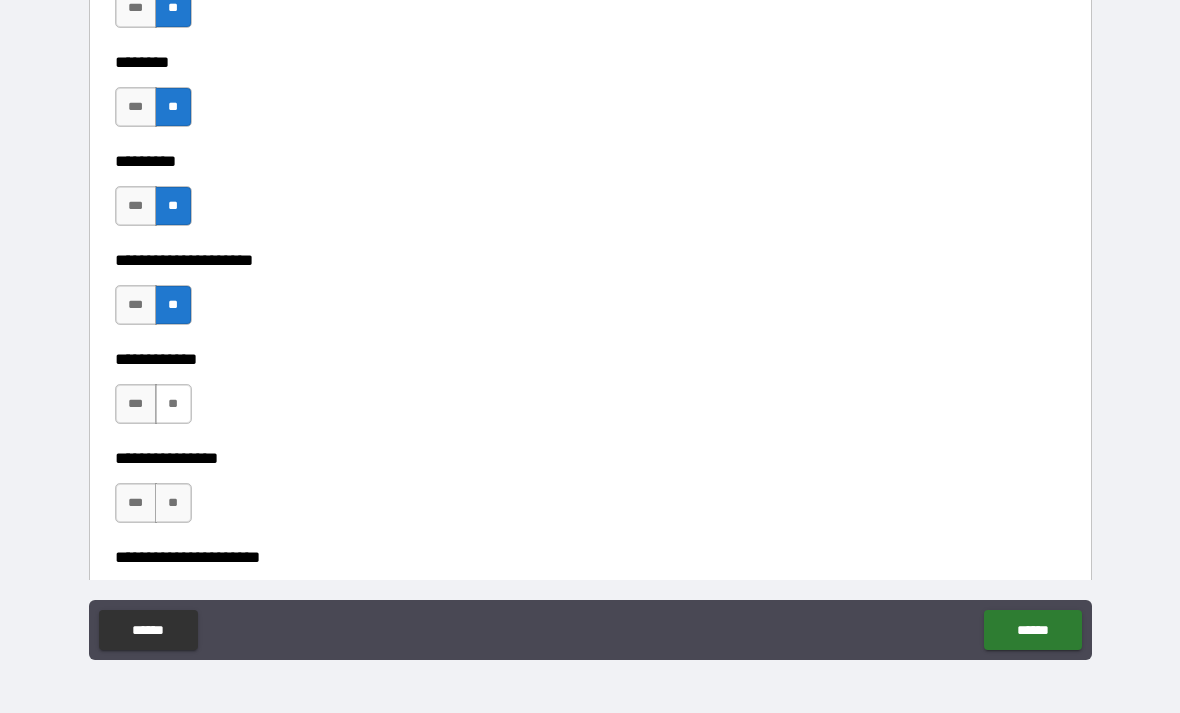 click on "**" at bounding box center (173, 404) 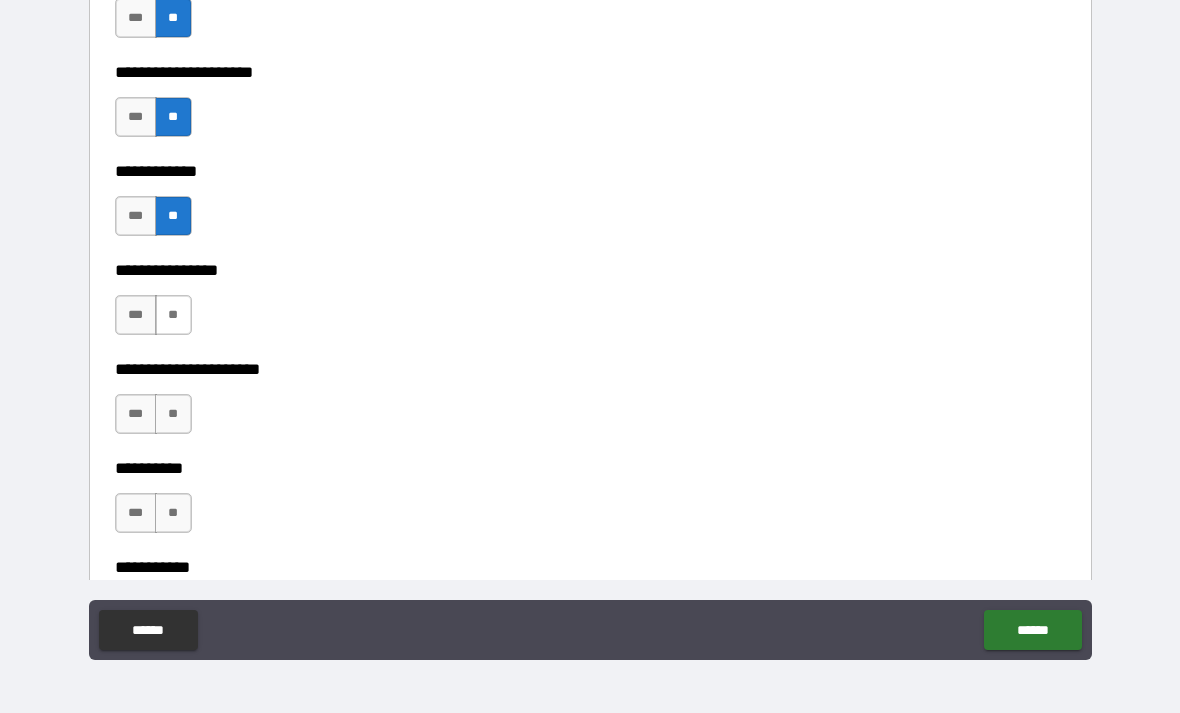 click on "**" at bounding box center (173, 315) 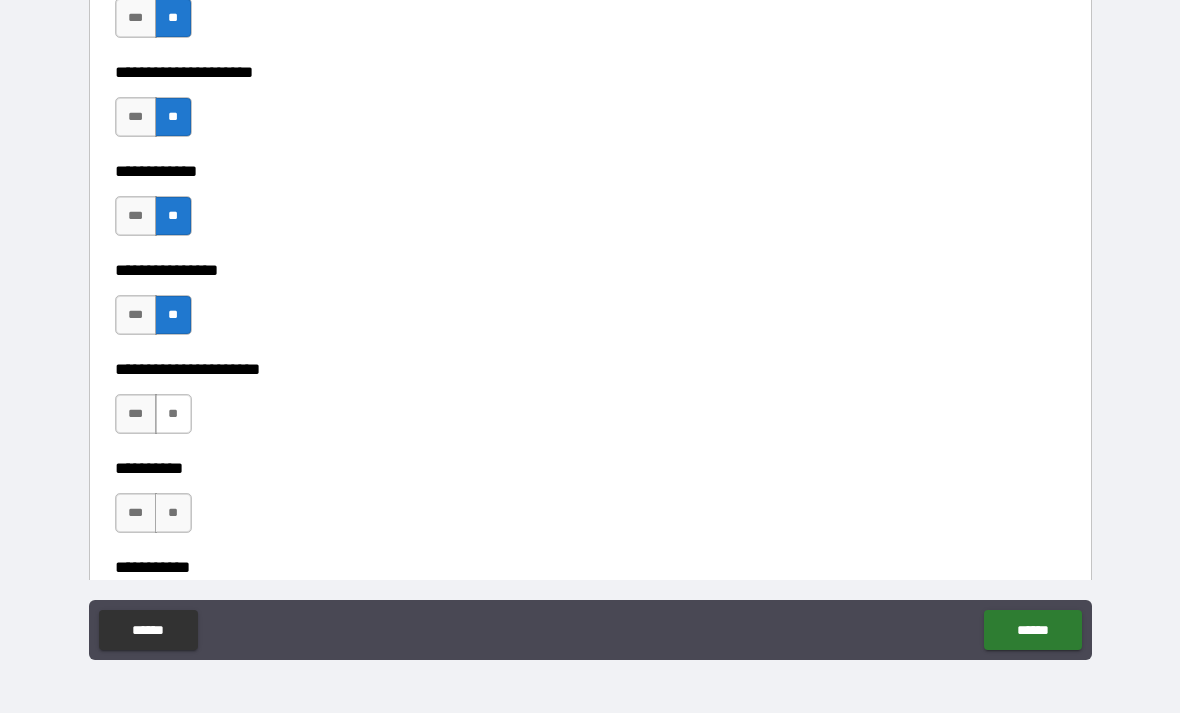 click on "**" at bounding box center [173, 414] 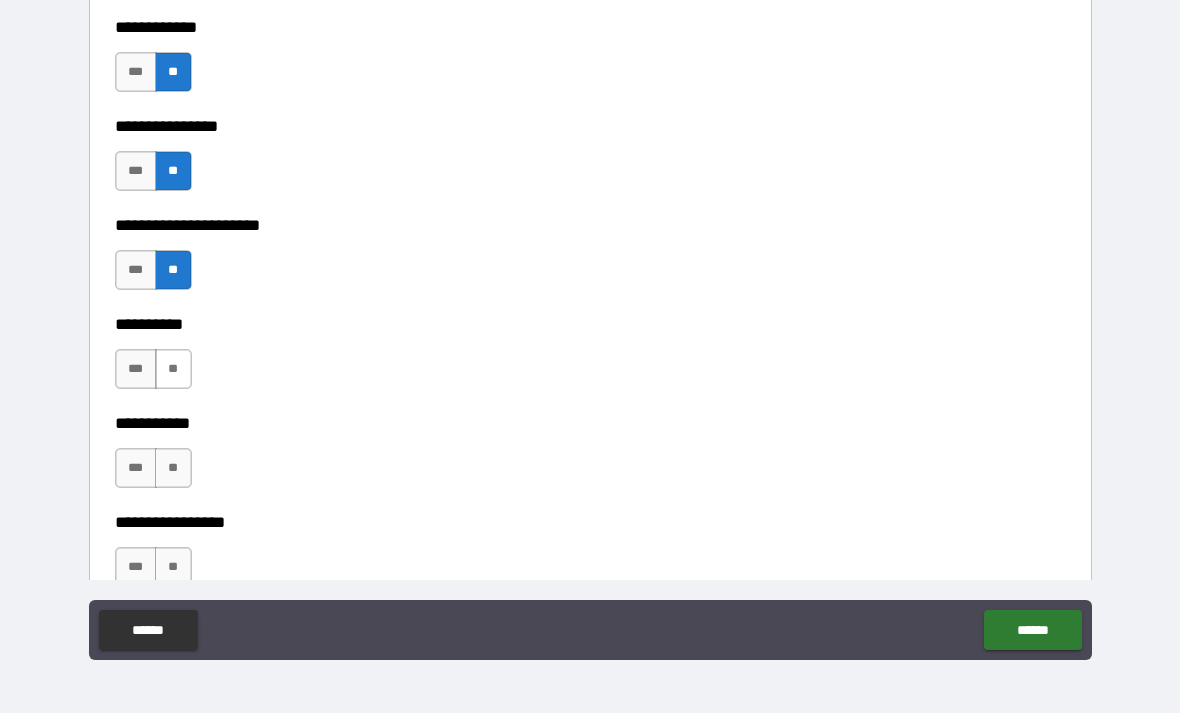 click on "**" at bounding box center (173, 369) 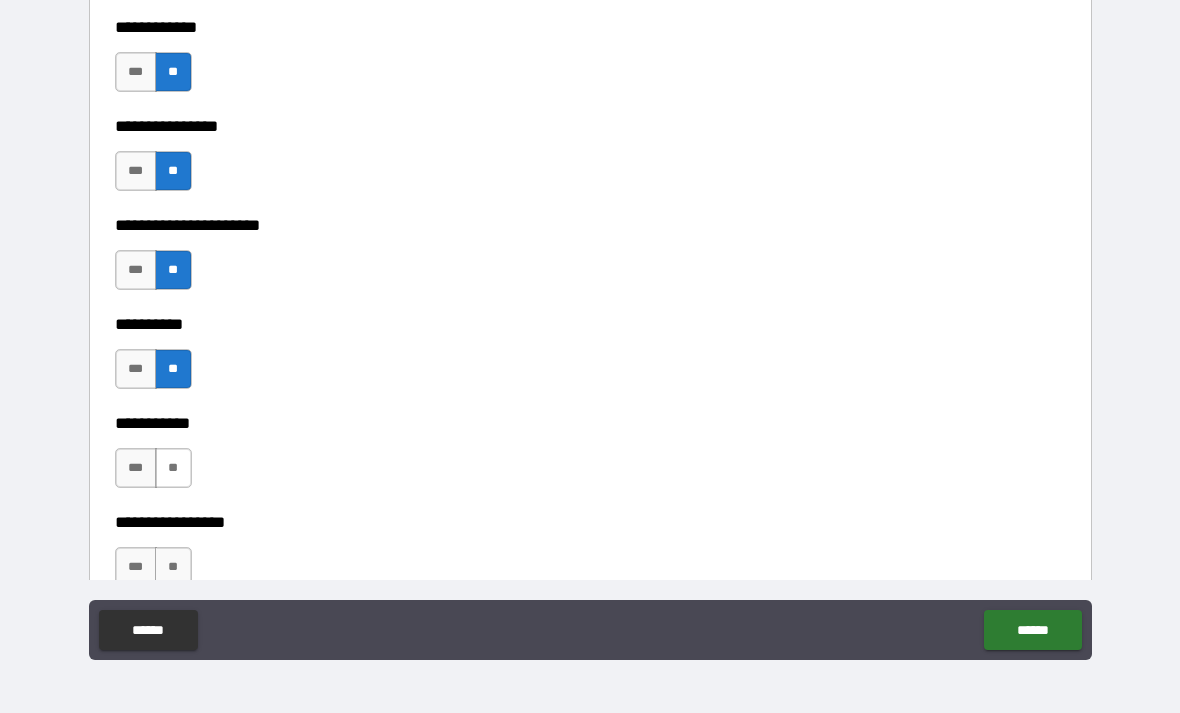 click on "**" at bounding box center (173, 468) 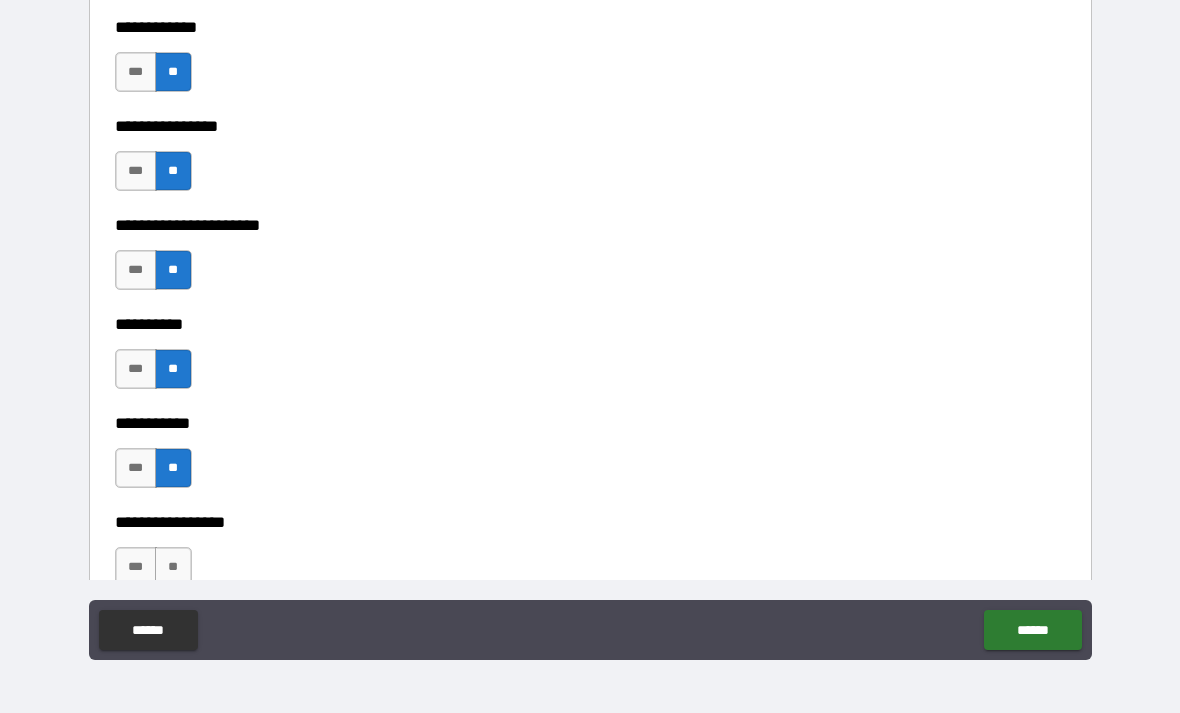 scroll, scrollTop: 6238, scrollLeft: 0, axis: vertical 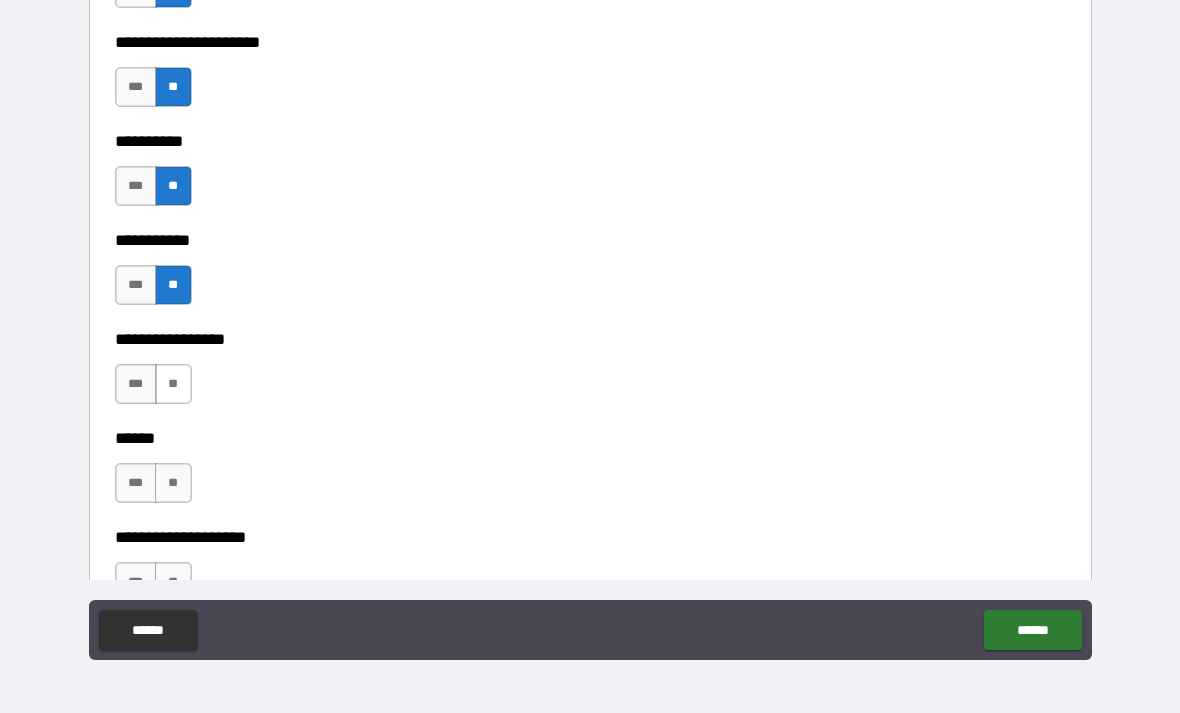 click on "**" at bounding box center (173, 384) 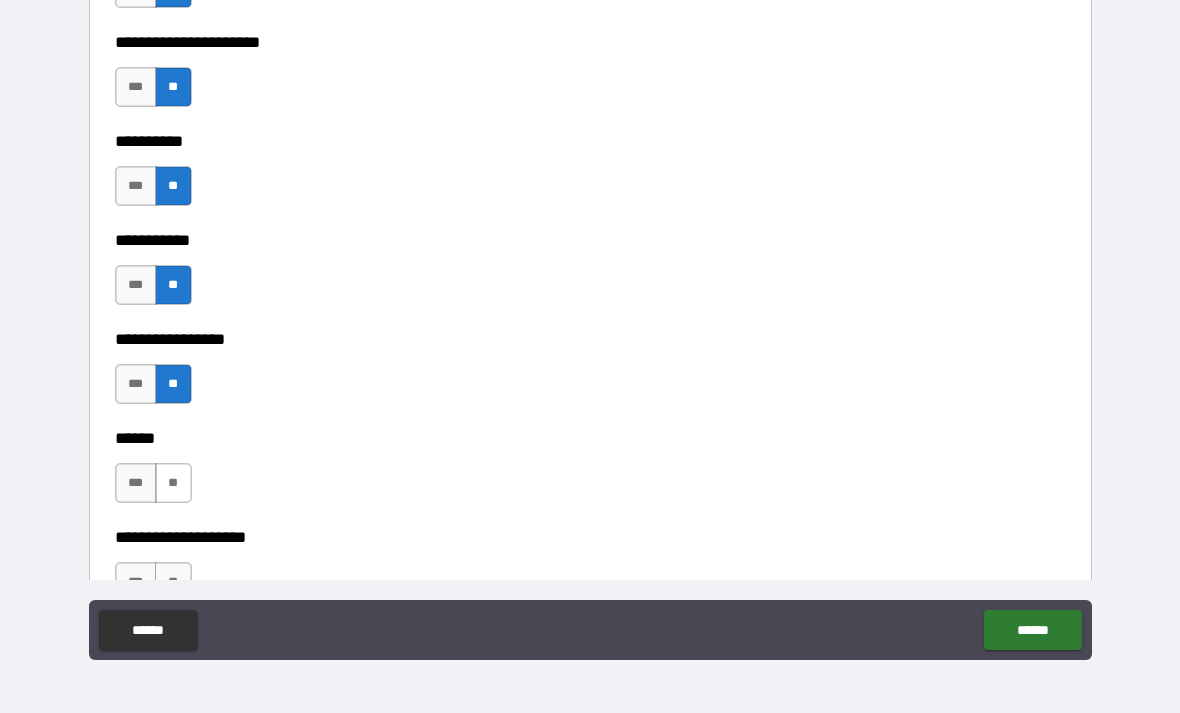 click on "**" at bounding box center [173, 483] 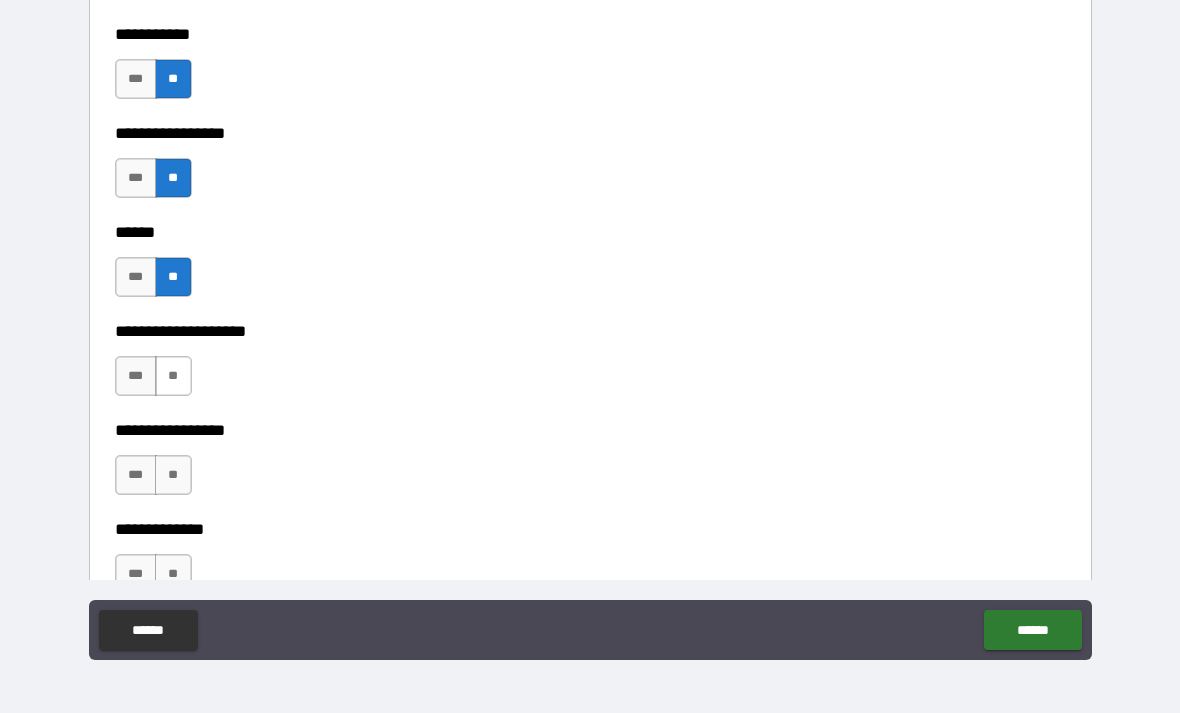 click on "**" at bounding box center [173, 376] 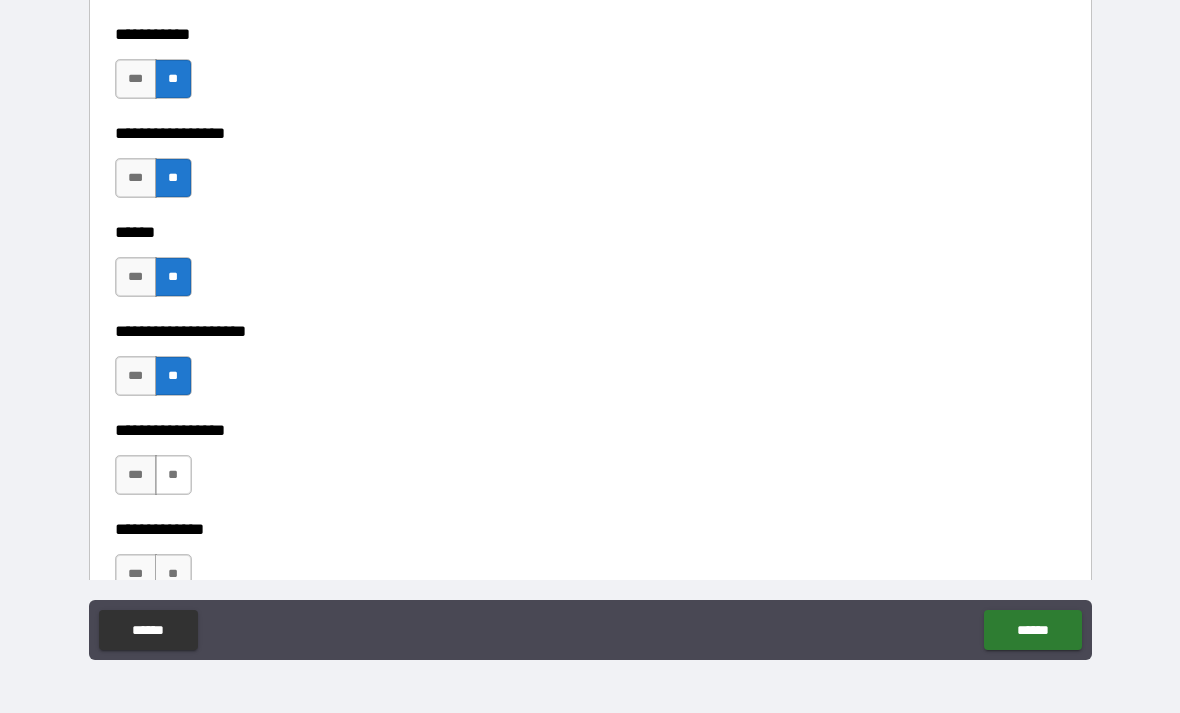 click on "**" at bounding box center (173, 475) 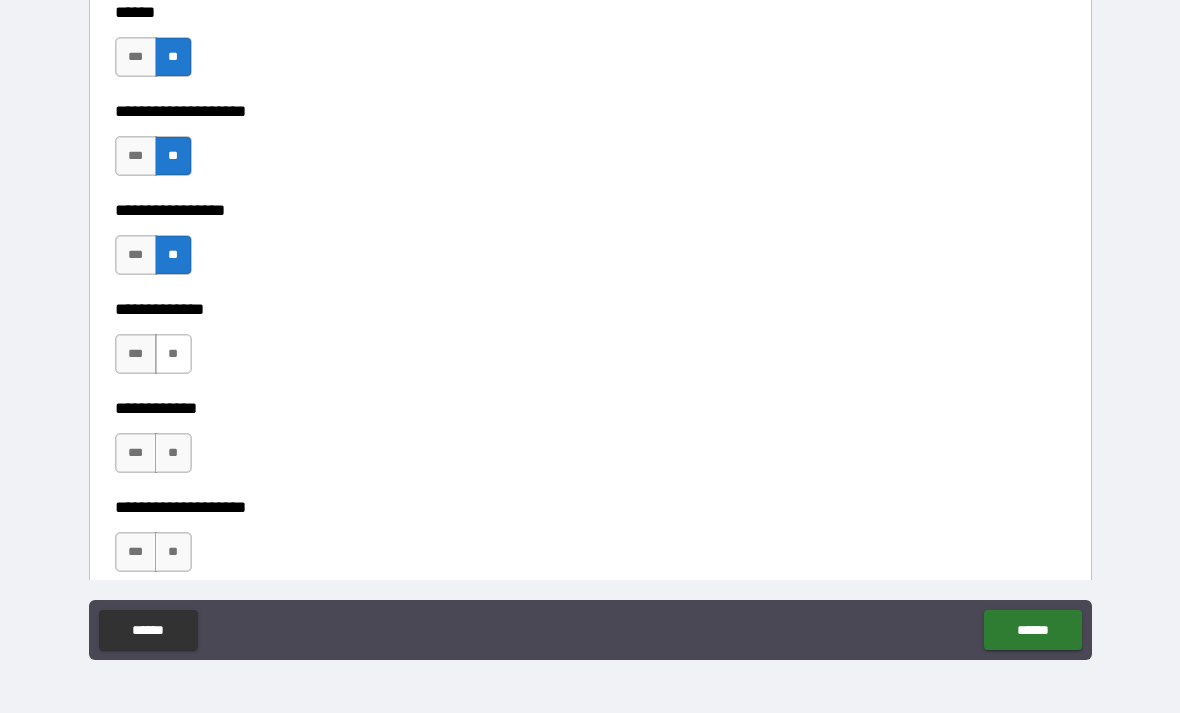 click on "**" at bounding box center [173, 354] 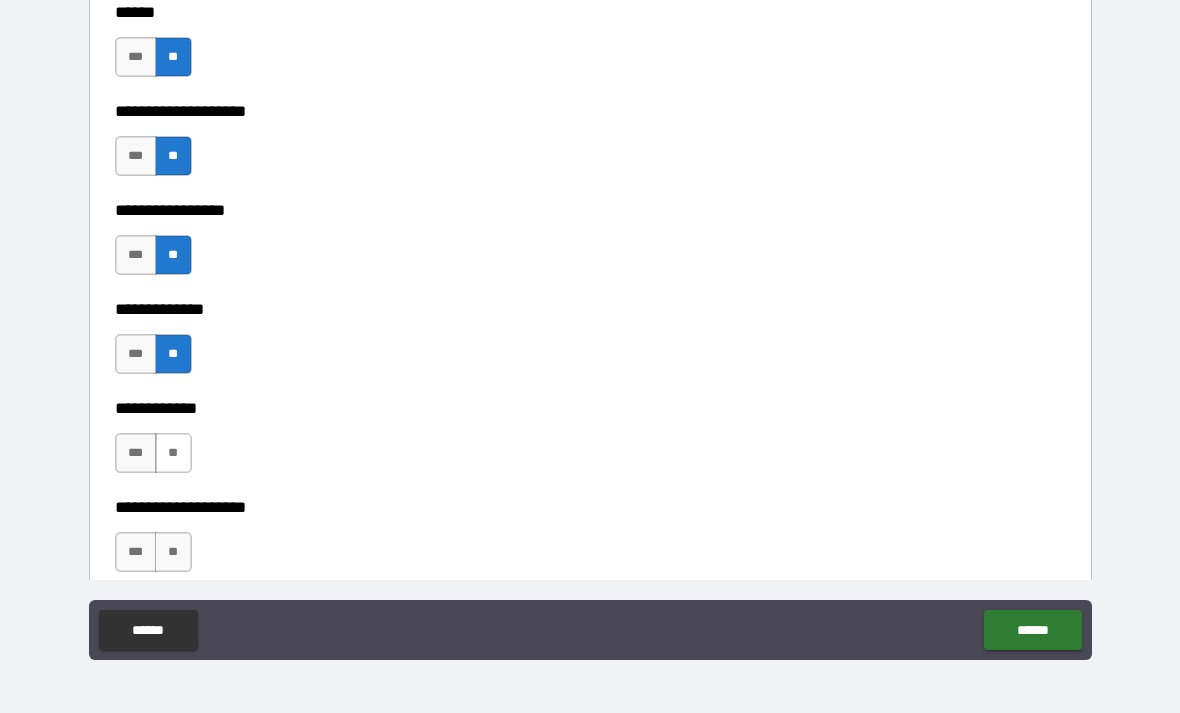 click on "**" at bounding box center [173, 453] 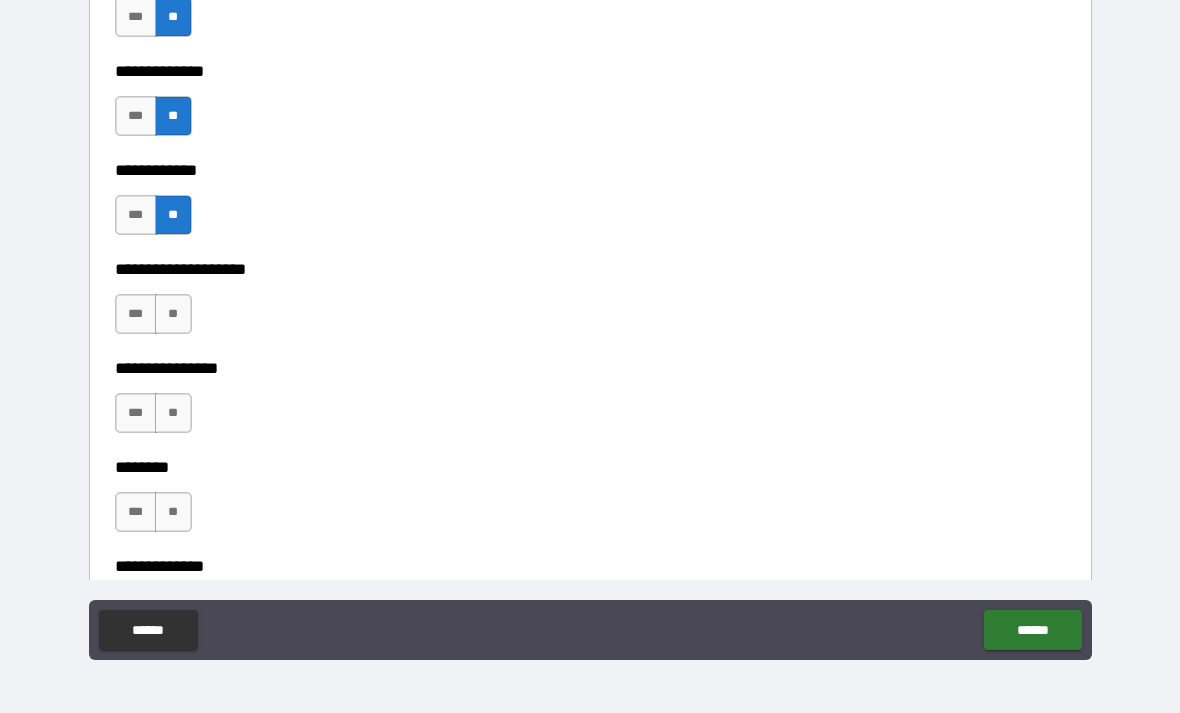 scroll, scrollTop: 6903, scrollLeft: 0, axis: vertical 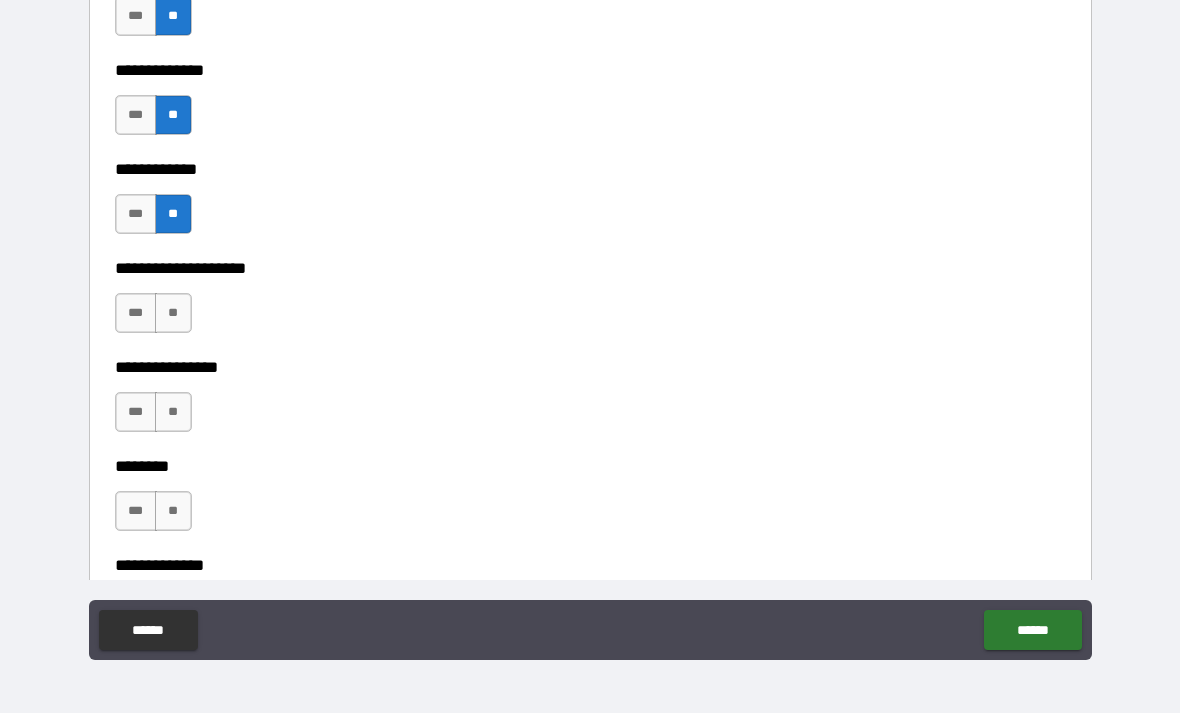click on "**********" at bounding box center (590, 353) 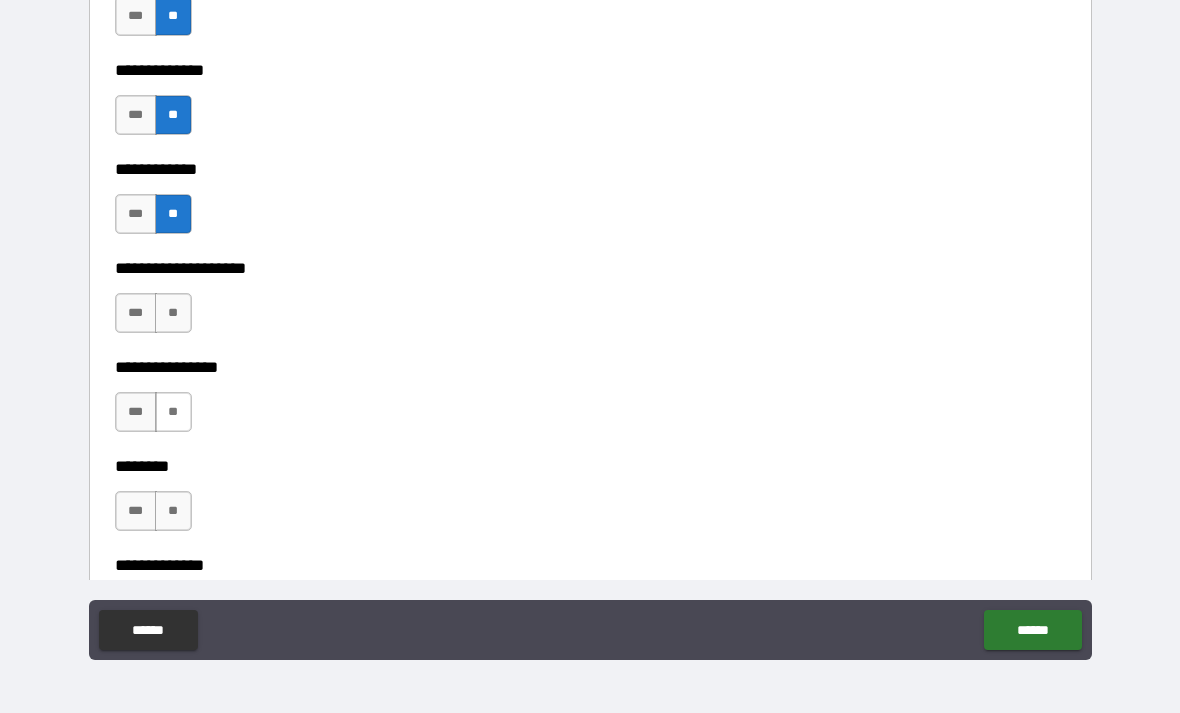 click on "**" at bounding box center (173, 412) 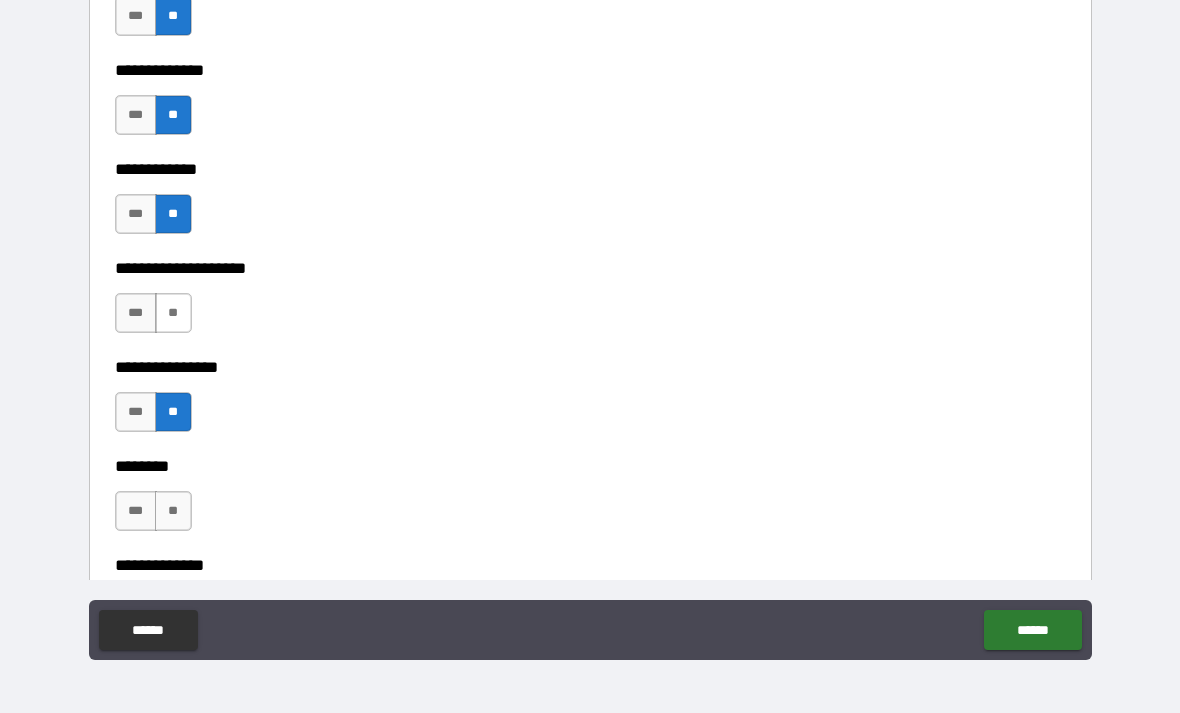 click on "**" at bounding box center [173, 313] 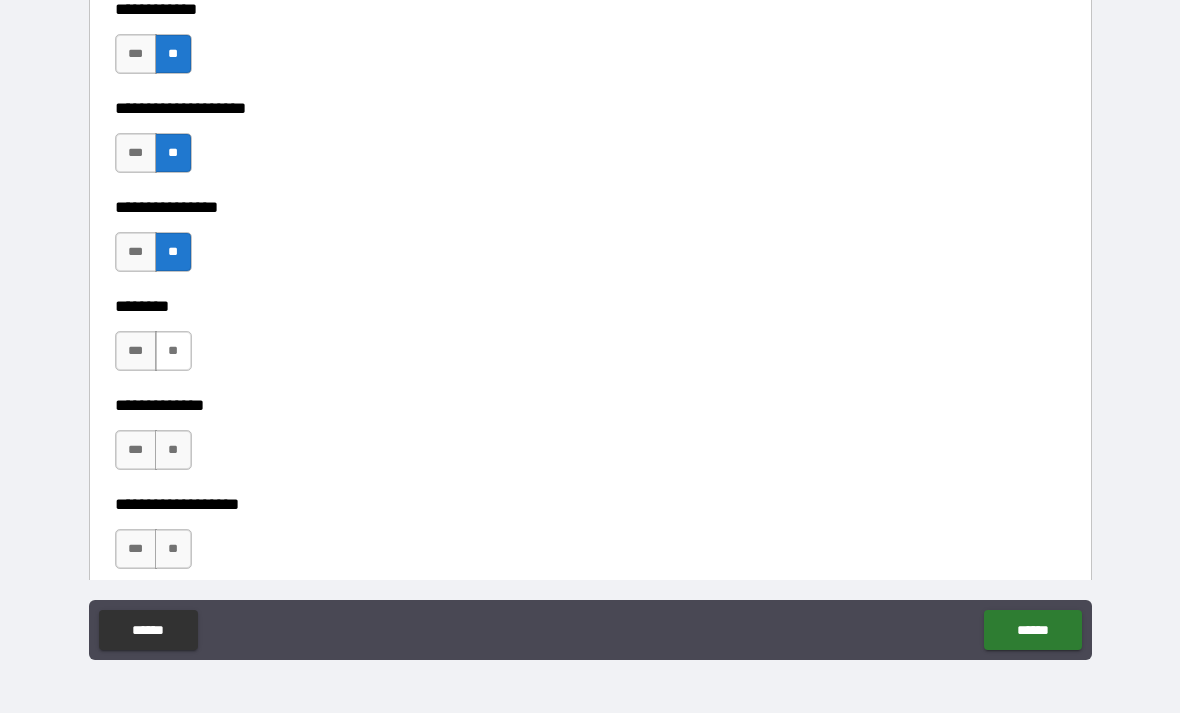 click on "**" at bounding box center (173, 351) 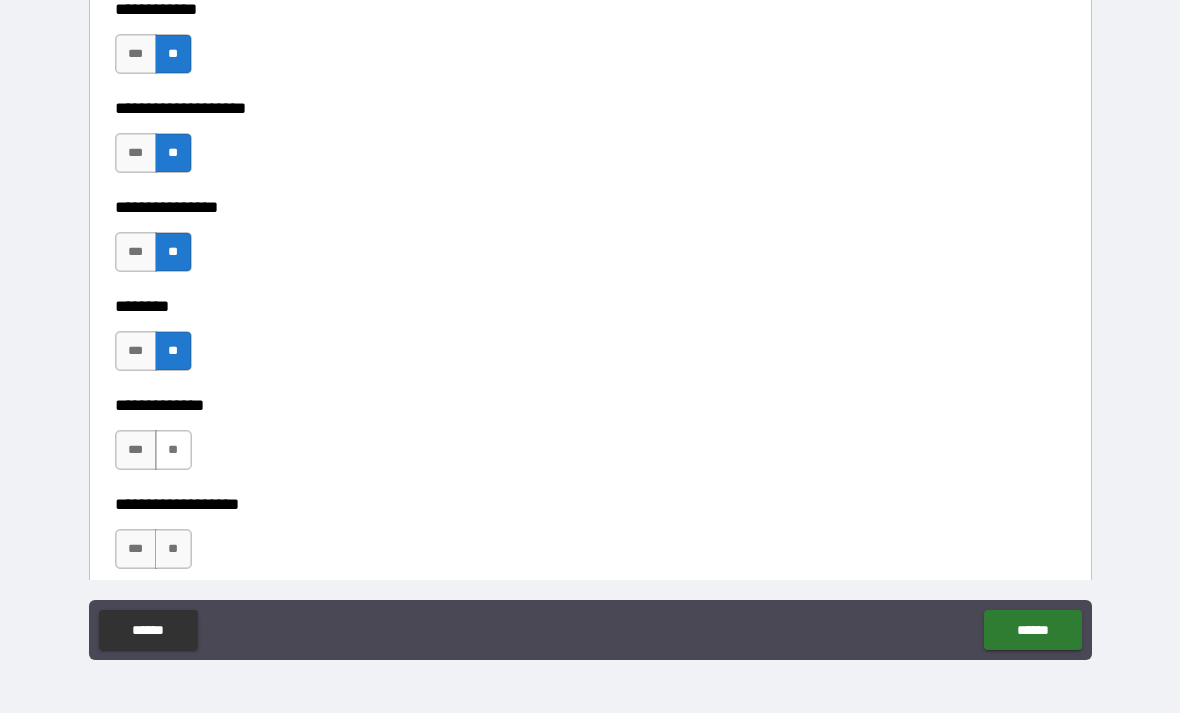 click on "**" at bounding box center [173, 450] 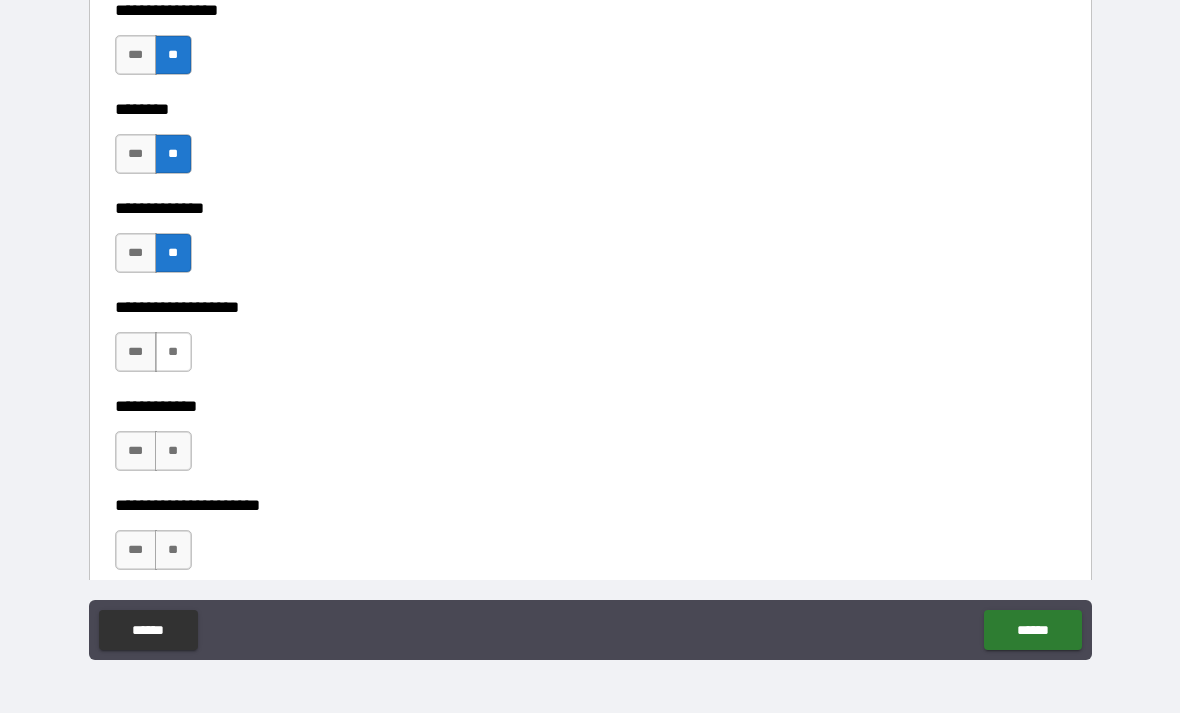 click on "**" at bounding box center (173, 352) 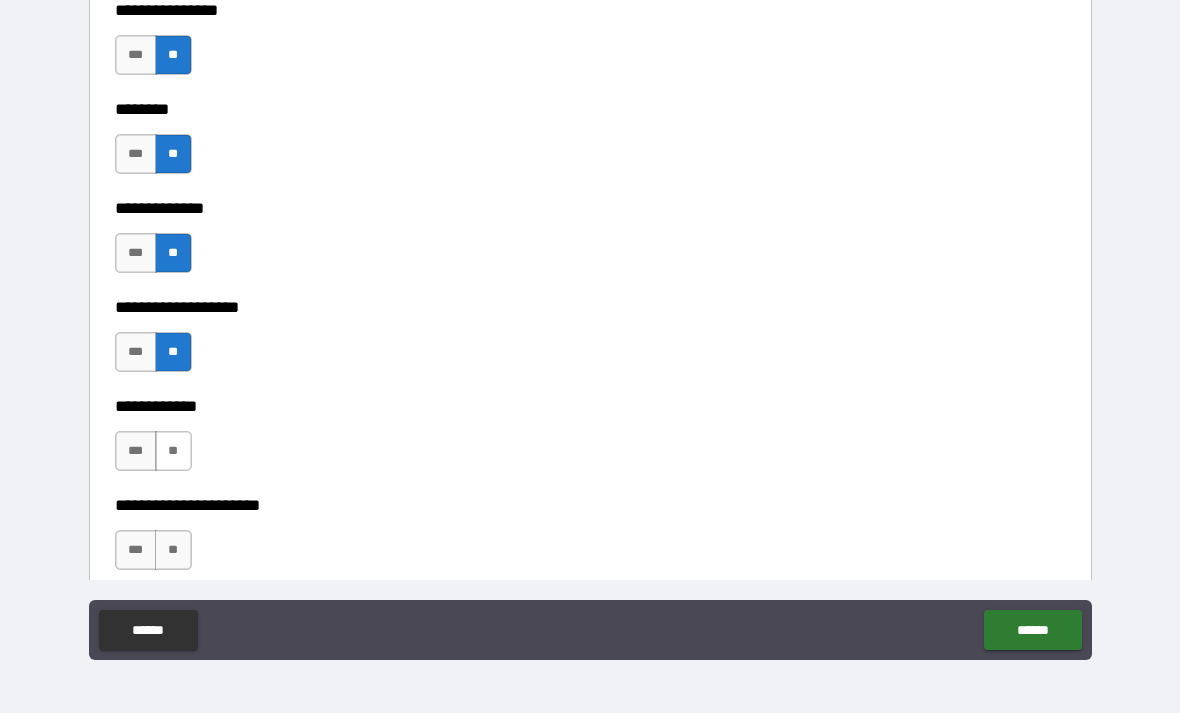 click on "**" at bounding box center [173, 451] 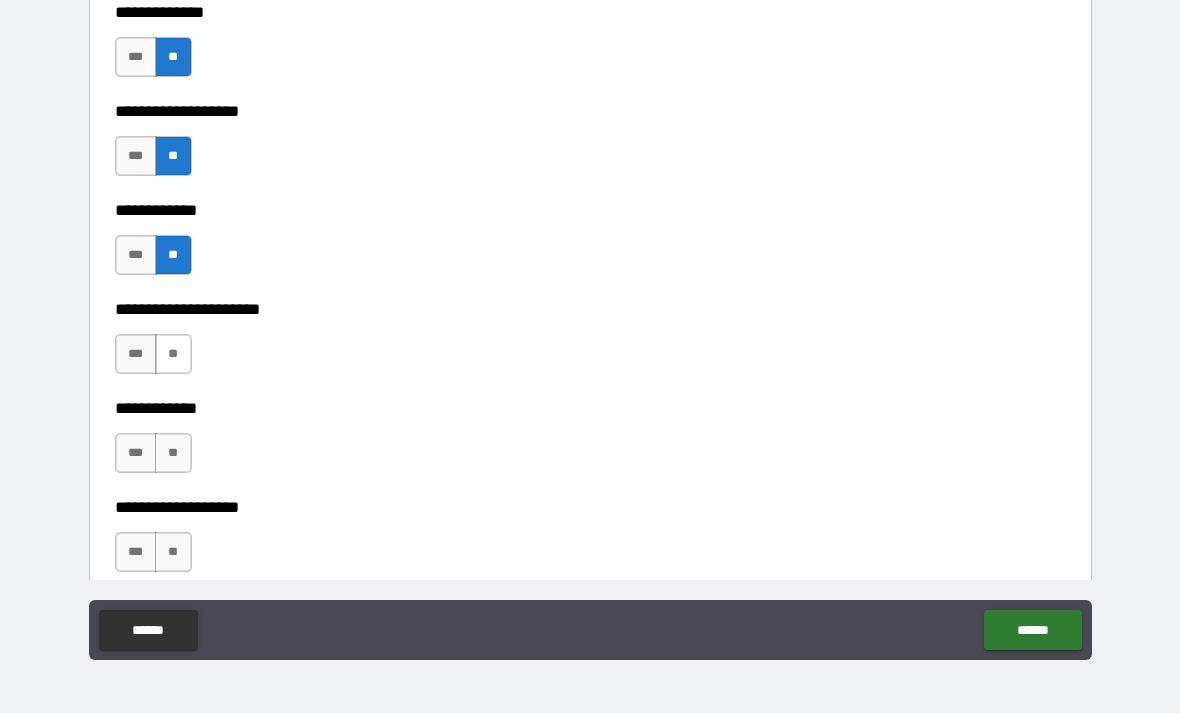 click on "**" at bounding box center [173, 354] 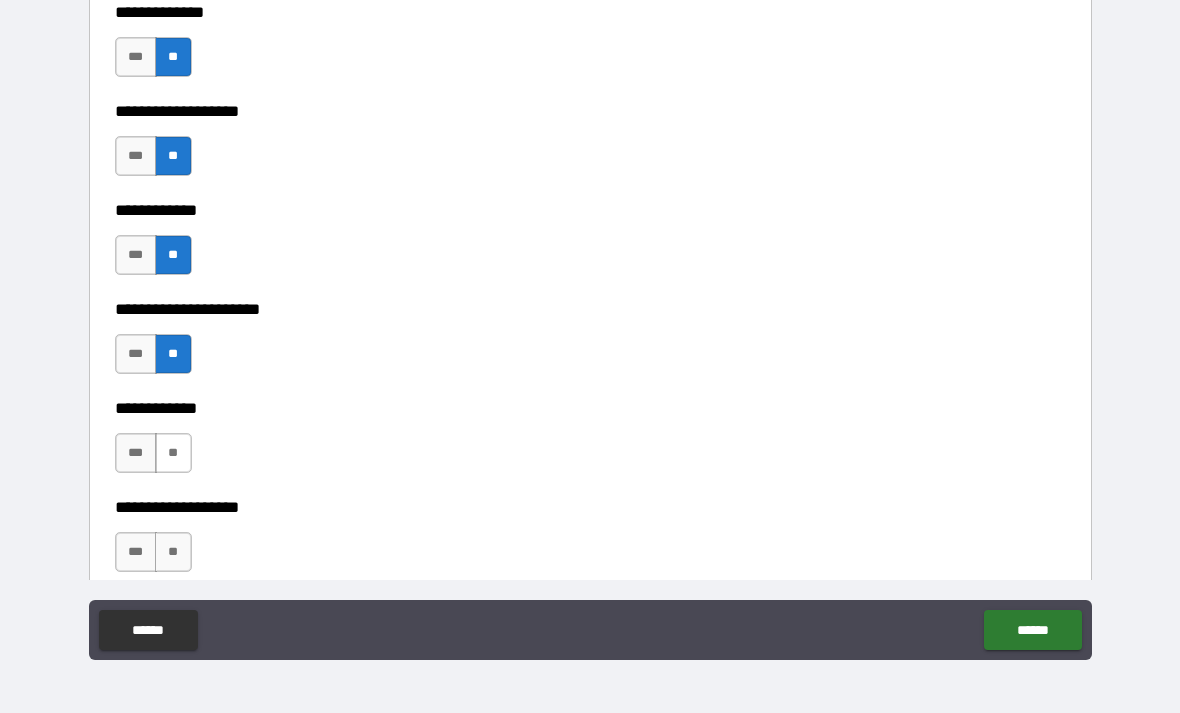 click on "**" at bounding box center [173, 453] 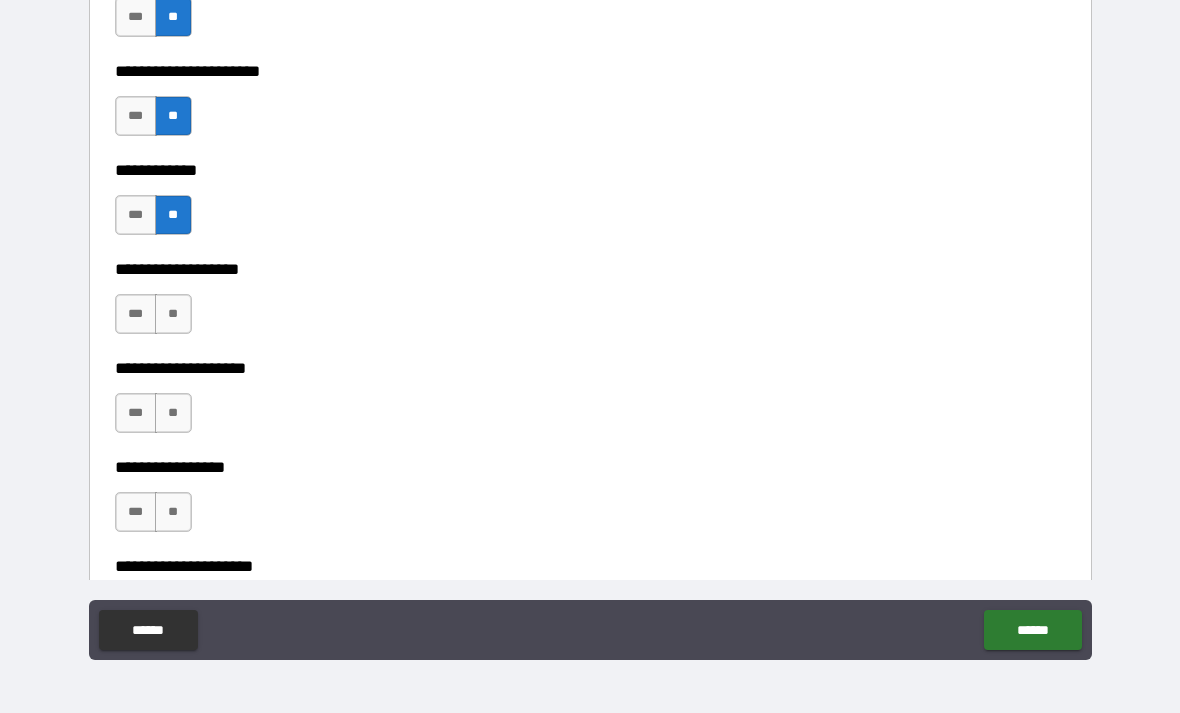 scroll, scrollTop: 7695, scrollLeft: 0, axis: vertical 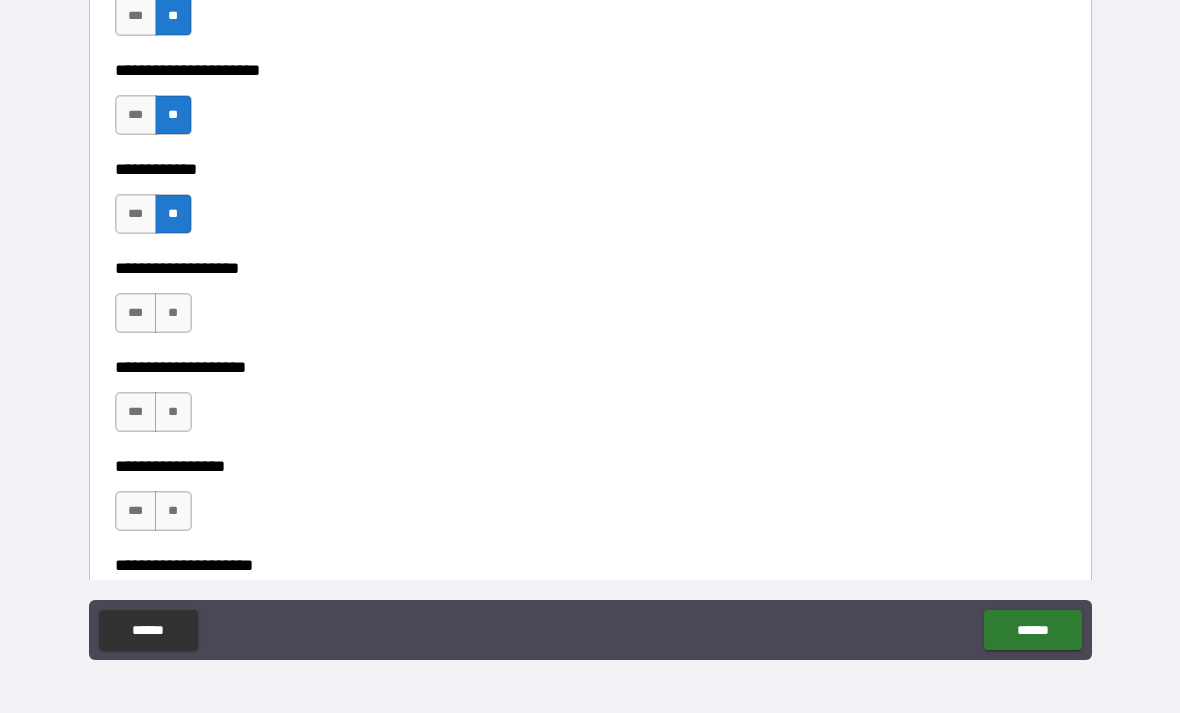 click on "**********" at bounding box center (590, 353) 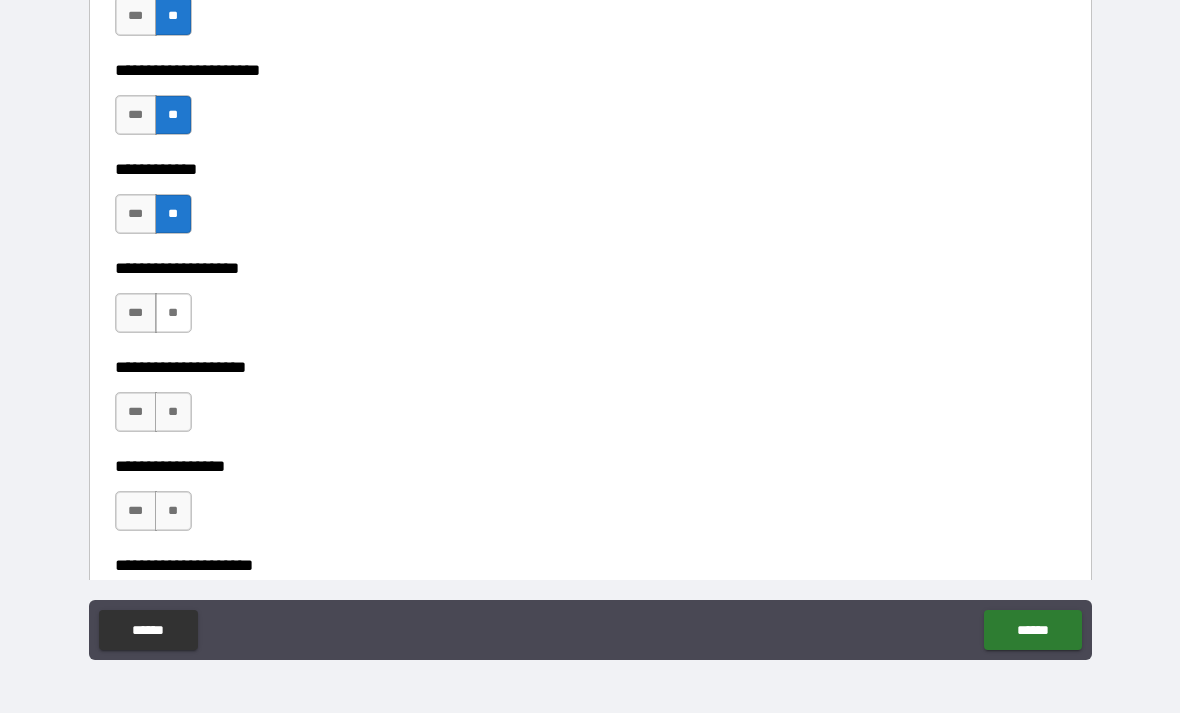 click on "**" at bounding box center [173, 313] 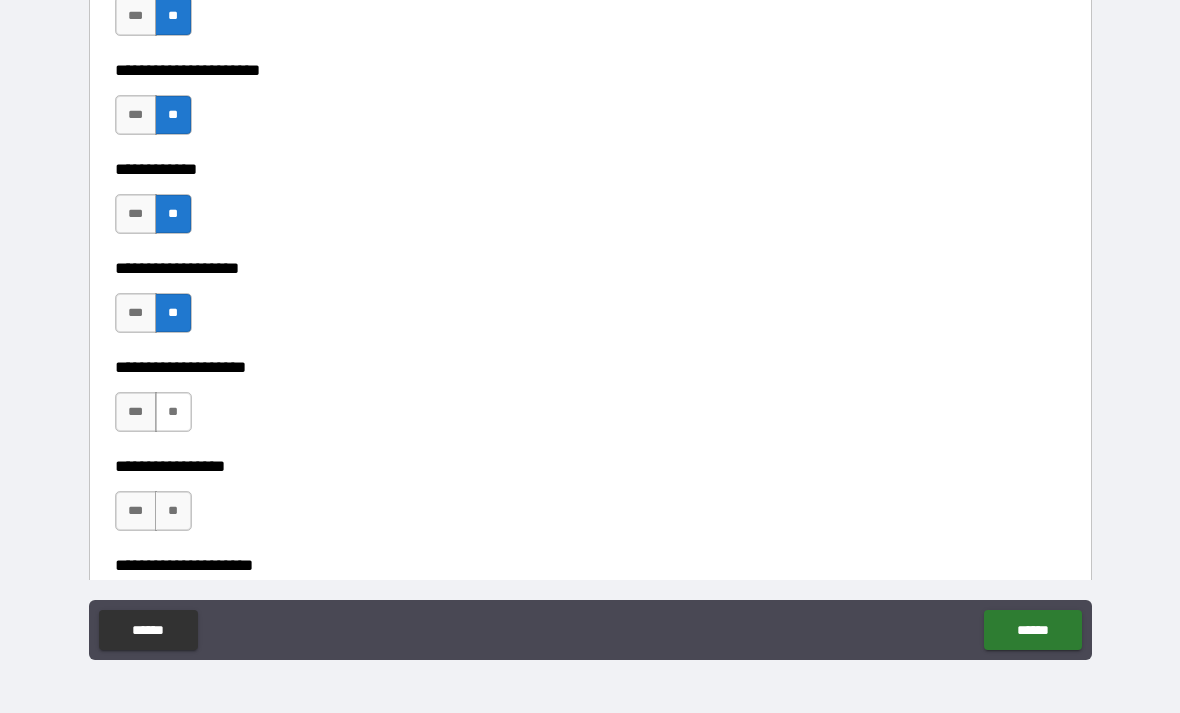 click on "**" at bounding box center [173, 412] 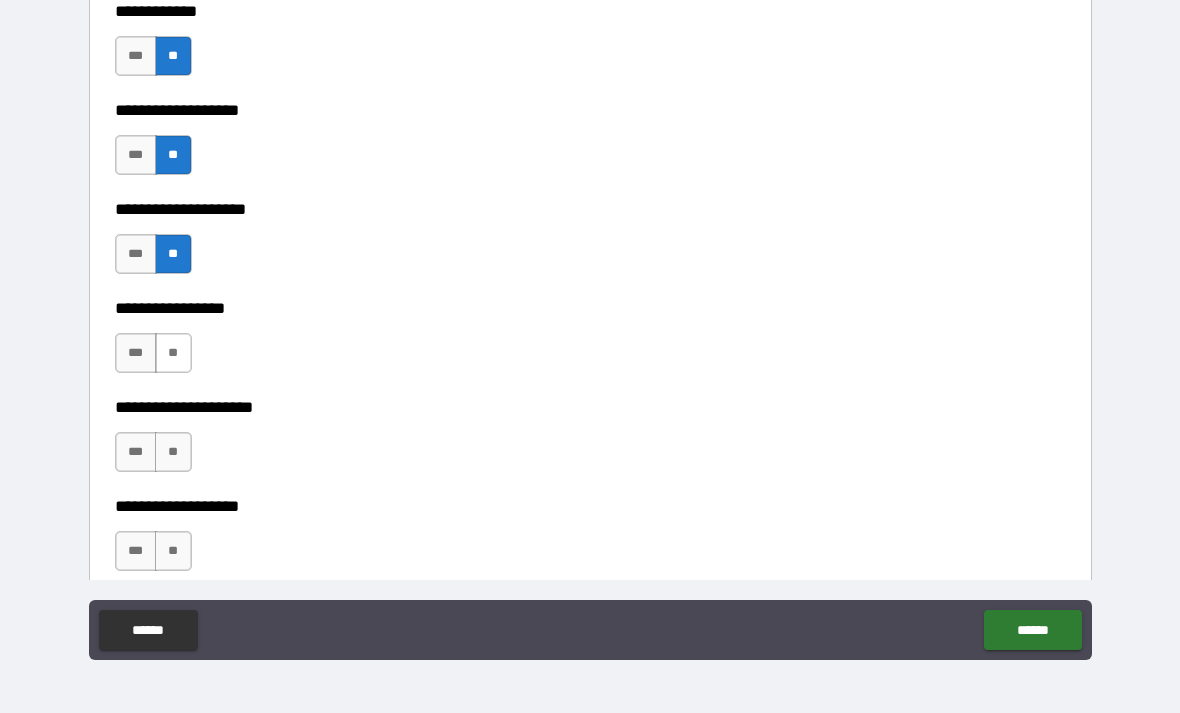 click on "**" at bounding box center [173, 353] 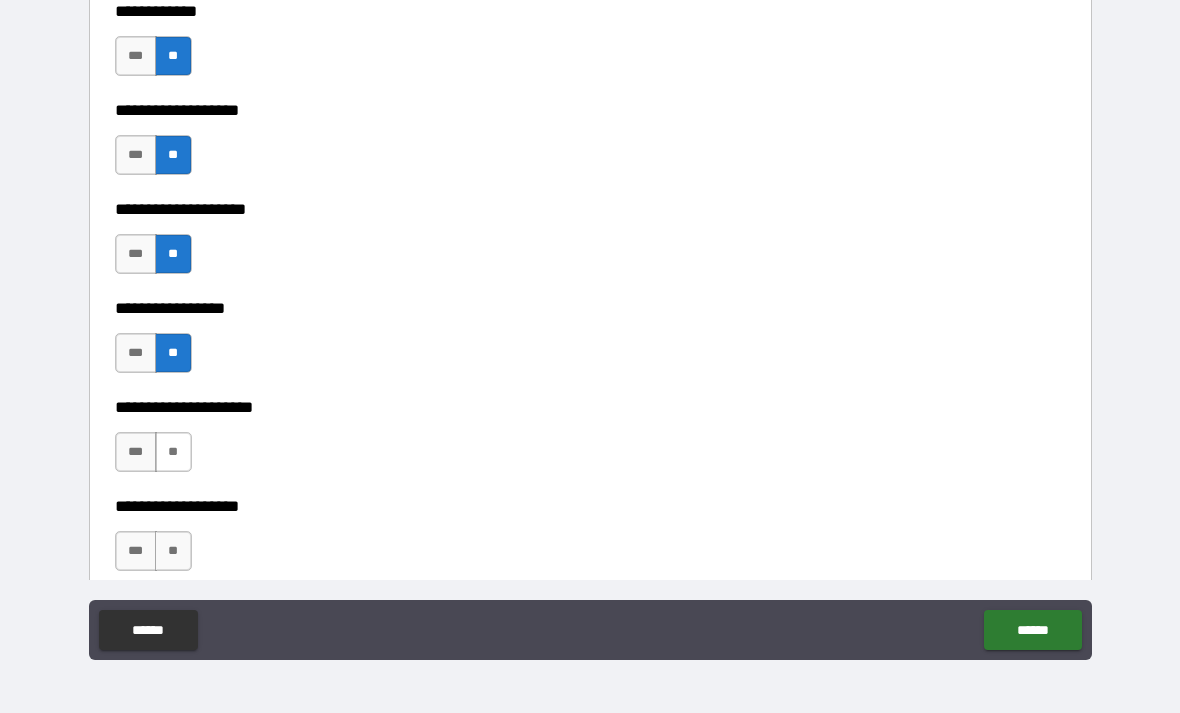 click on "**" at bounding box center (173, 452) 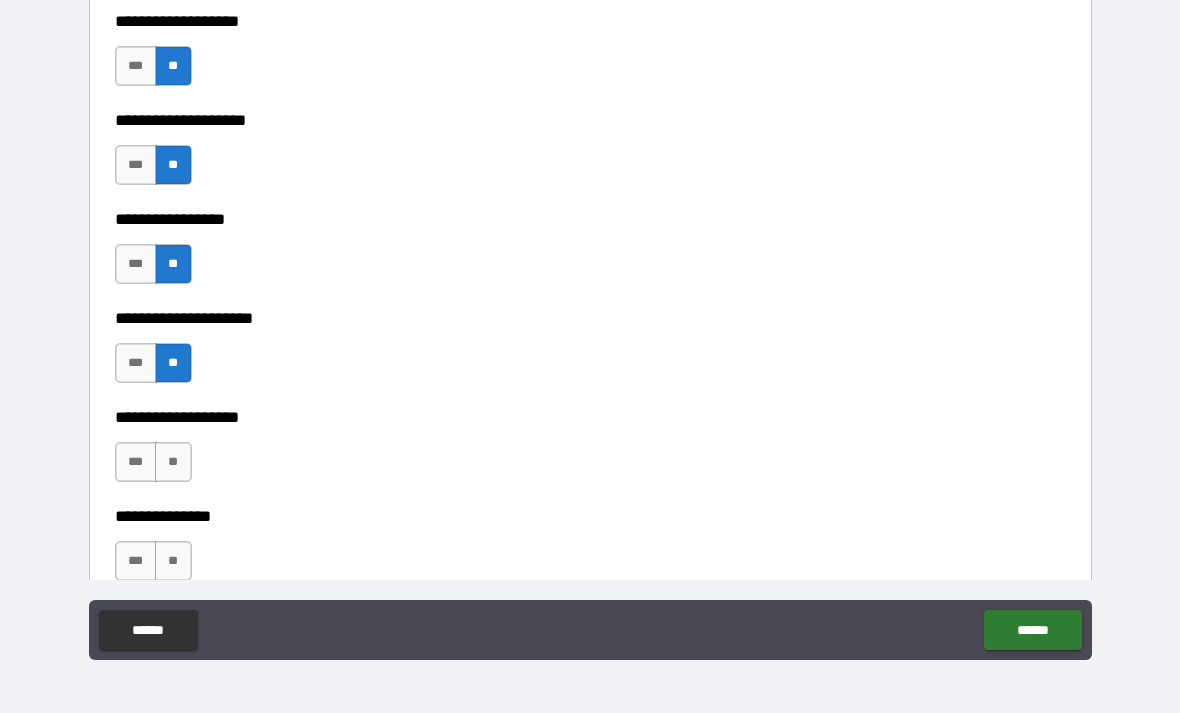 scroll, scrollTop: 7991, scrollLeft: 0, axis: vertical 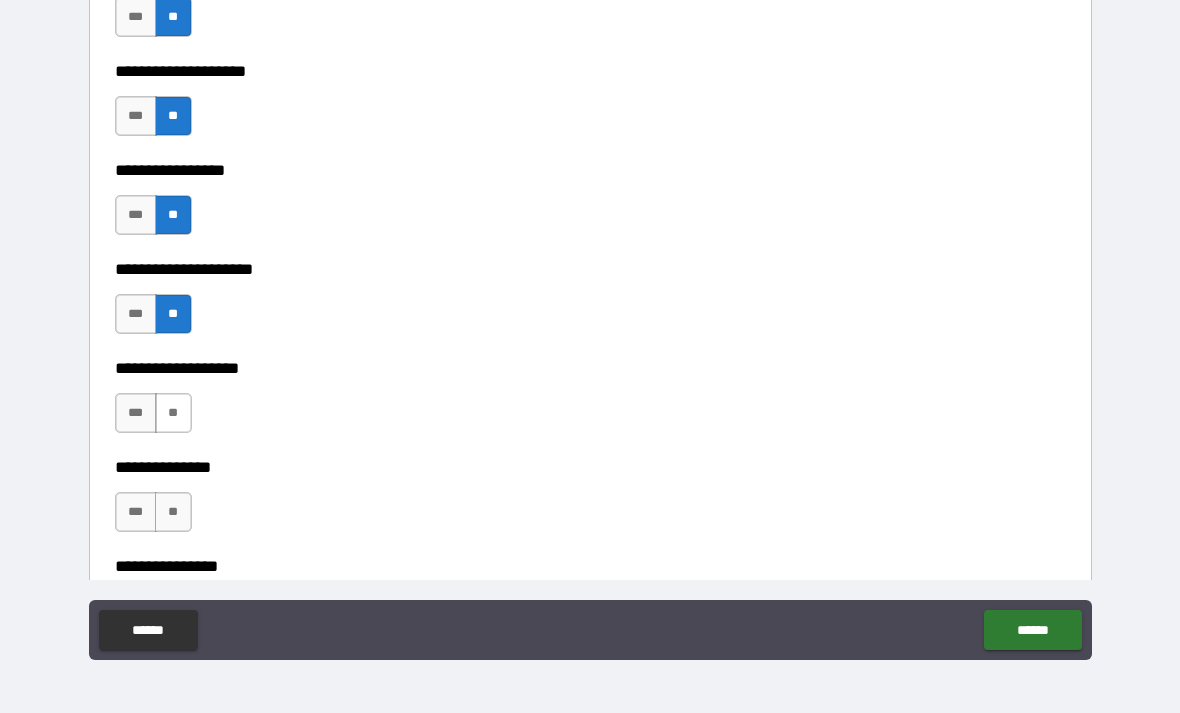 click on "**" at bounding box center [173, 413] 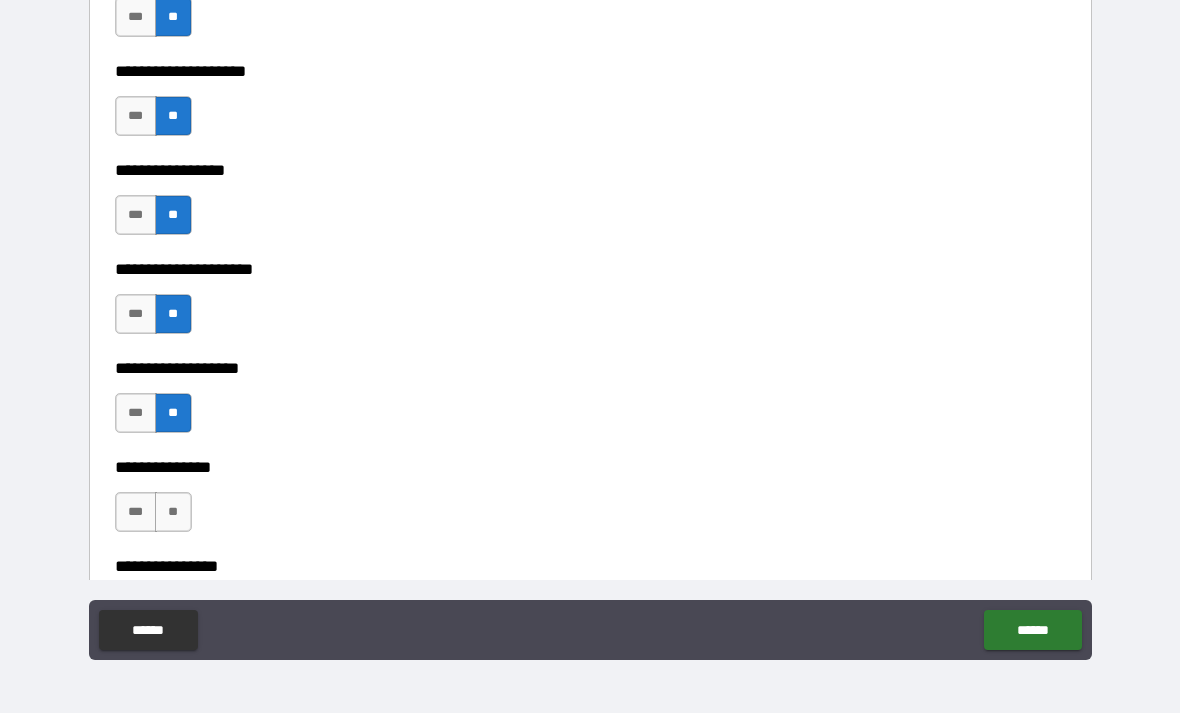 click on "**********" at bounding box center (590, 467) 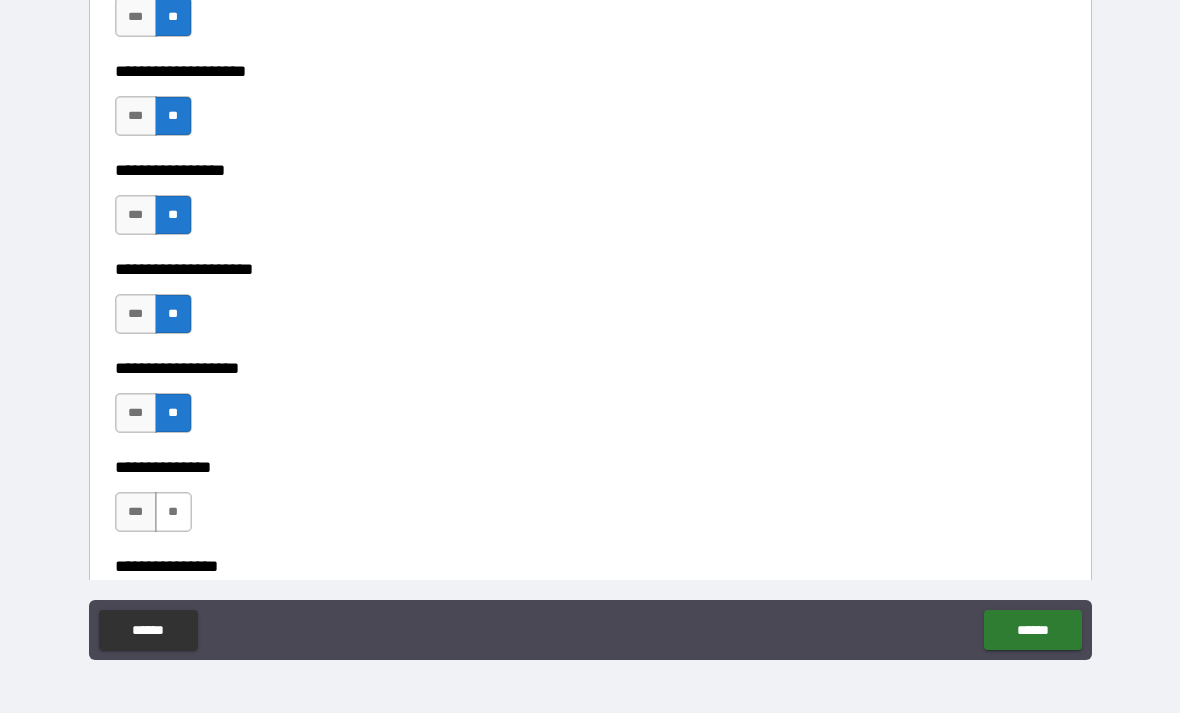 click on "**" at bounding box center (173, 512) 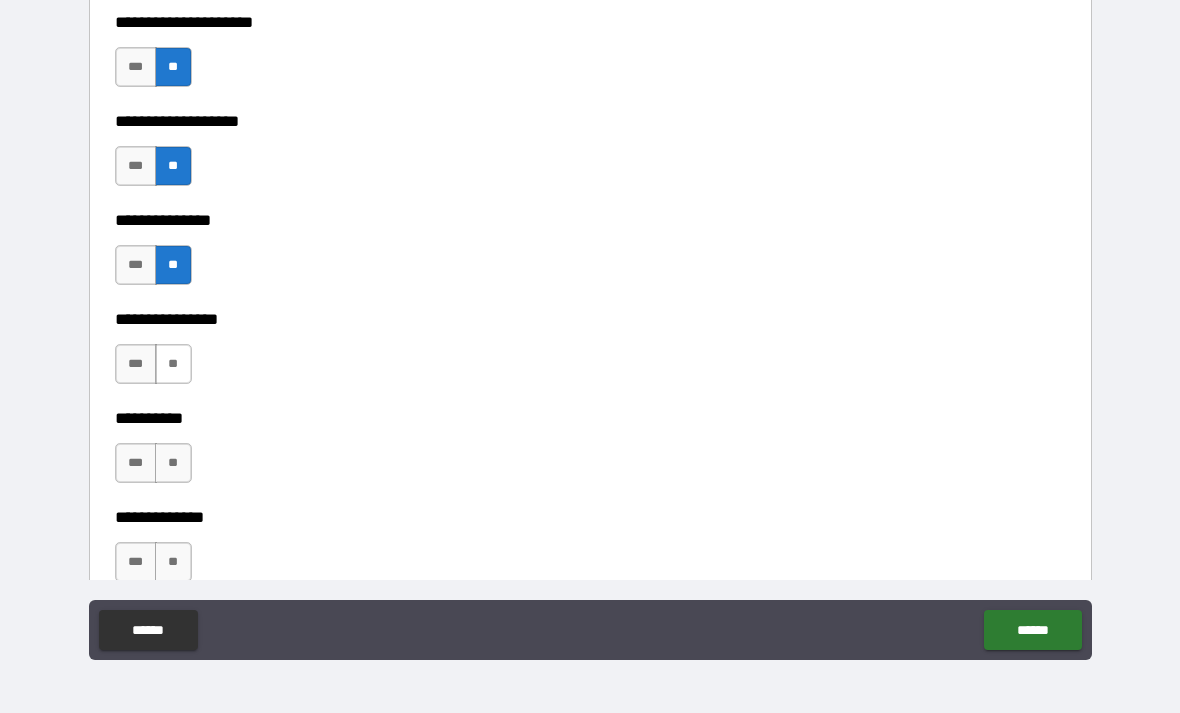 click on "**" at bounding box center [173, 364] 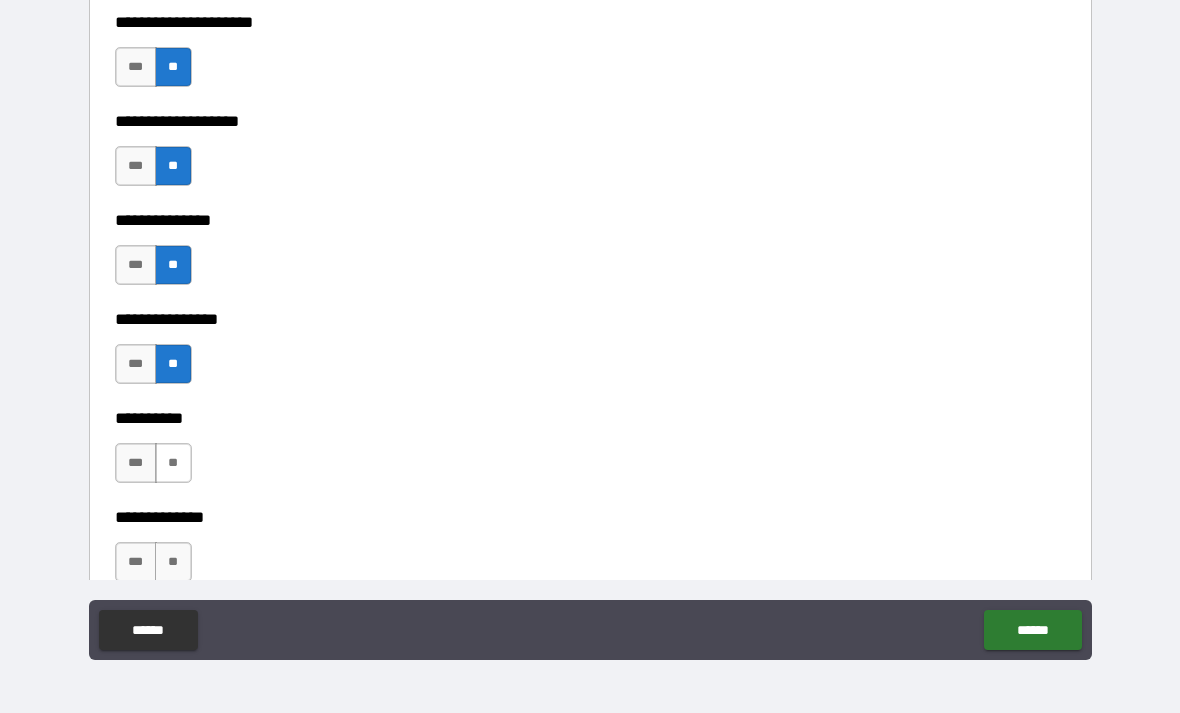 click on "**" at bounding box center (173, 463) 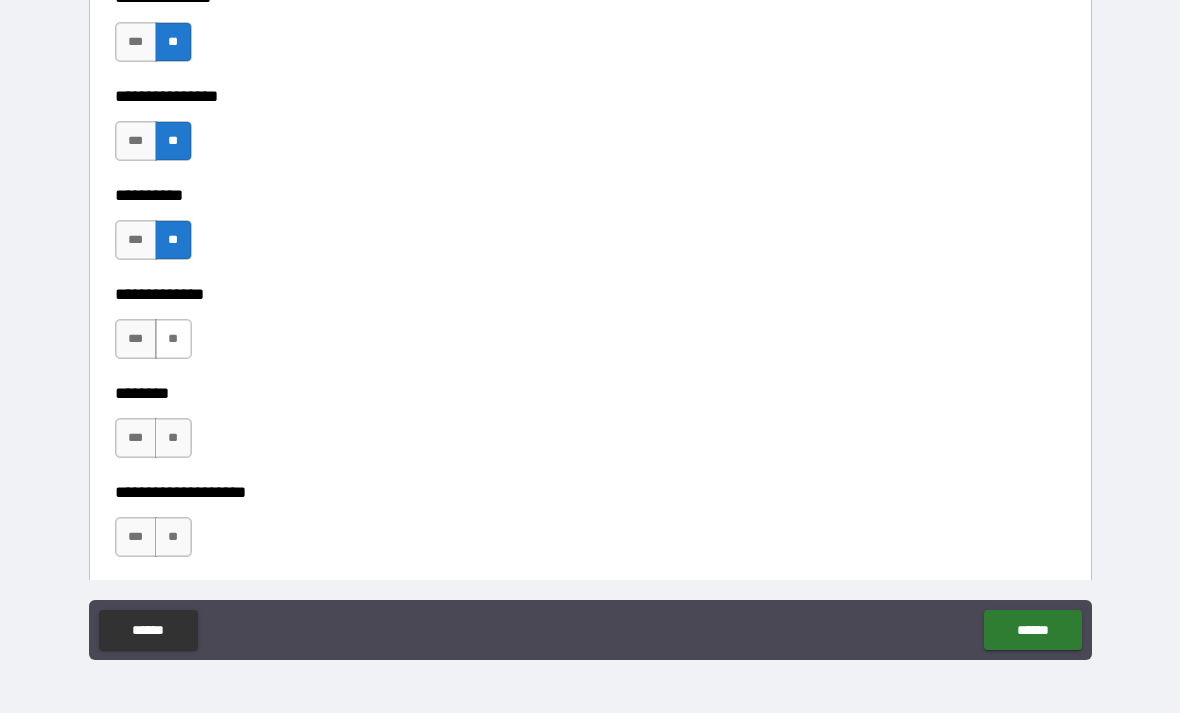 click on "**" at bounding box center [173, 339] 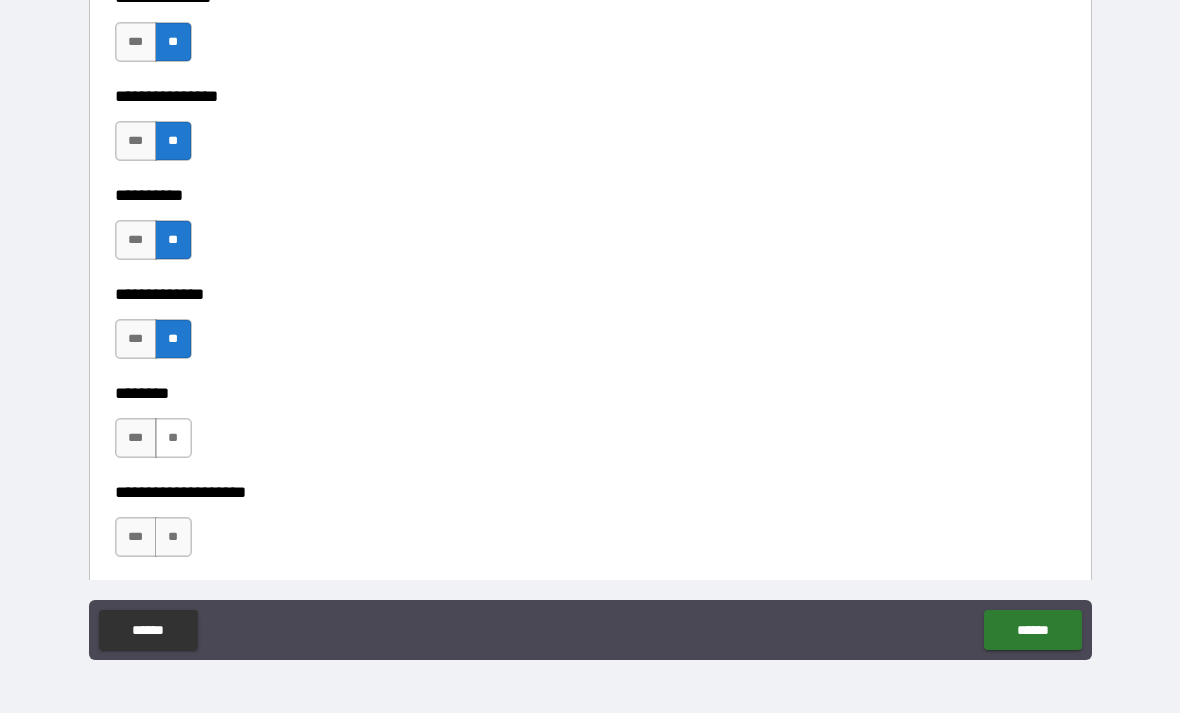 click on "**" at bounding box center (173, 438) 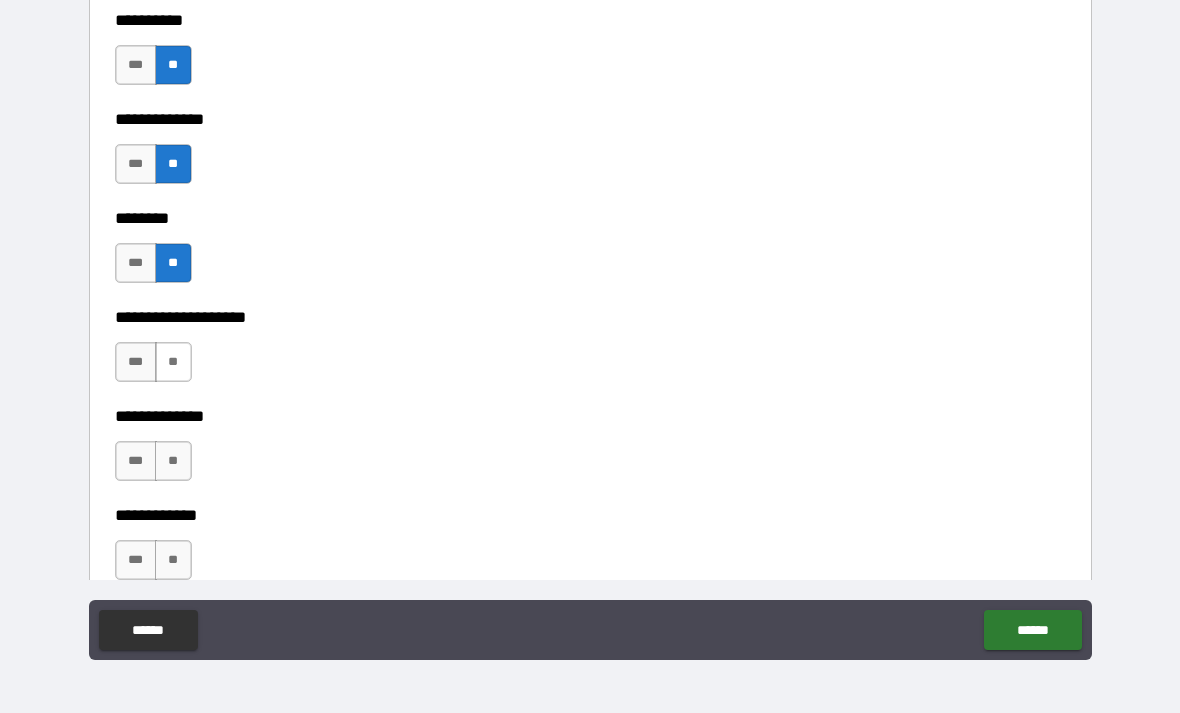 click on "**" at bounding box center [173, 362] 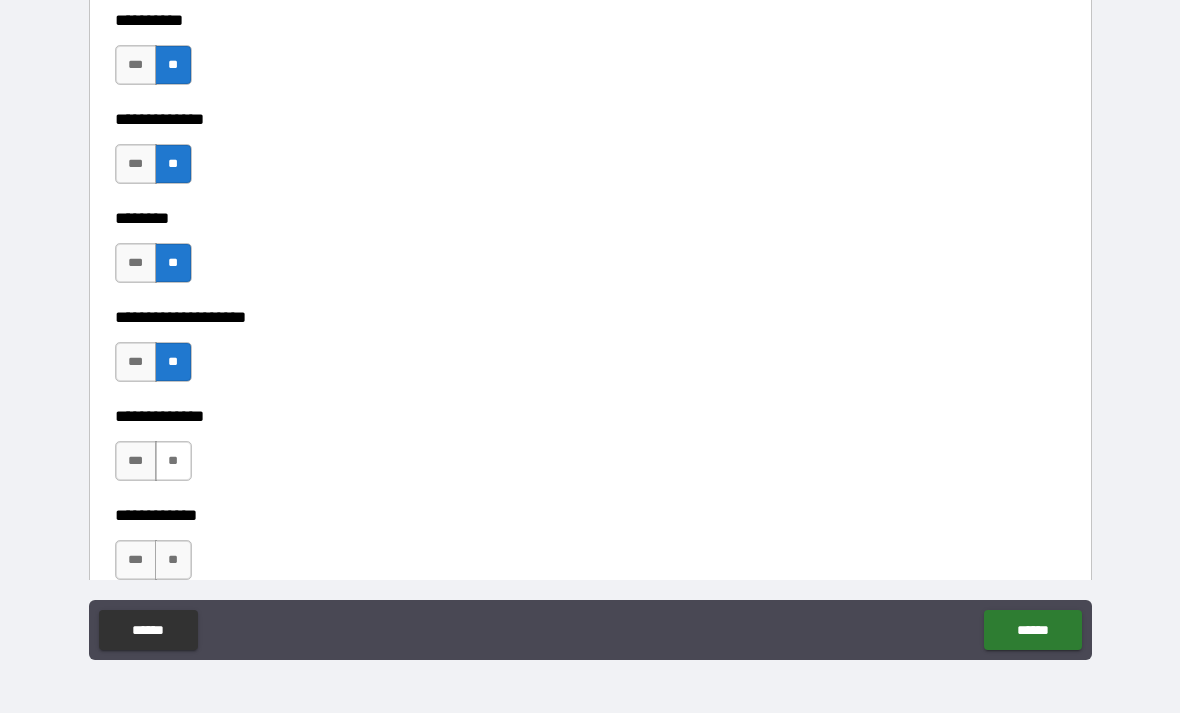 click on "**" at bounding box center [173, 461] 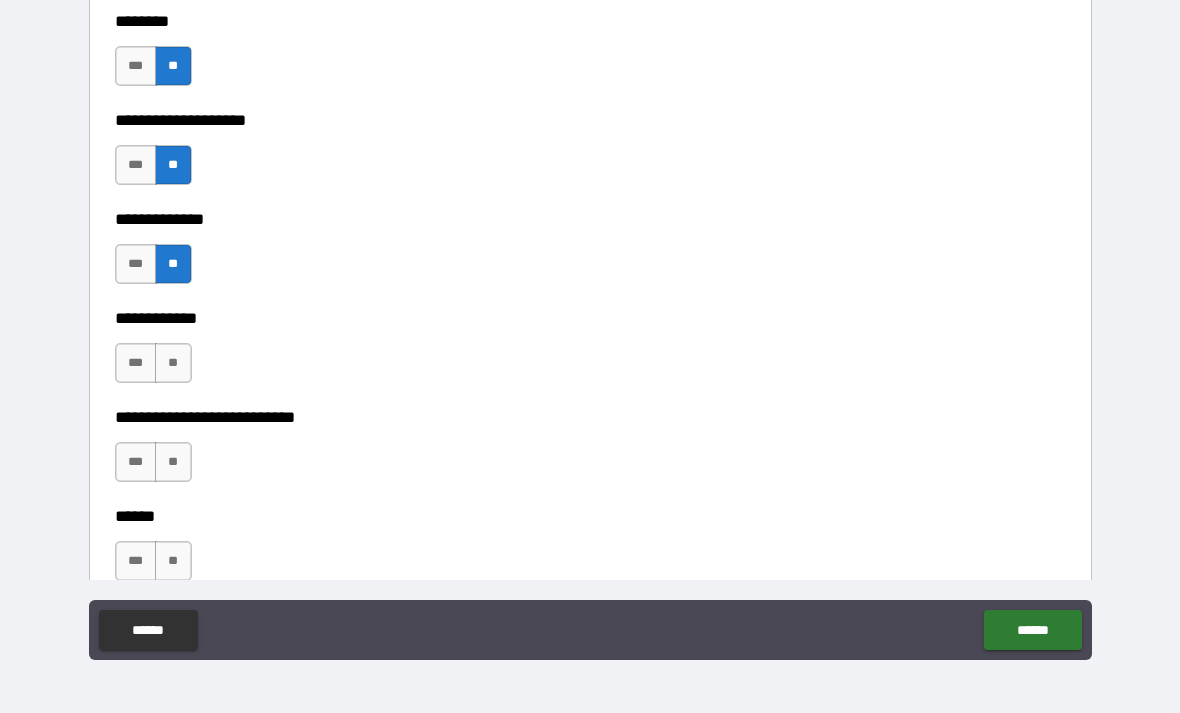 scroll, scrollTop: 8858, scrollLeft: 0, axis: vertical 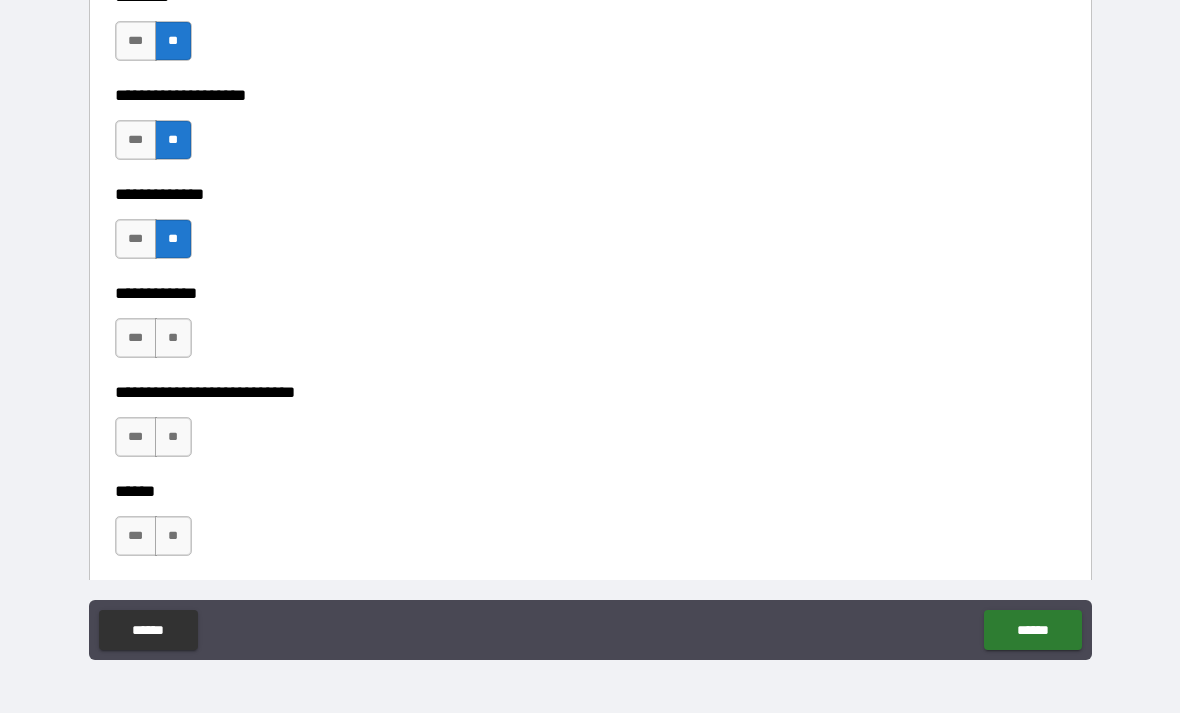 click on "**********" at bounding box center (590, 378) 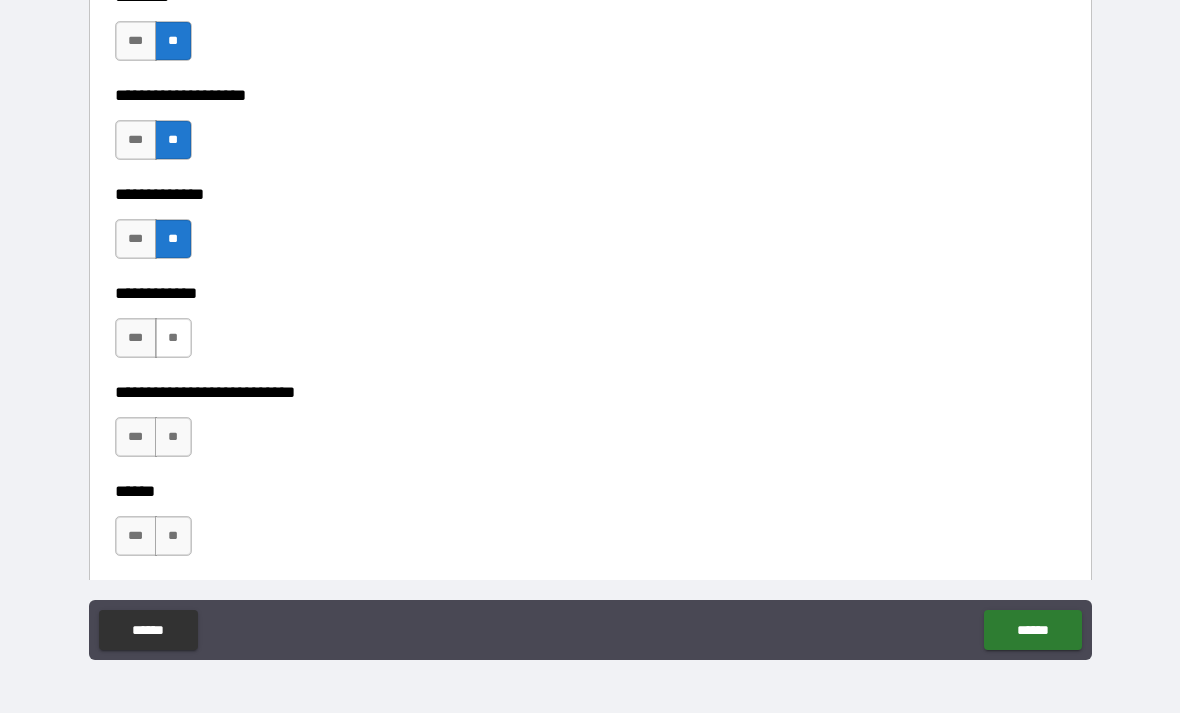 click on "**" at bounding box center (173, 338) 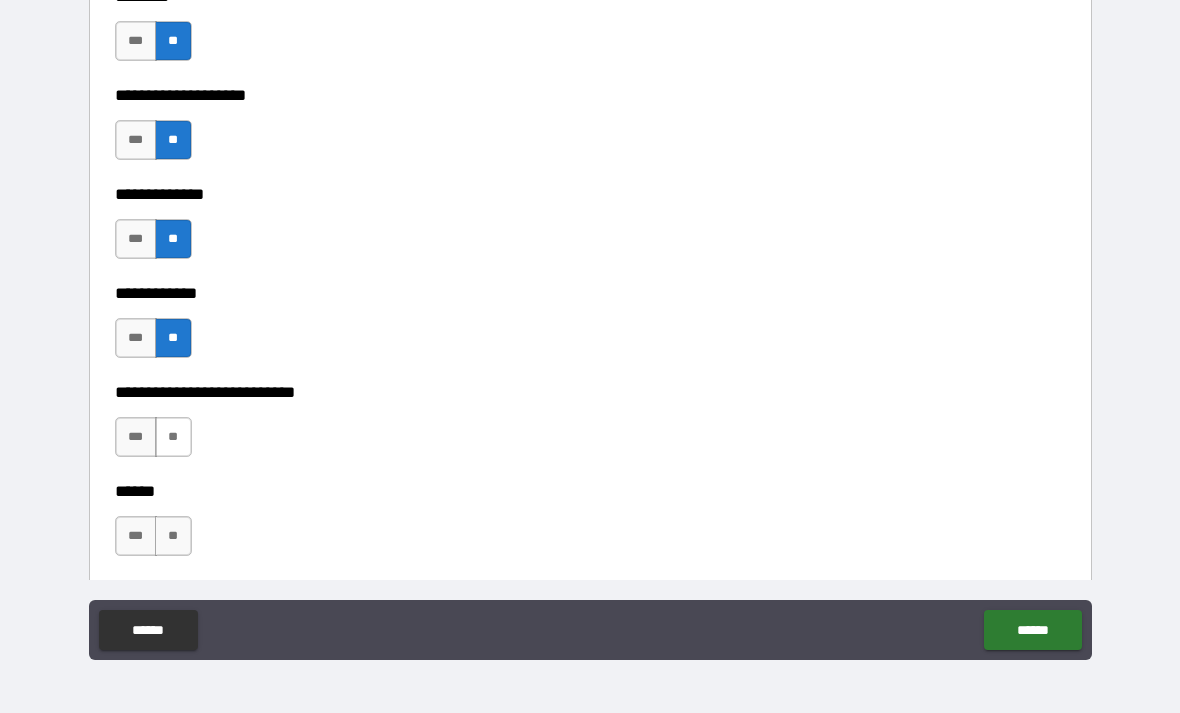 click on "**" at bounding box center [173, 437] 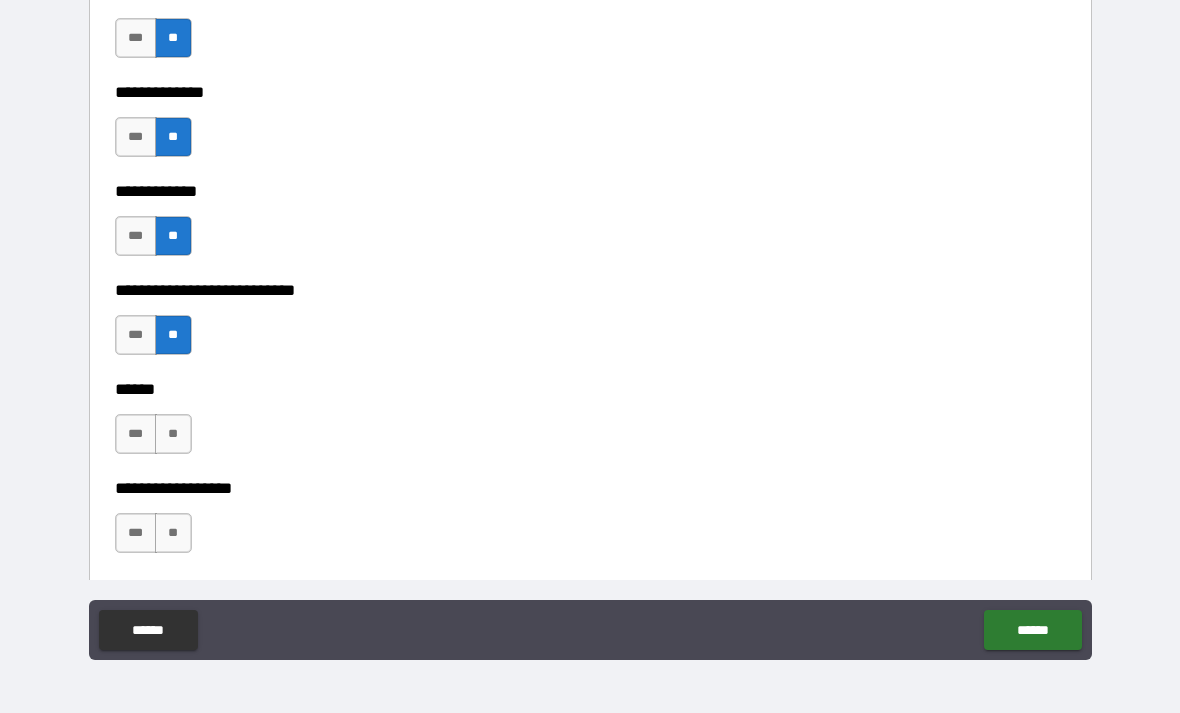scroll, scrollTop: 8979, scrollLeft: 0, axis: vertical 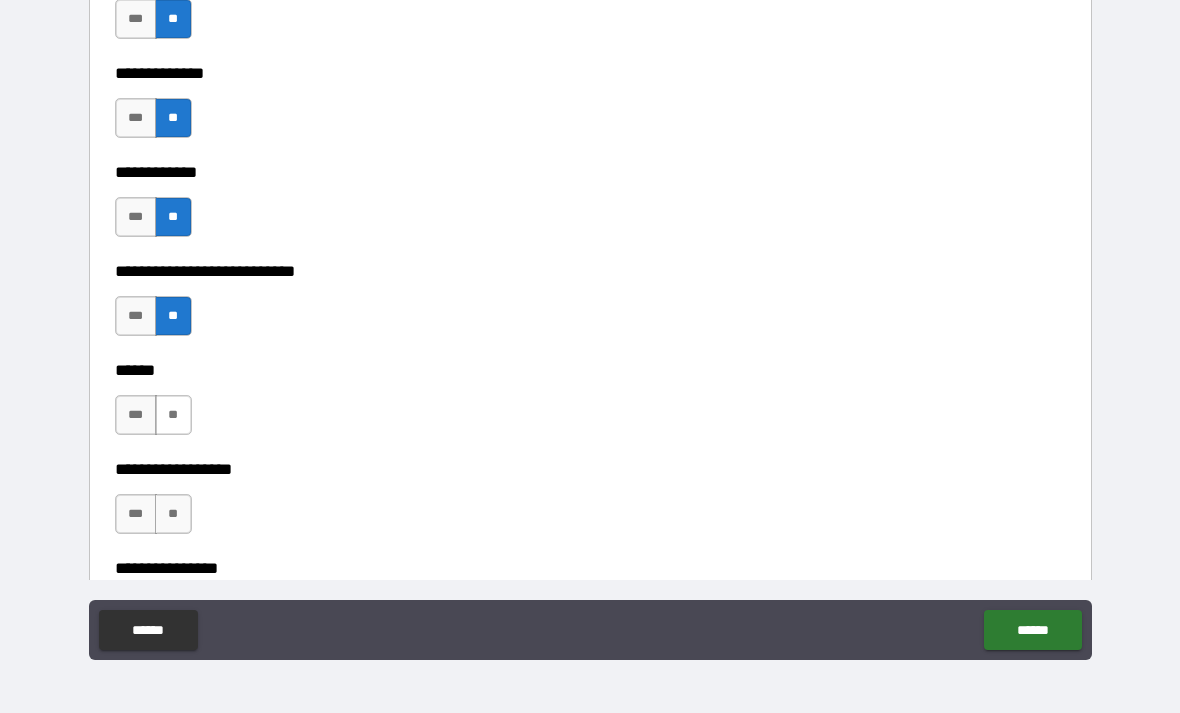 click on "**" at bounding box center [173, 415] 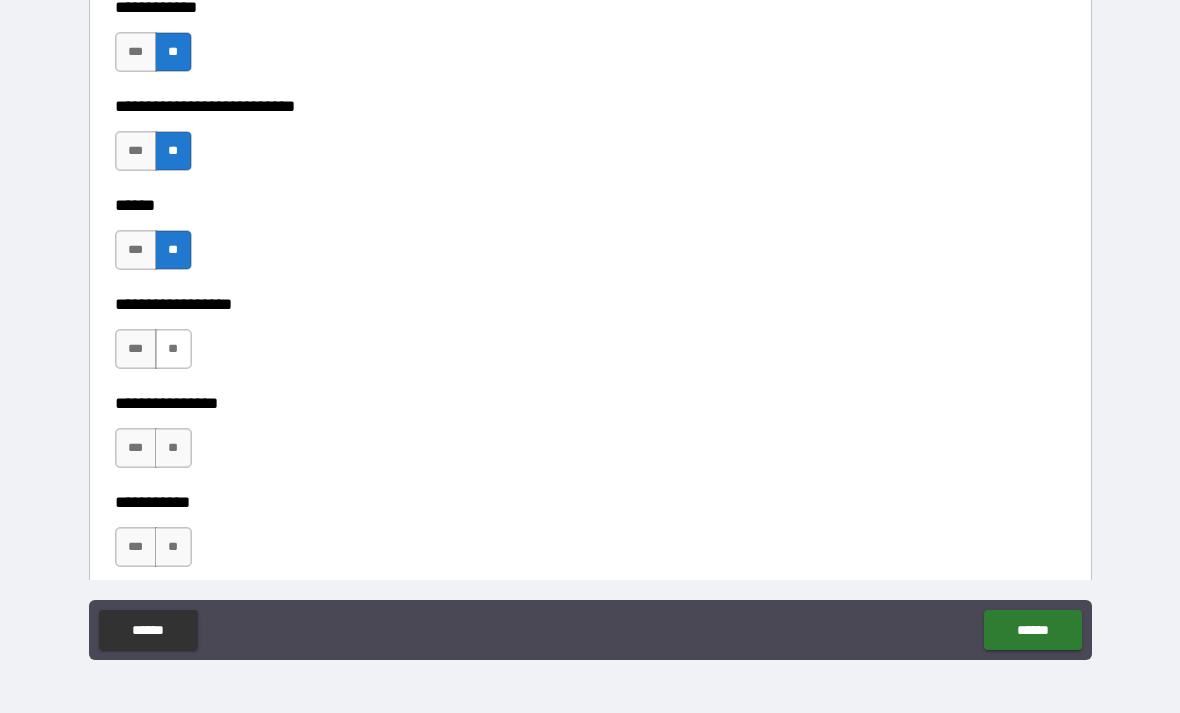 click on "**" at bounding box center (173, 349) 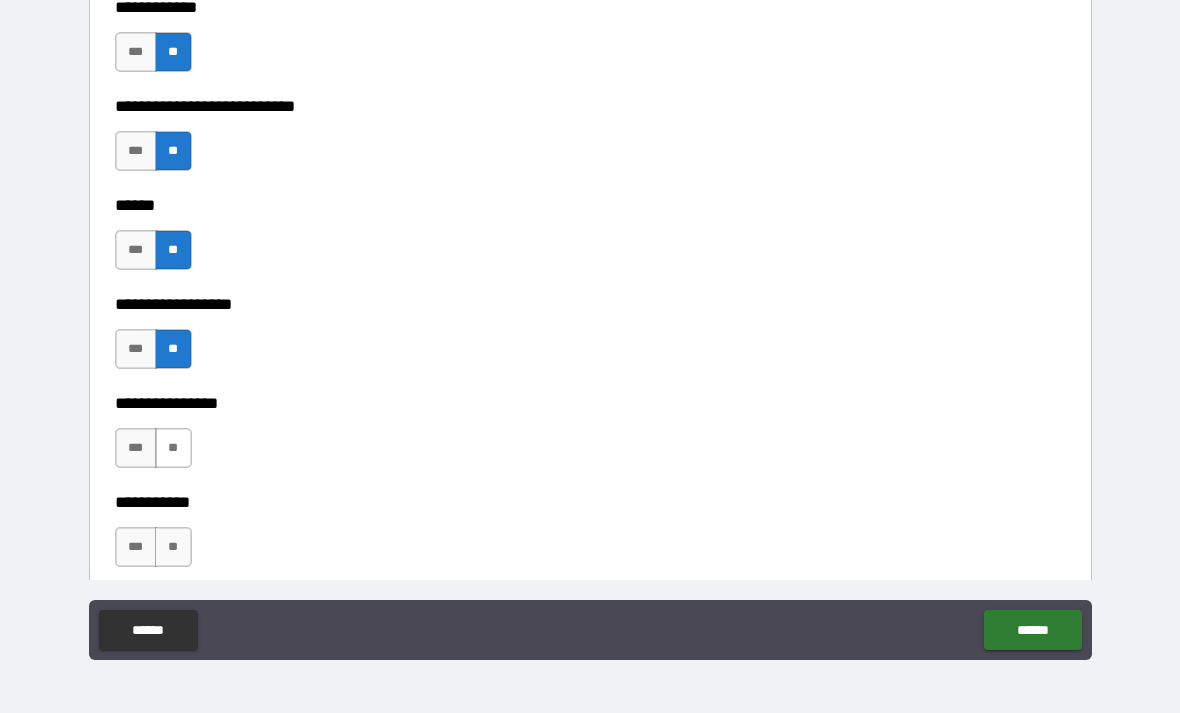 click on "**" at bounding box center [173, 448] 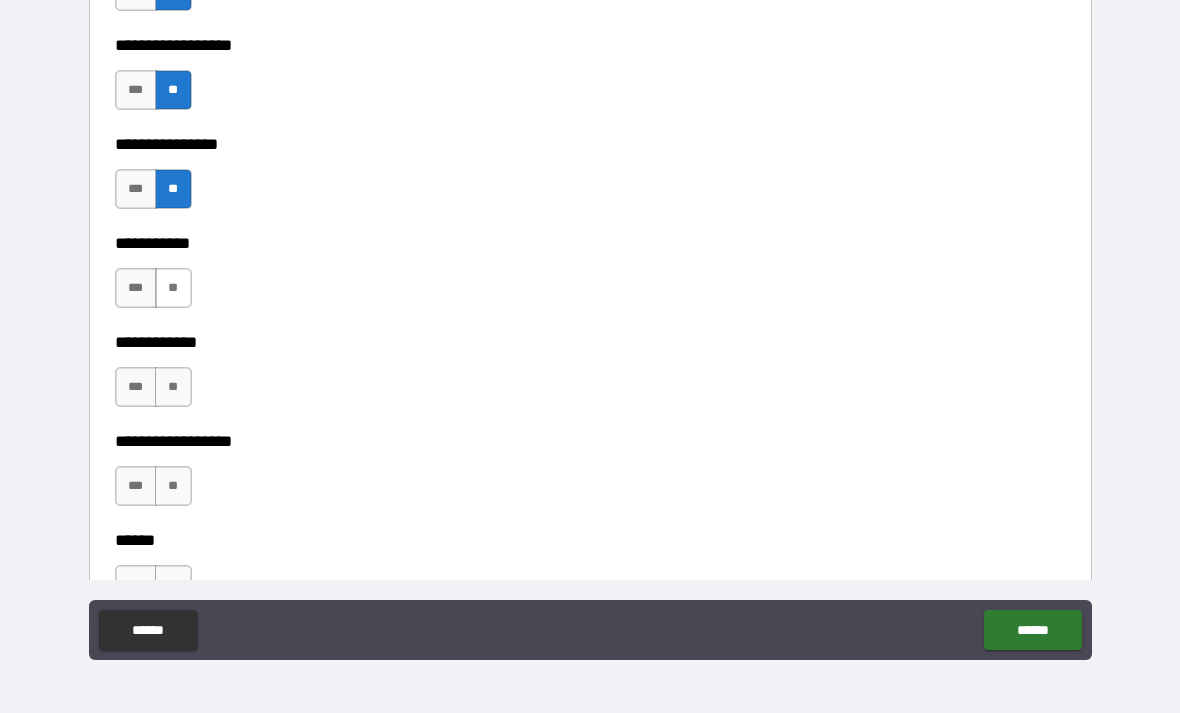 click on "**" at bounding box center (173, 288) 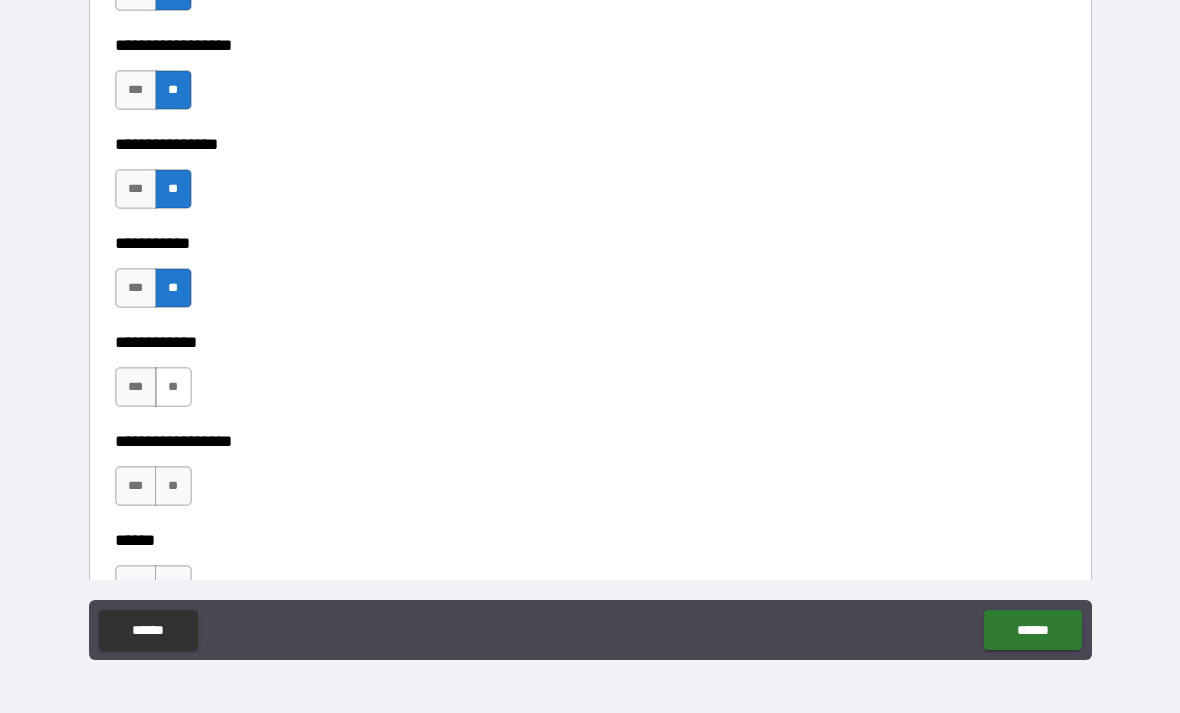 click on "**" at bounding box center (173, 387) 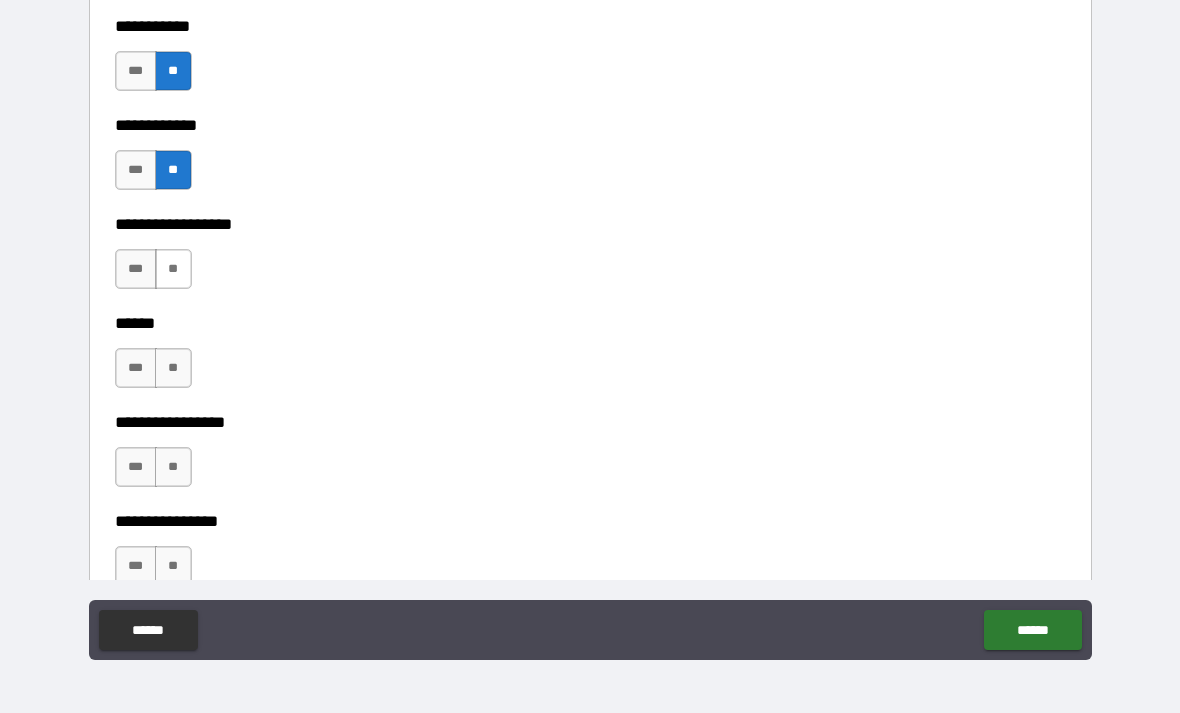 click on "**" at bounding box center (173, 269) 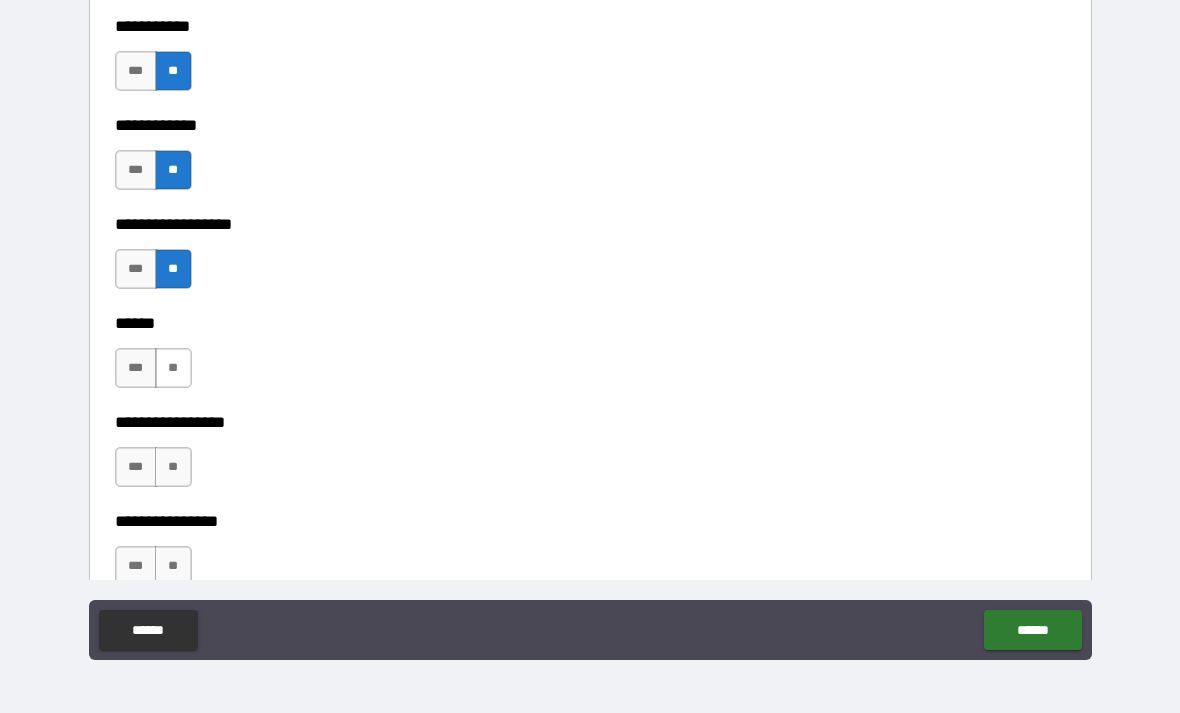 click on "**" at bounding box center (173, 368) 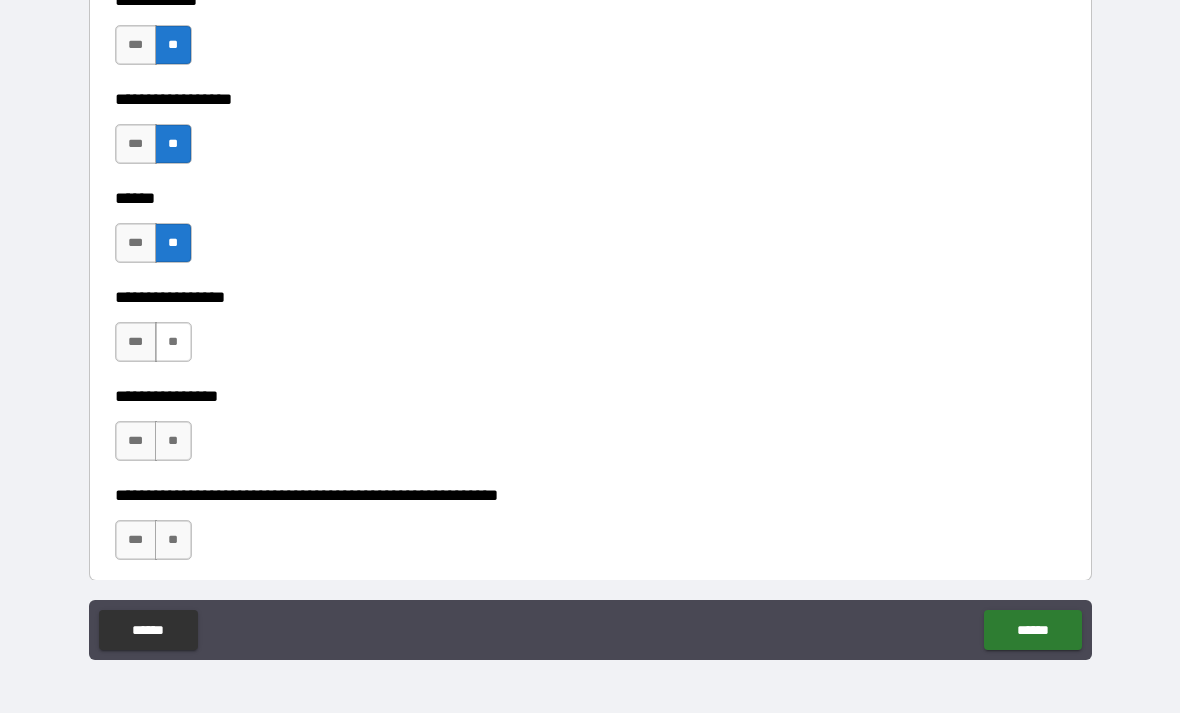 click on "**" at bounding box center [173, 342] 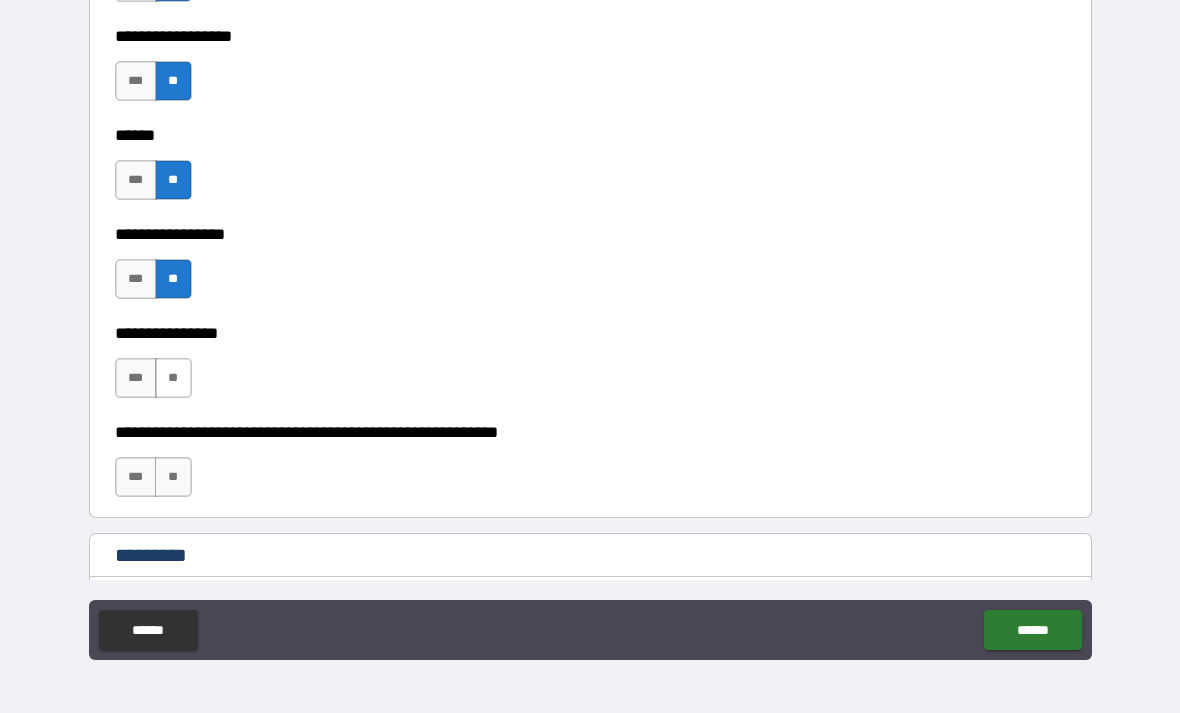 click on "**" at bounding box center (173, 378) 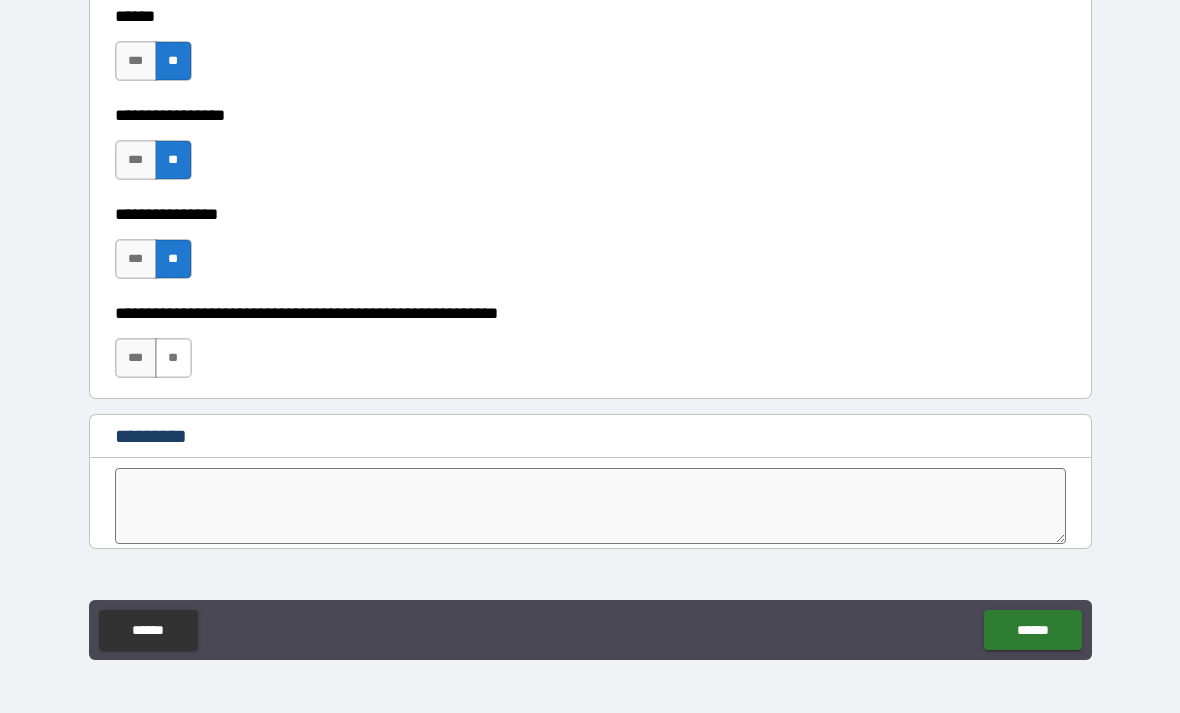 click on "**" at bounding box center (173, 358) 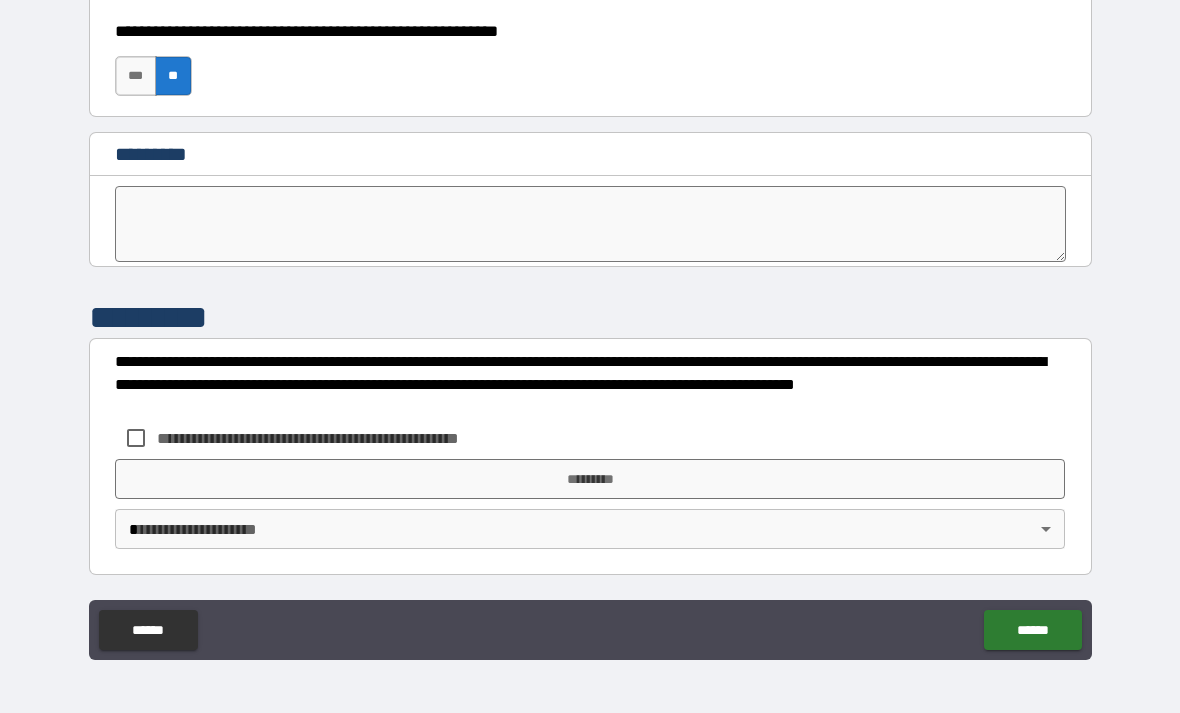 scroll, scrollTop: 10209, scrollLeft: 0, axis: vertical 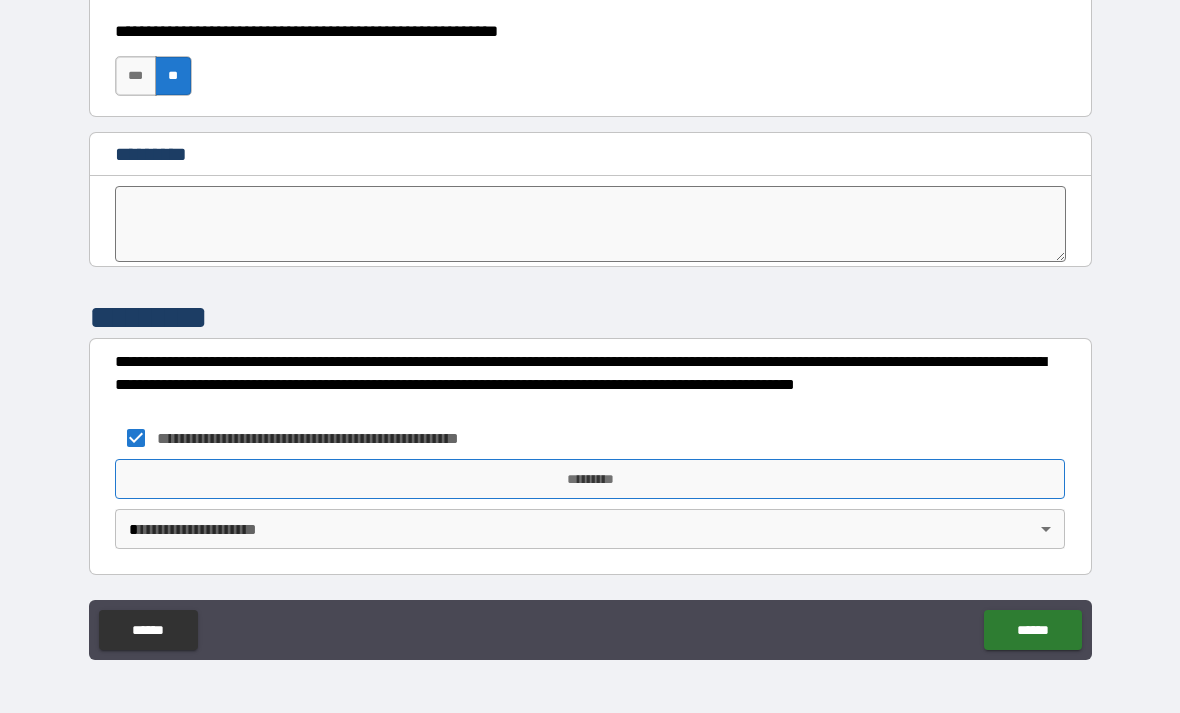 click on "*********" at bounding box center [590, 479] 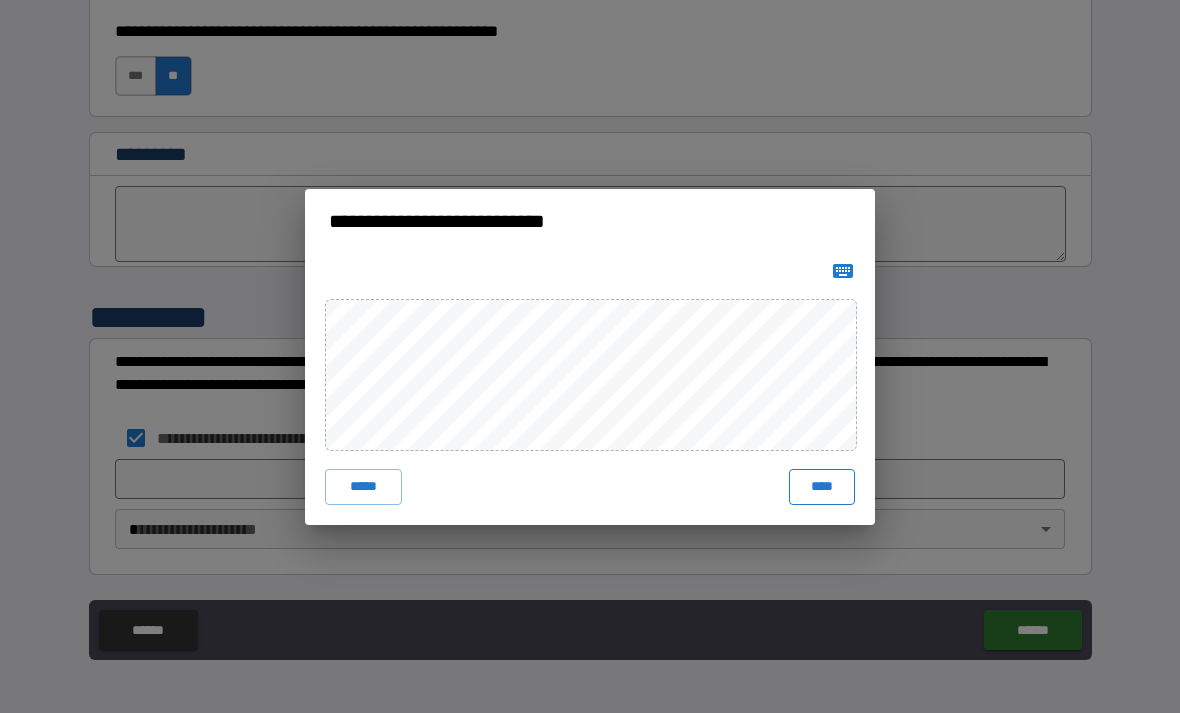 click on "****" at bounding box center [822, 487] 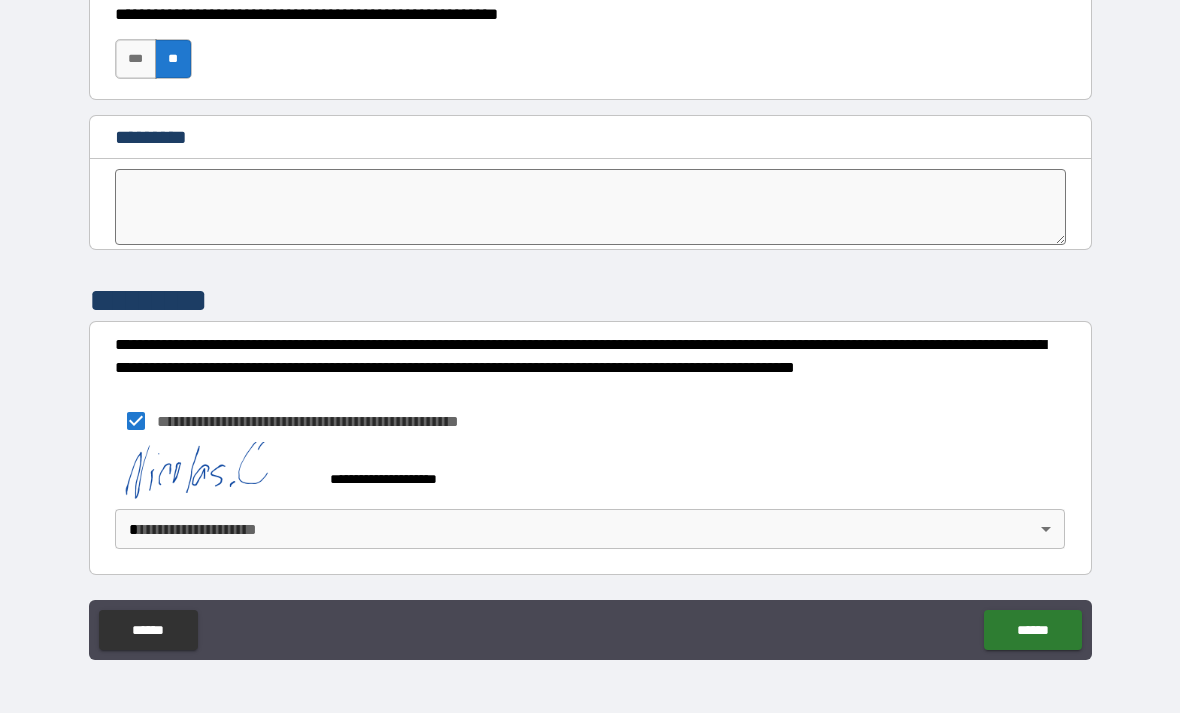 scroll, scrollTop: 10226, scrollLeft: 0, axis: vertical 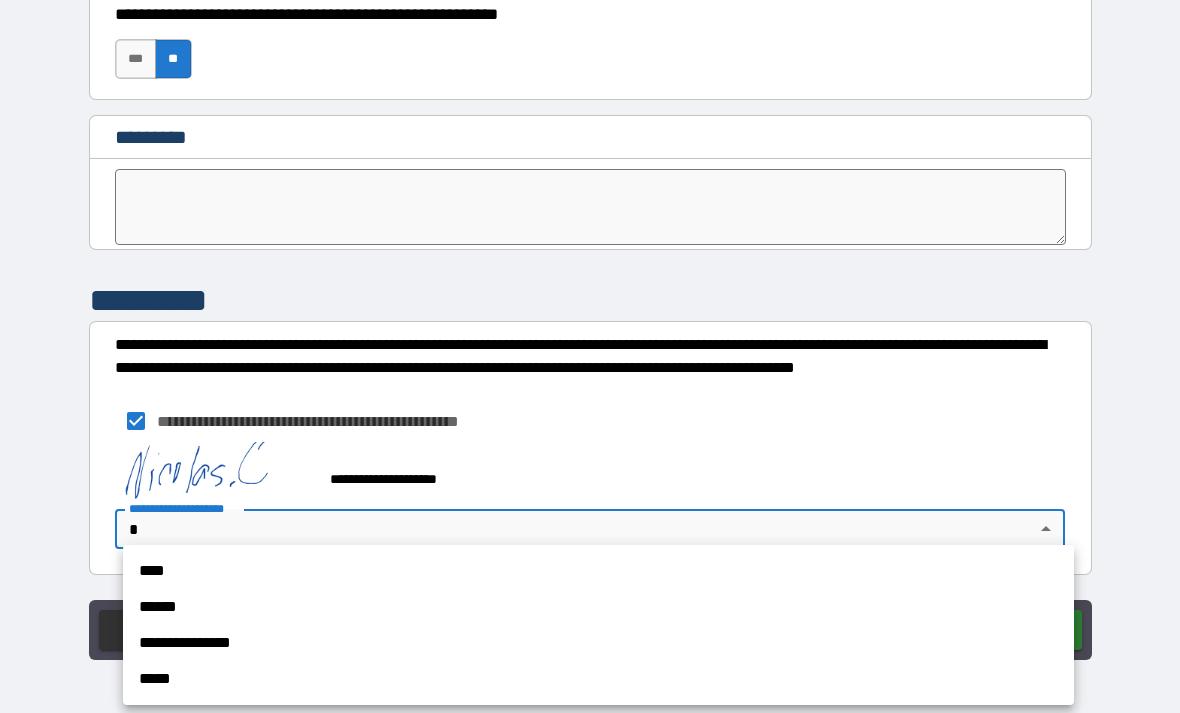 click on "****" at bounding box center (598, 571) 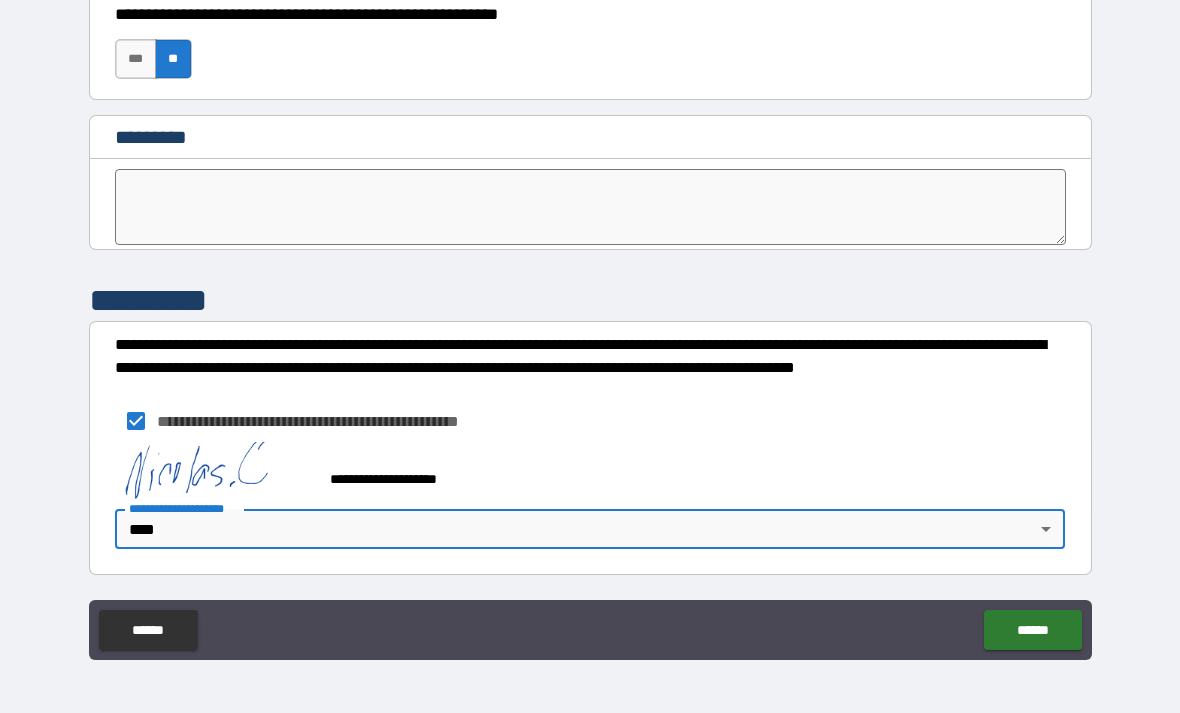 click on "****" at bounding box center [598, 565] 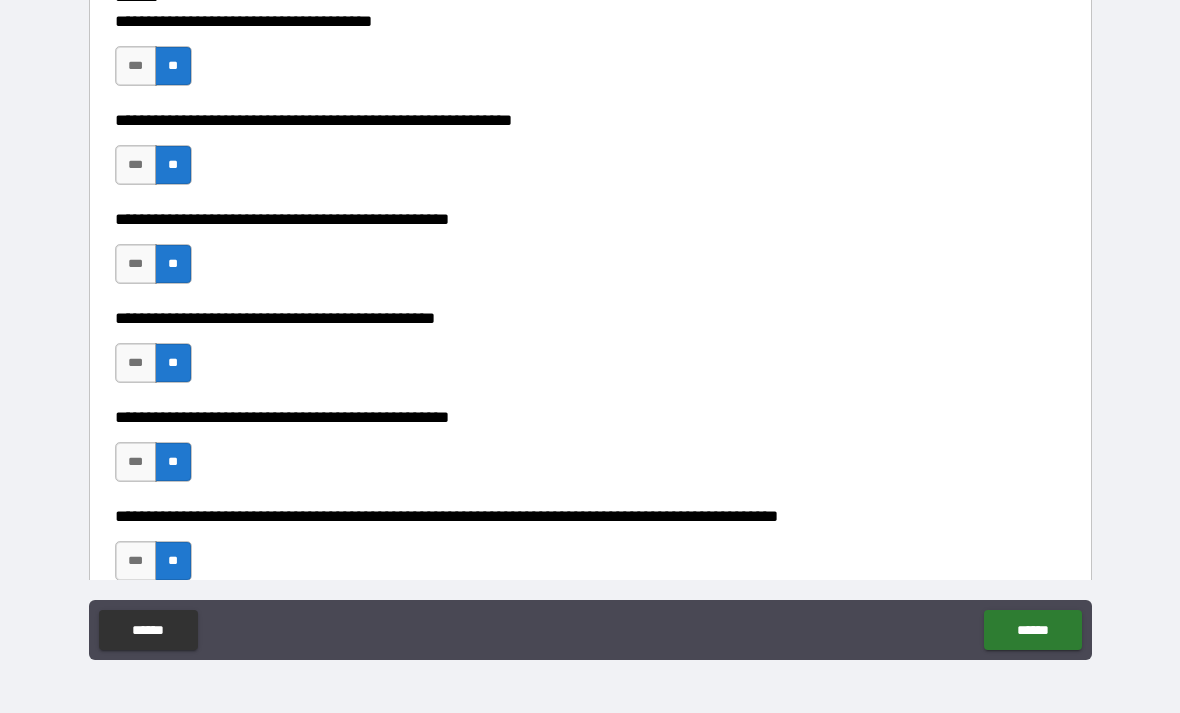 scroll, scrollTop: 306, scrollLeft: 0, axis: vertical 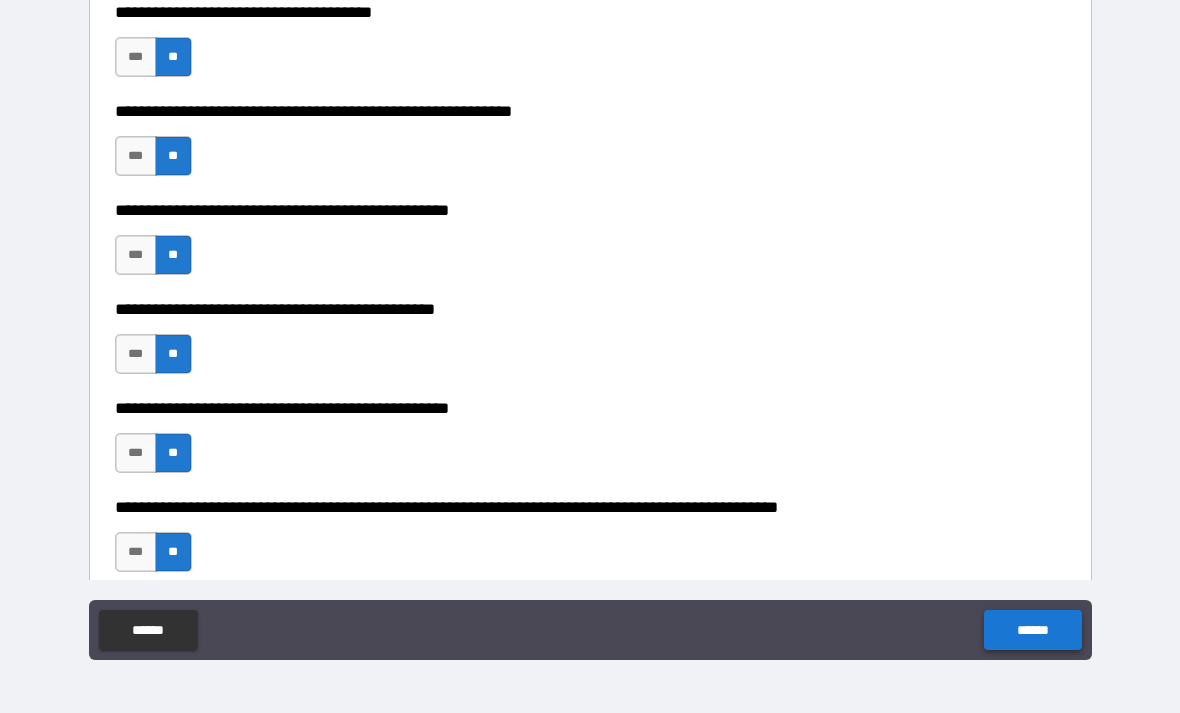 click on "******" at bounding box center (1032, 630) 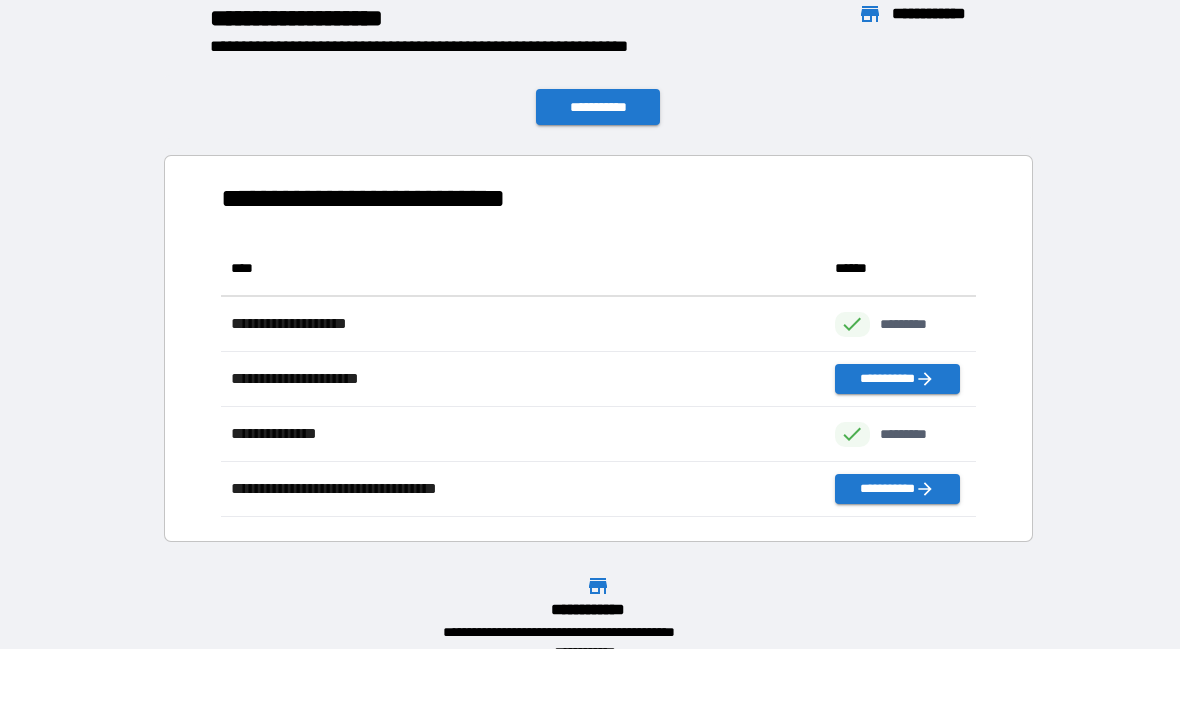 scroll, scrollTop: 276, scrollLeft: 755, axis: both 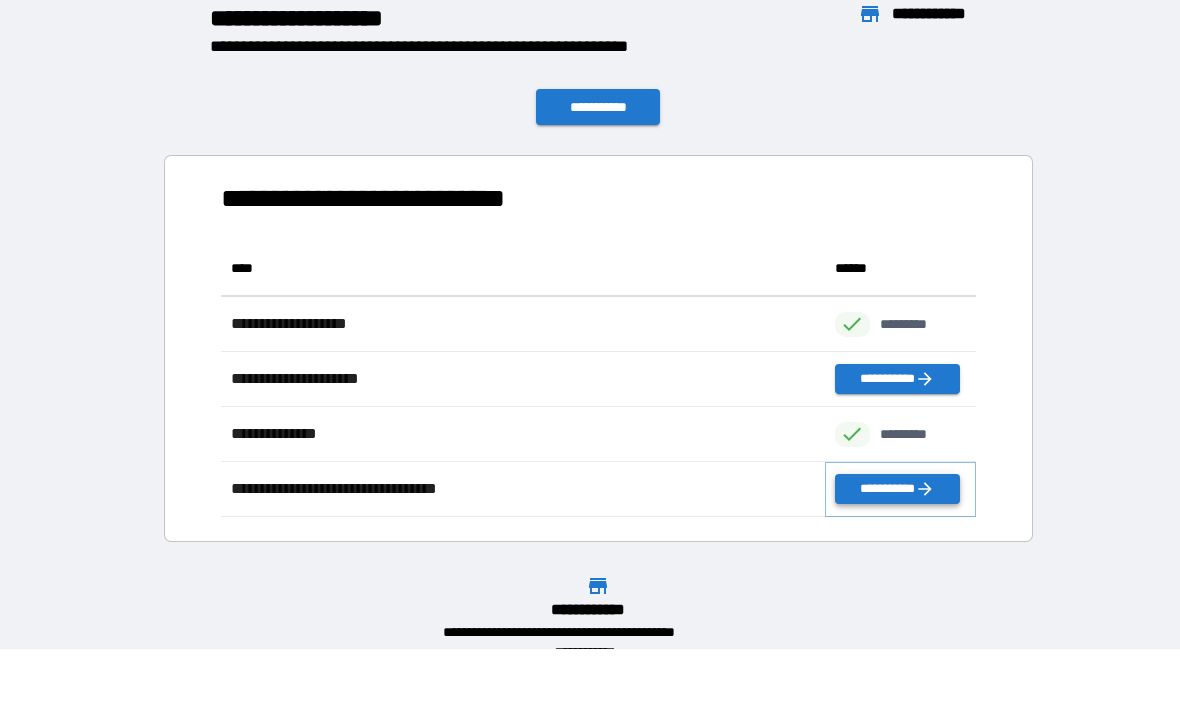 click 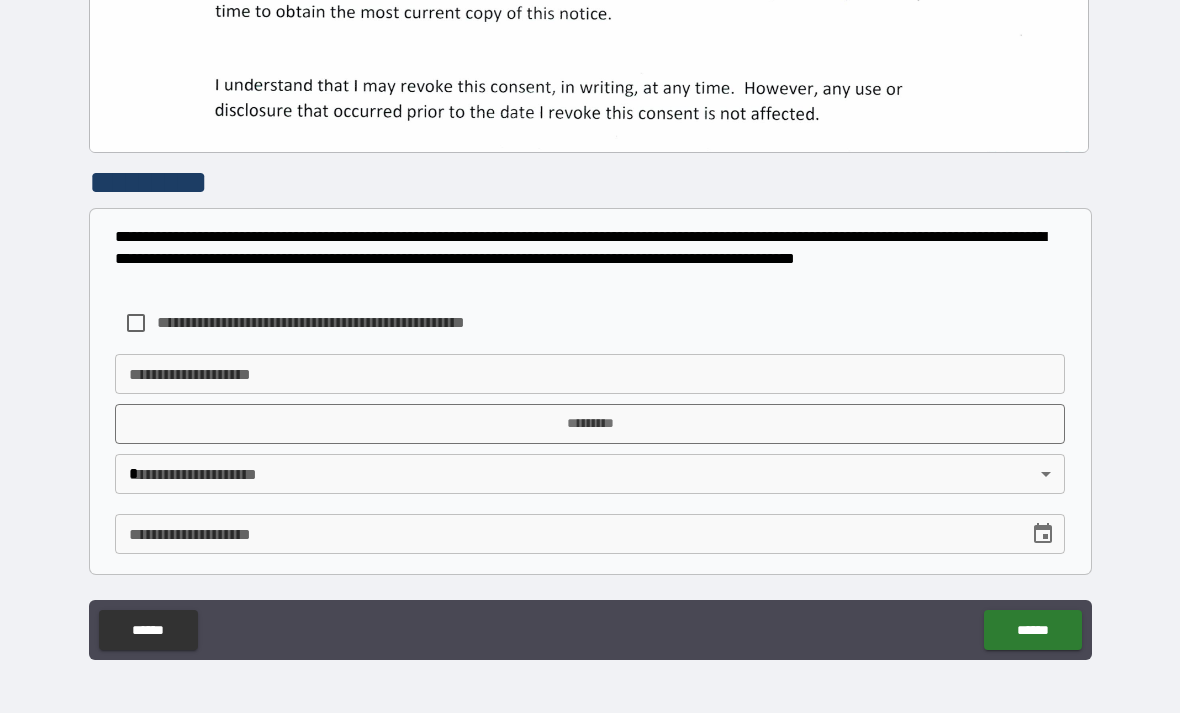 scroll, scrollTop: 644, scrollLeft: 0, axis: vertical 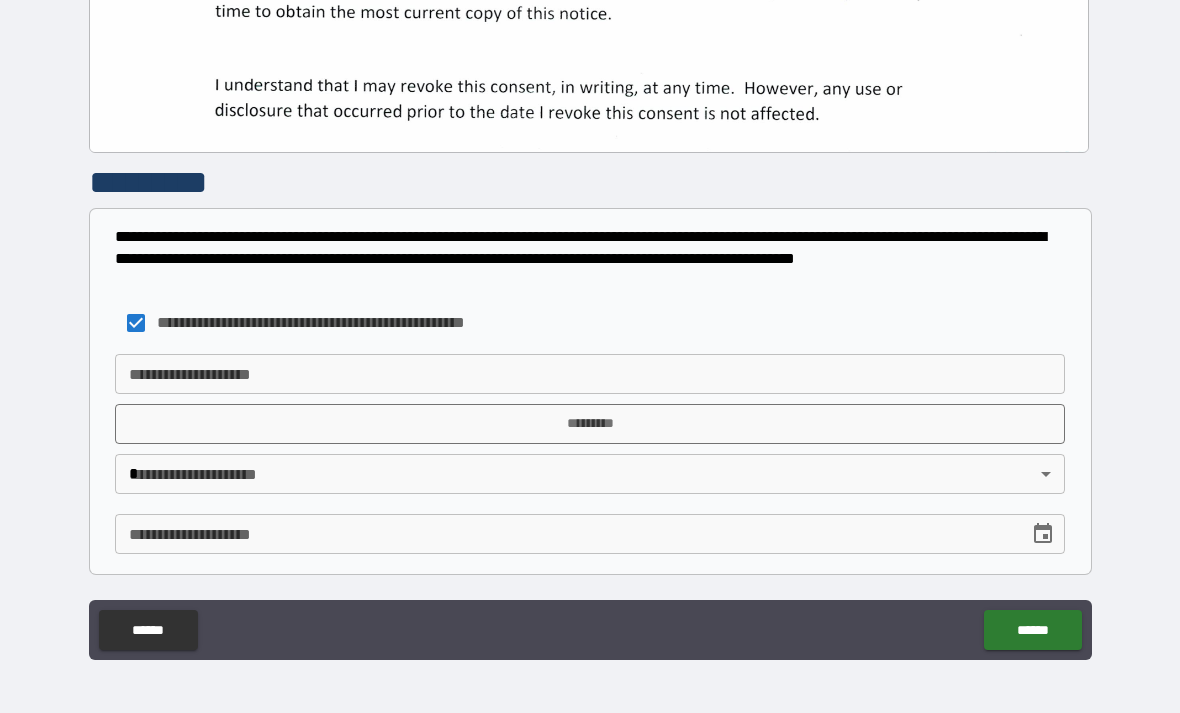 click on "**********" at bounding box center (590, 374) 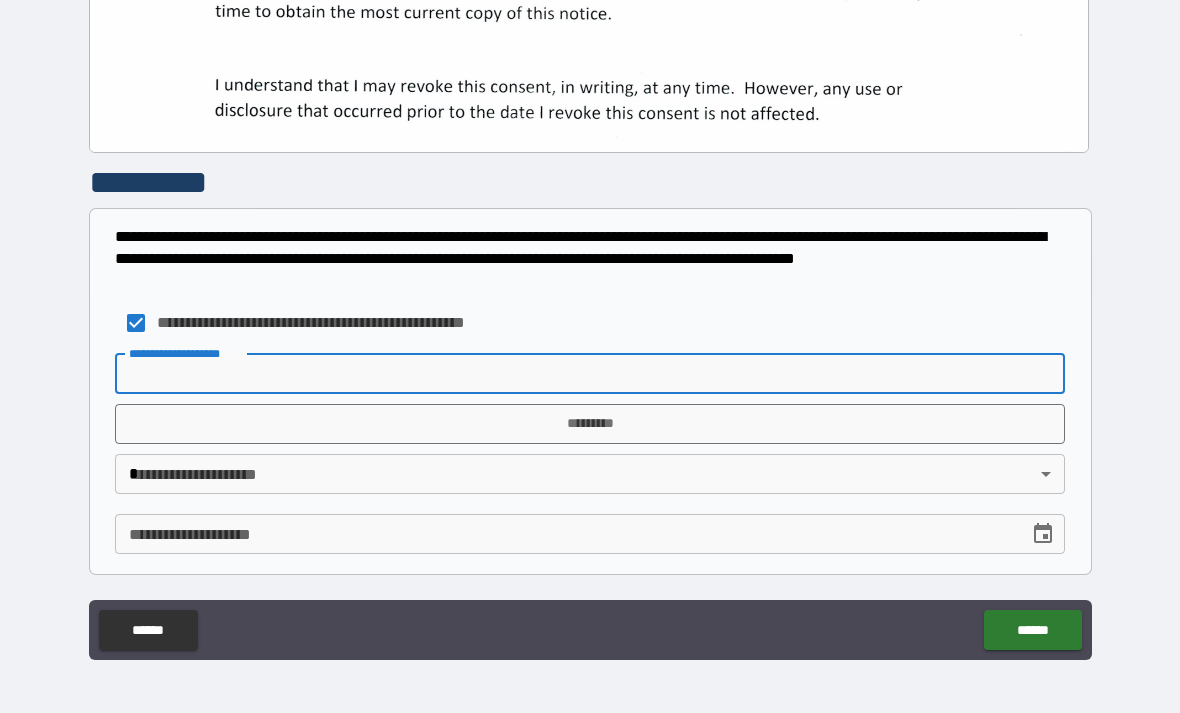 click on "**********" at bounding box center (590, 374) 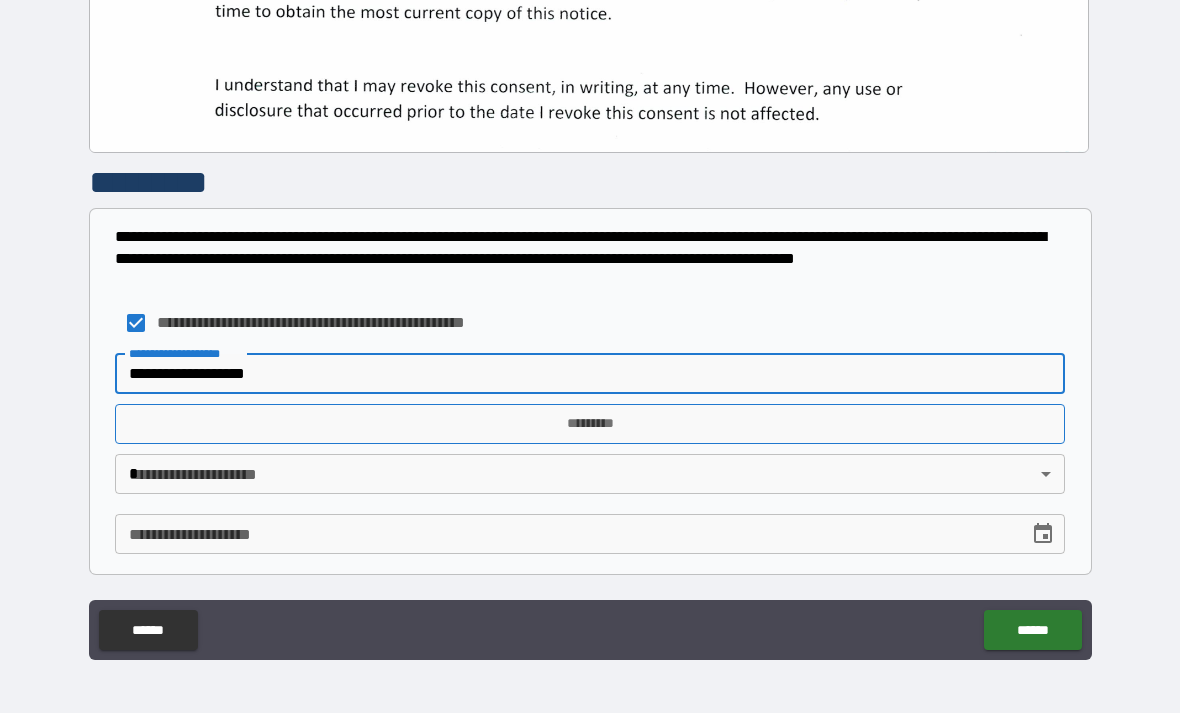 type on "**********" 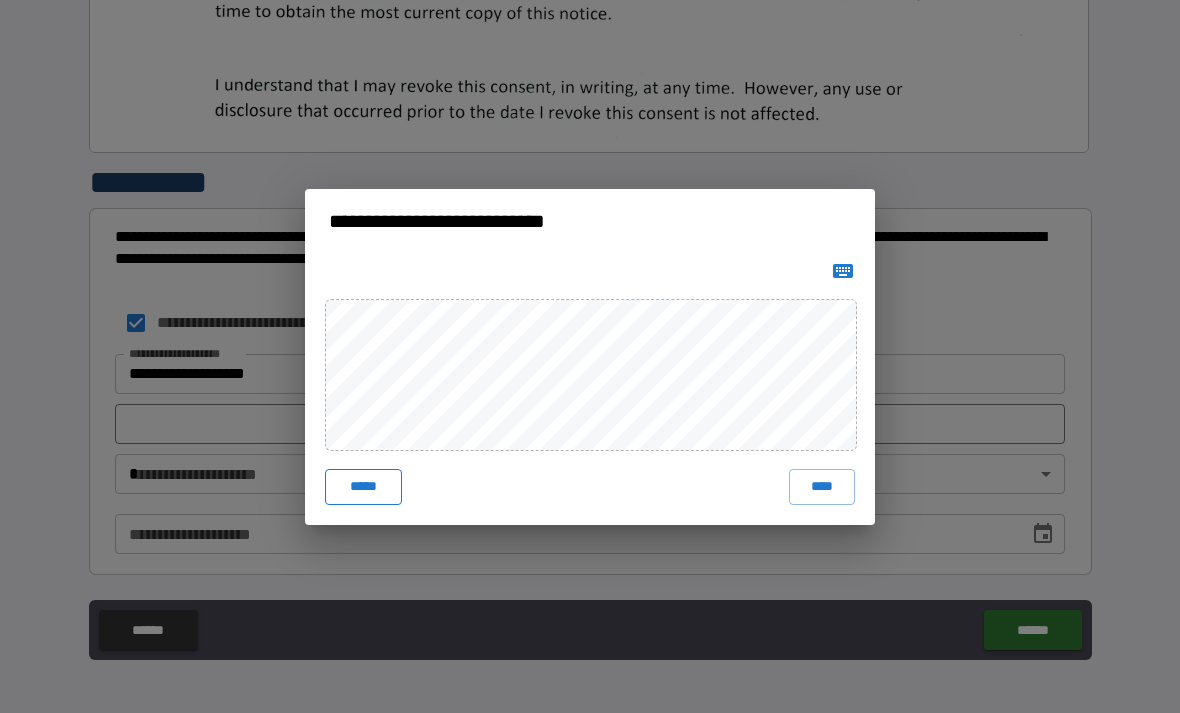 click on "*****" at bounding box center [363, 487] 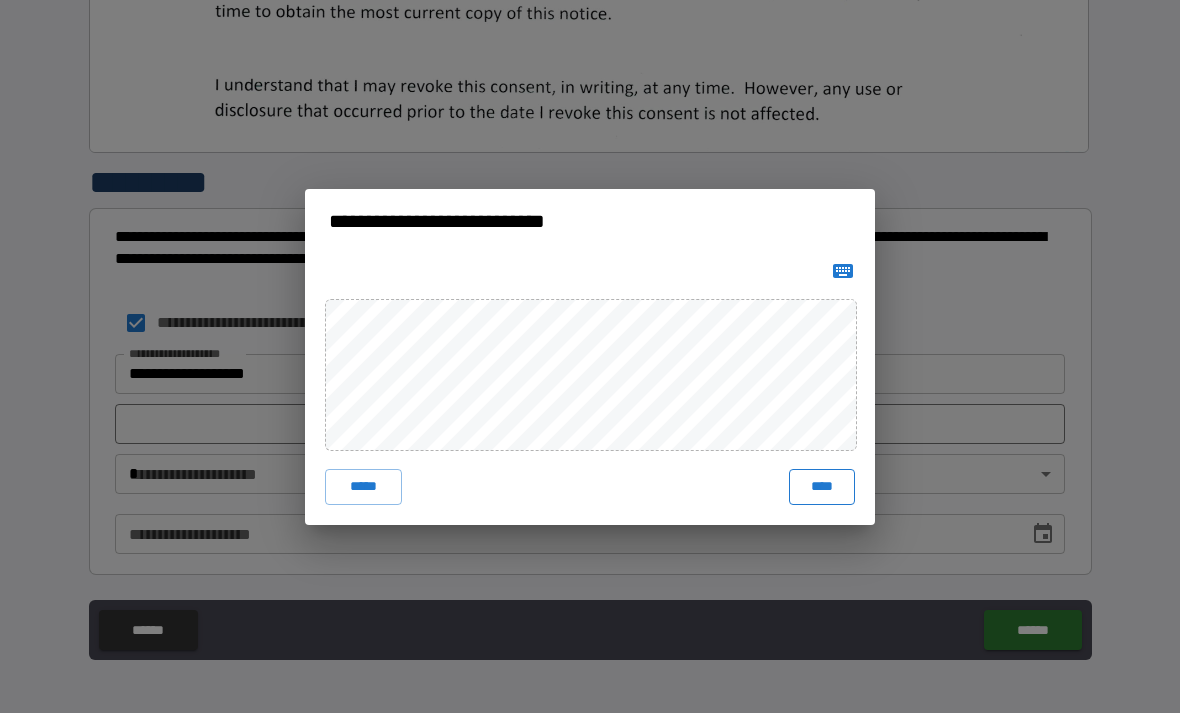 click on "****" at bounding box center [822, 487] 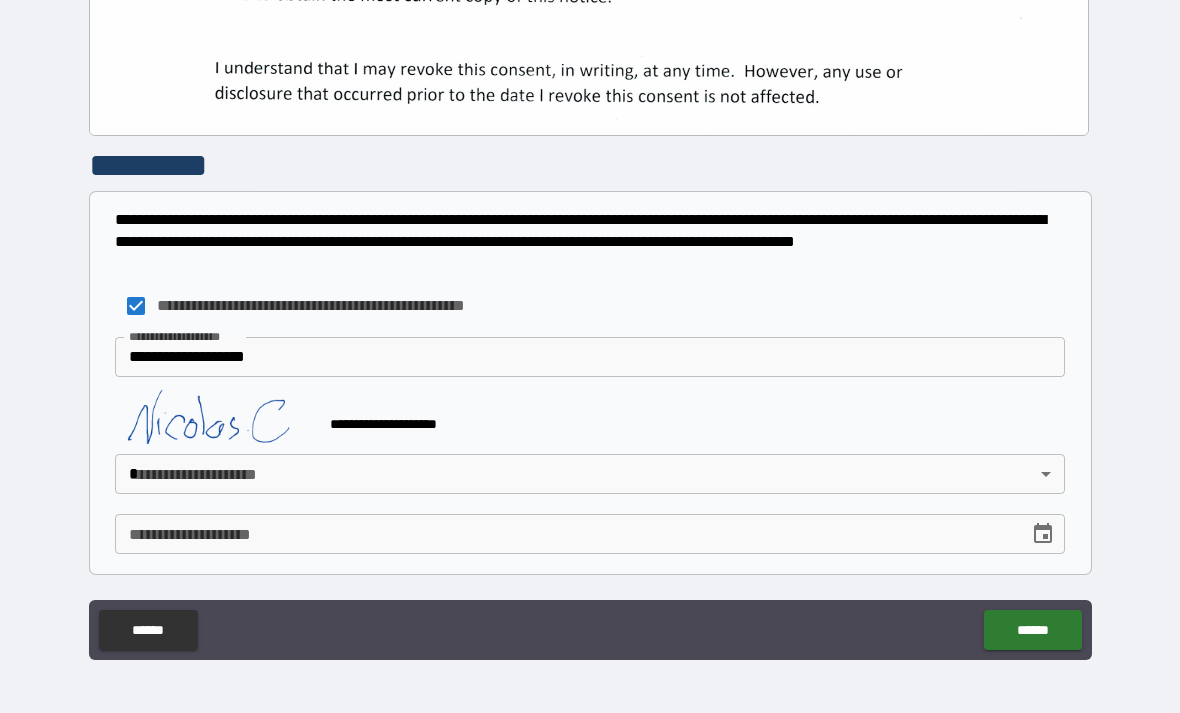 scroll, scrollTop: 661, scrollLeft: 0, axis: vertical 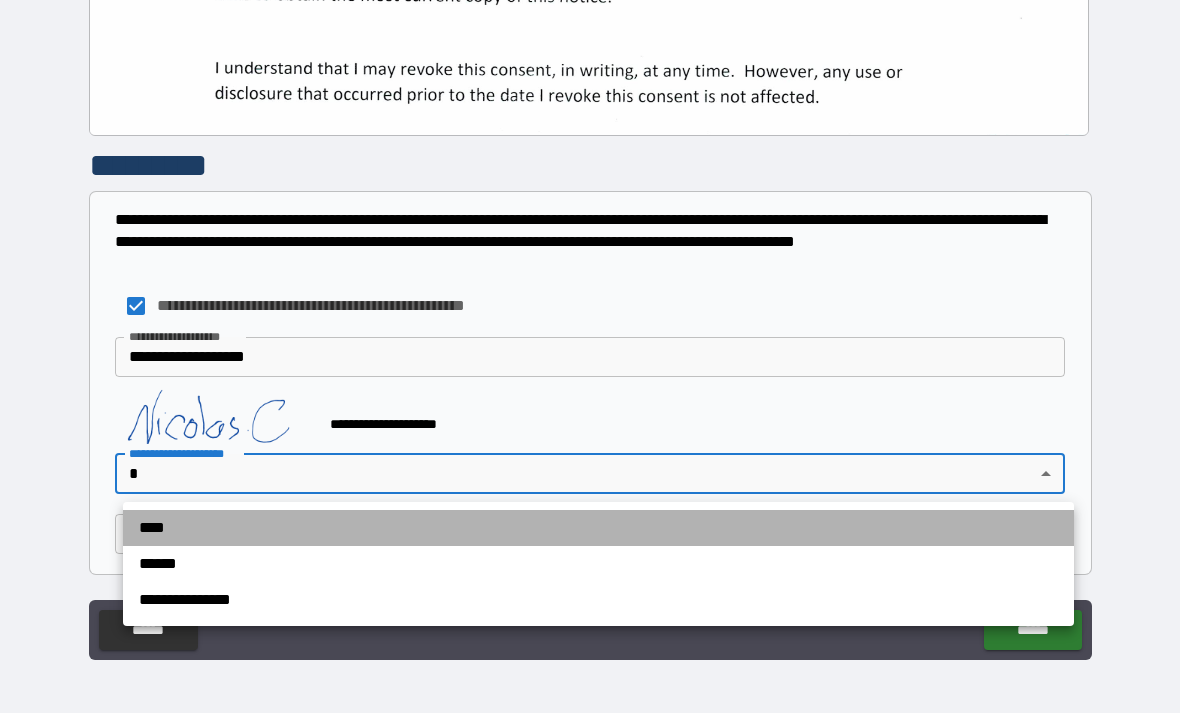 click on "****" at bounding box center (598, 528) 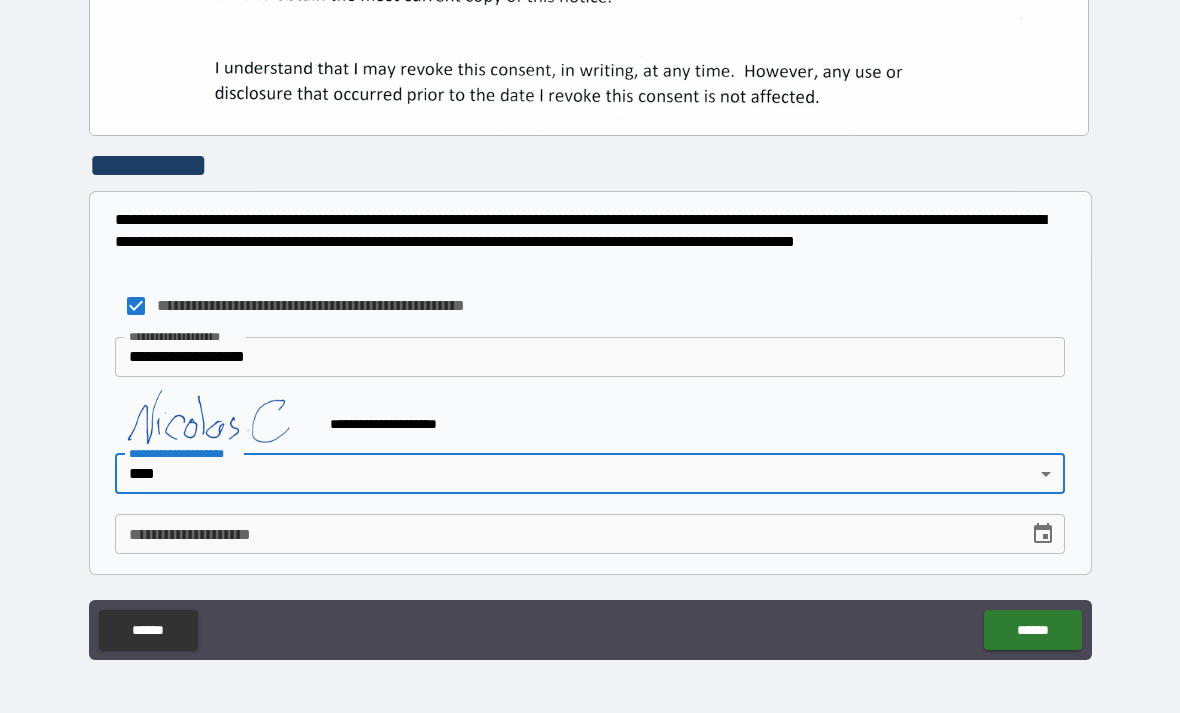 click on "**********" at bounding box center [565, 534] 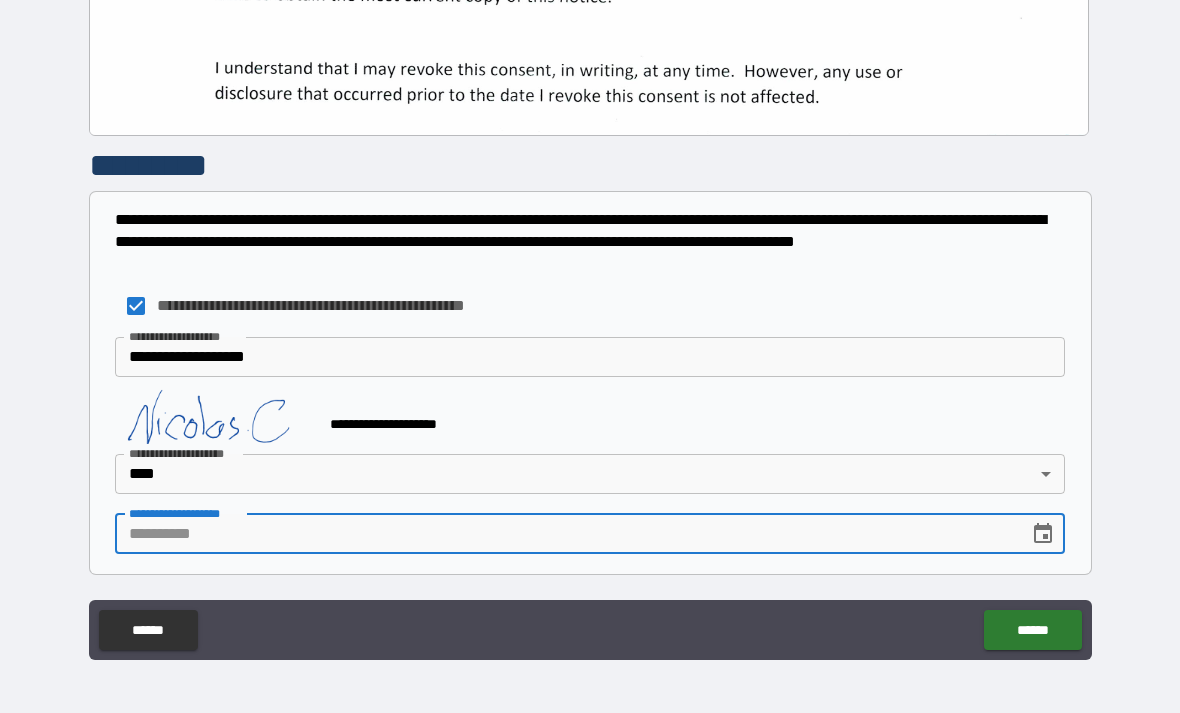 click 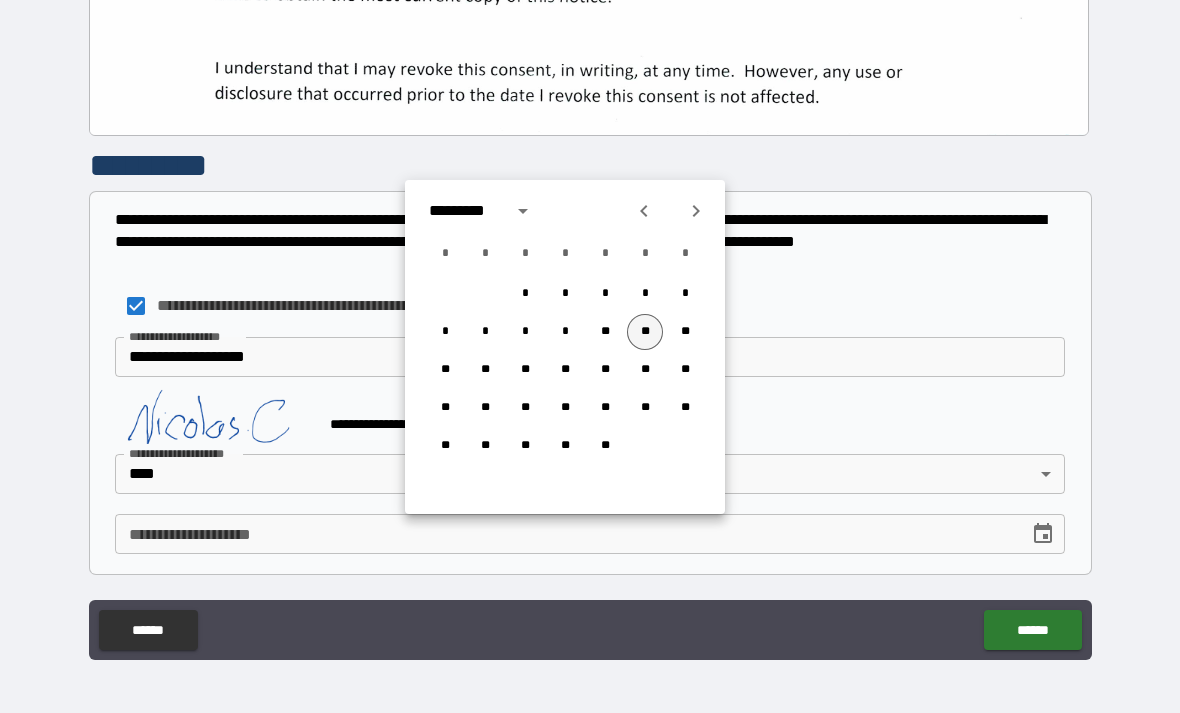 click on "**" at bounding box center [645, 332] 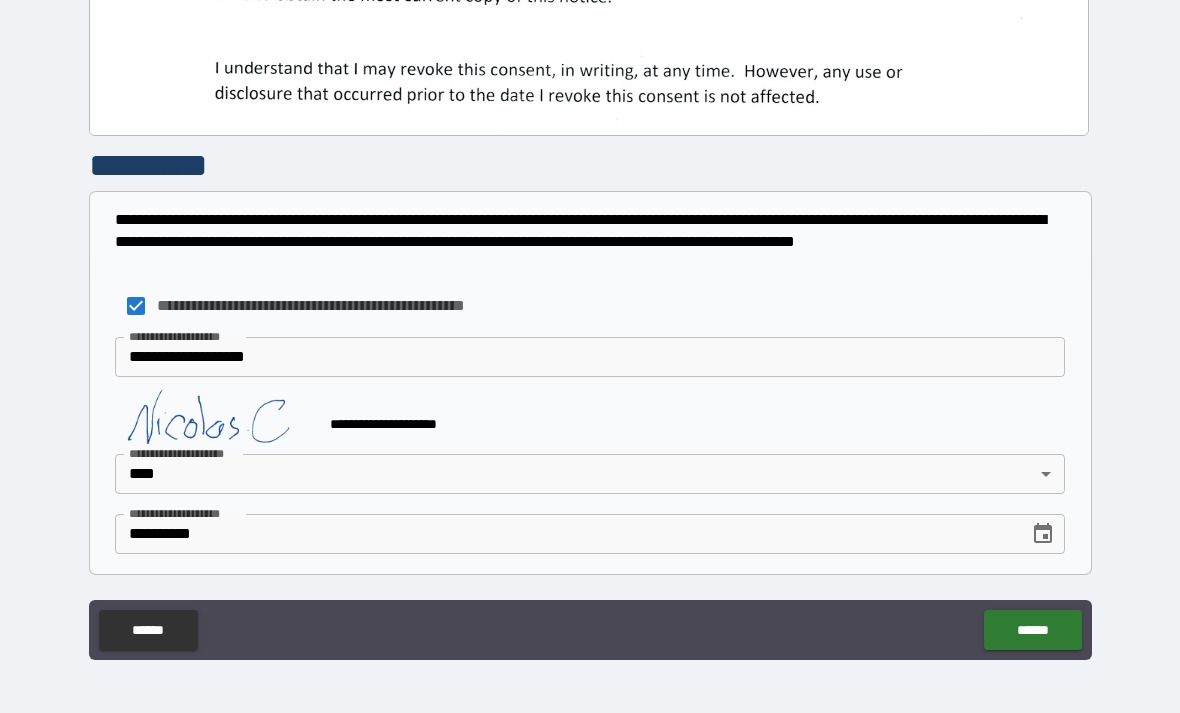 type on "**********" 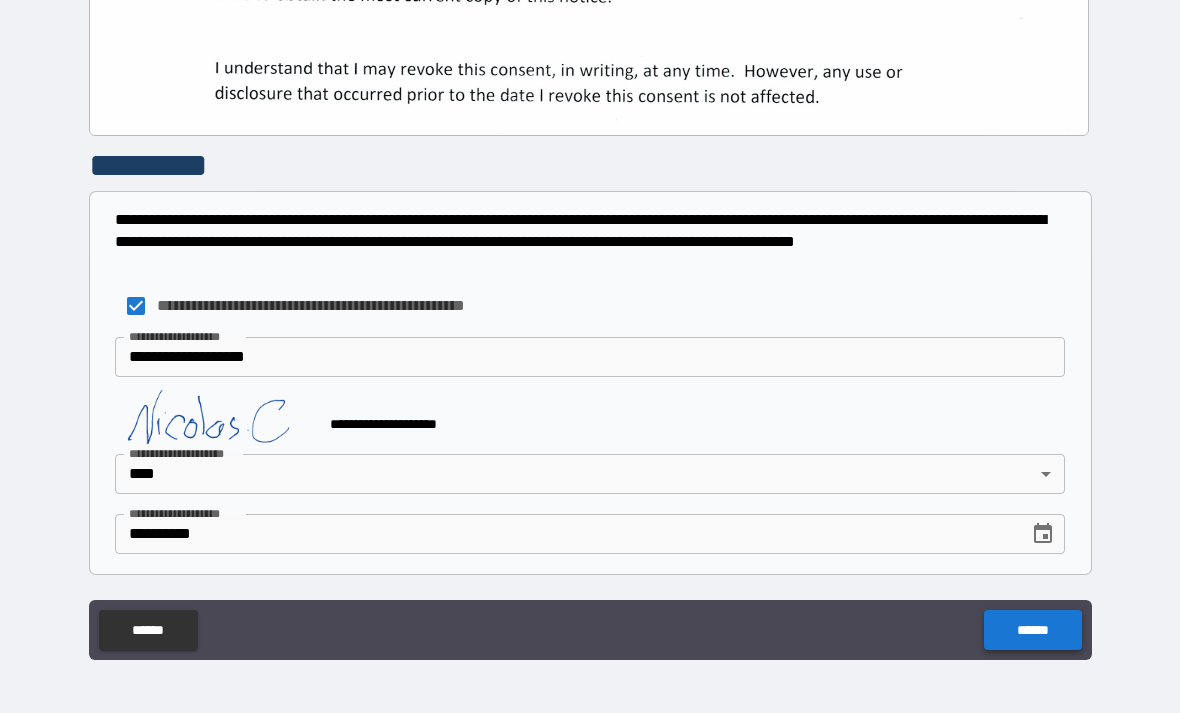 click on "******" at bounding box center (1032, 630) 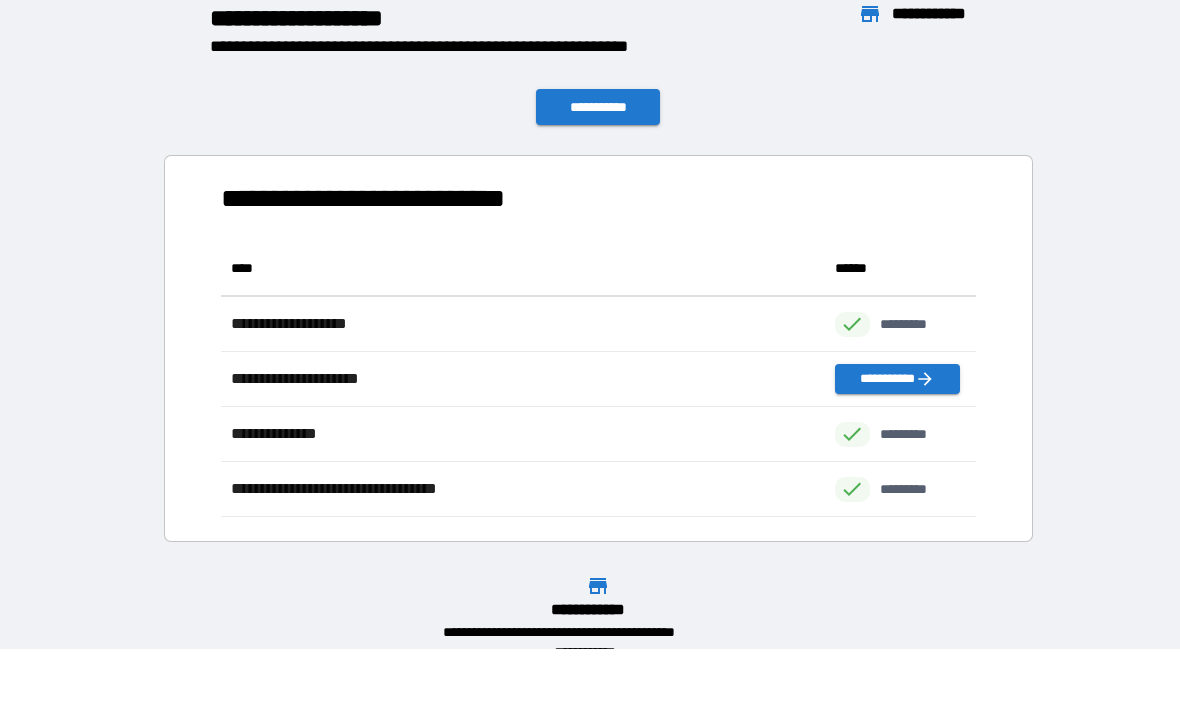 scroll, scrollTop: 1, scrollLeft: 1, axis: both 